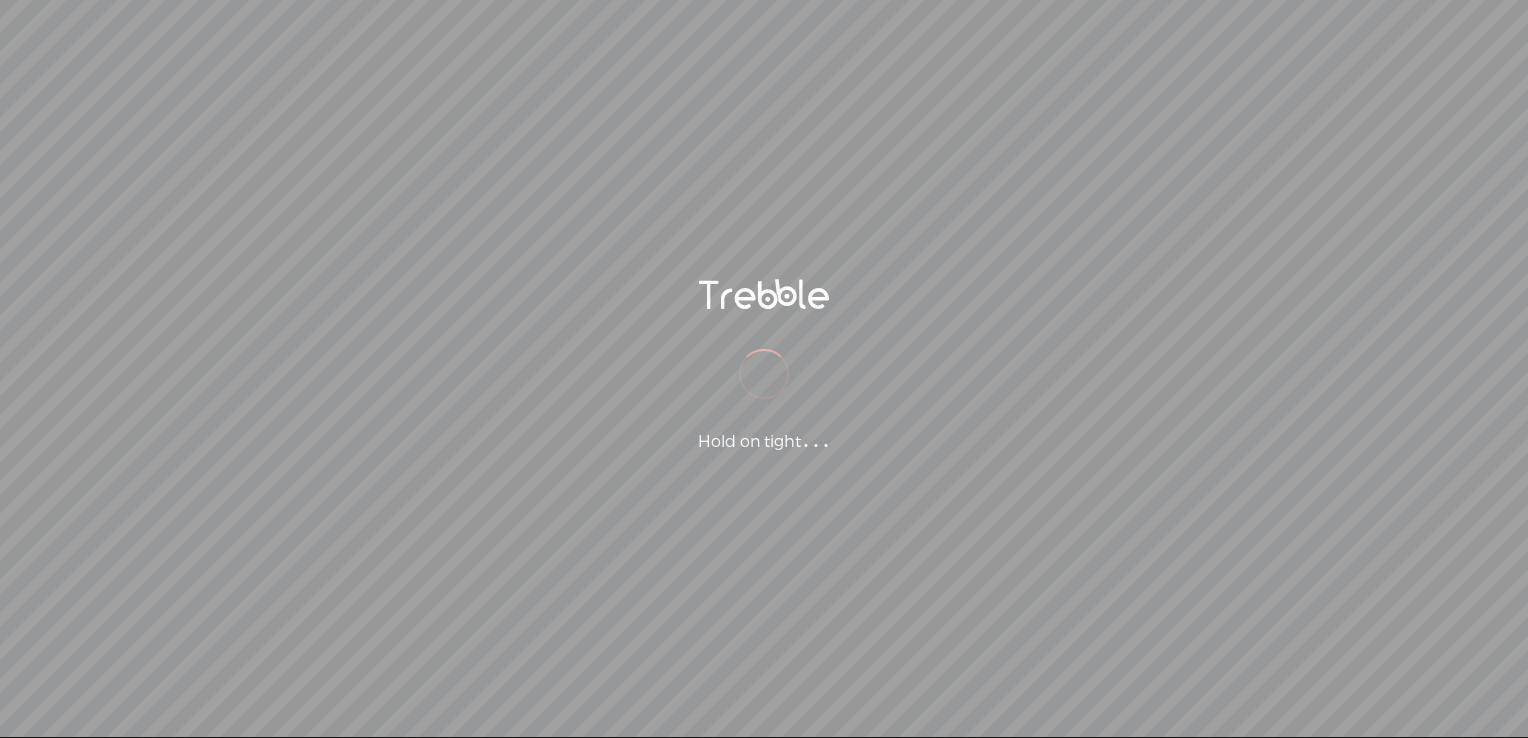 scroll, scrollTop: 0, scrollLeft: 0, axis: both 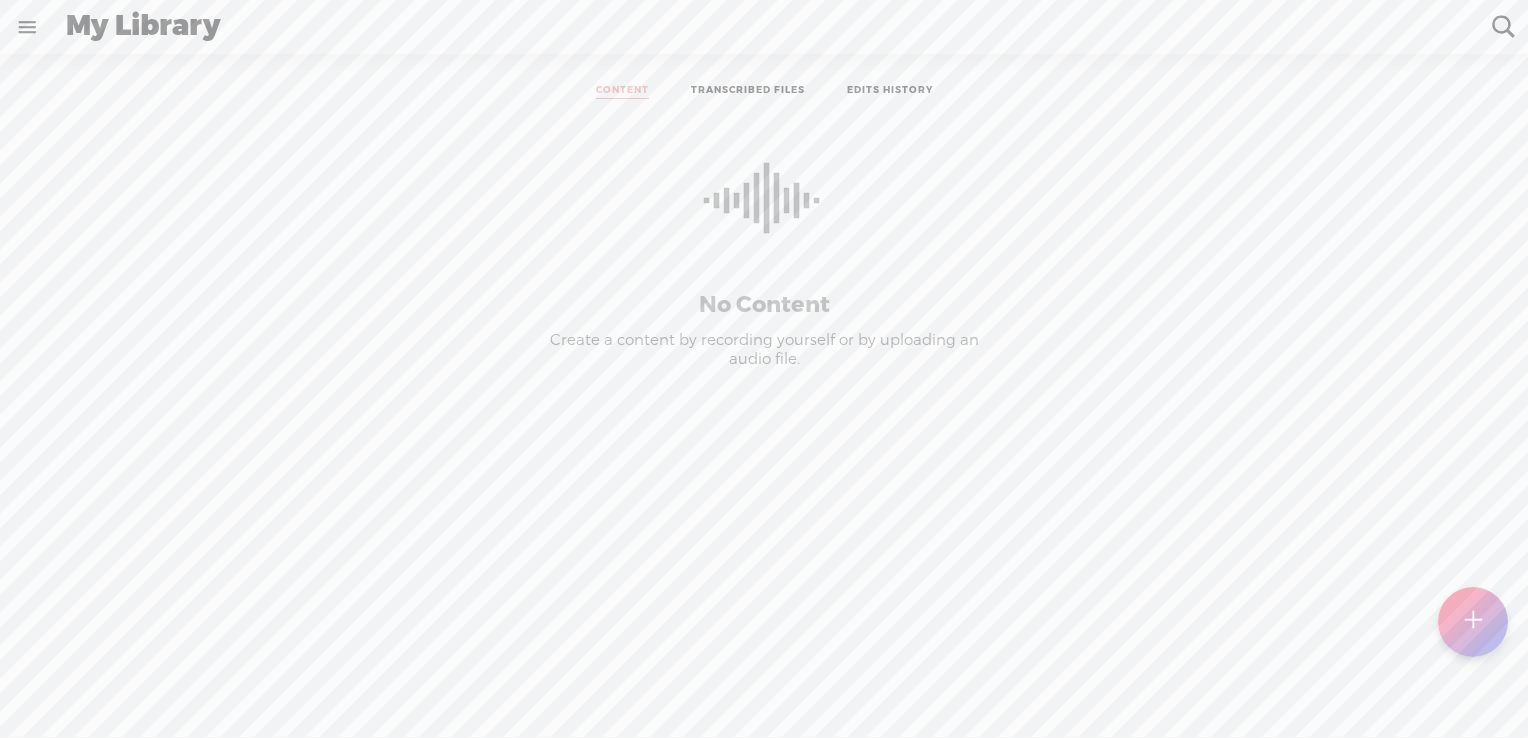 click at bounding box center [27, 27] 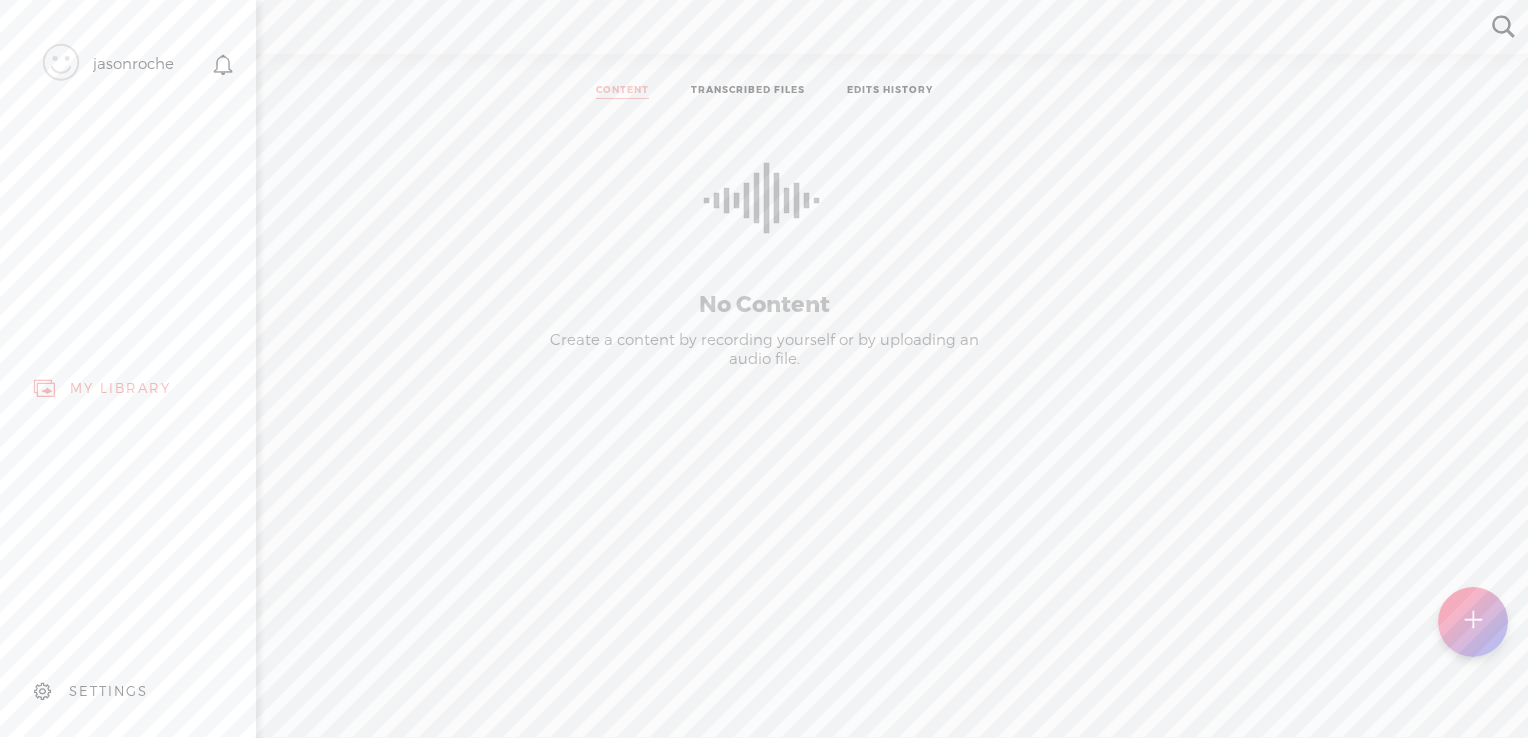 click on "jasonroche" at bounding box center (133, 65) 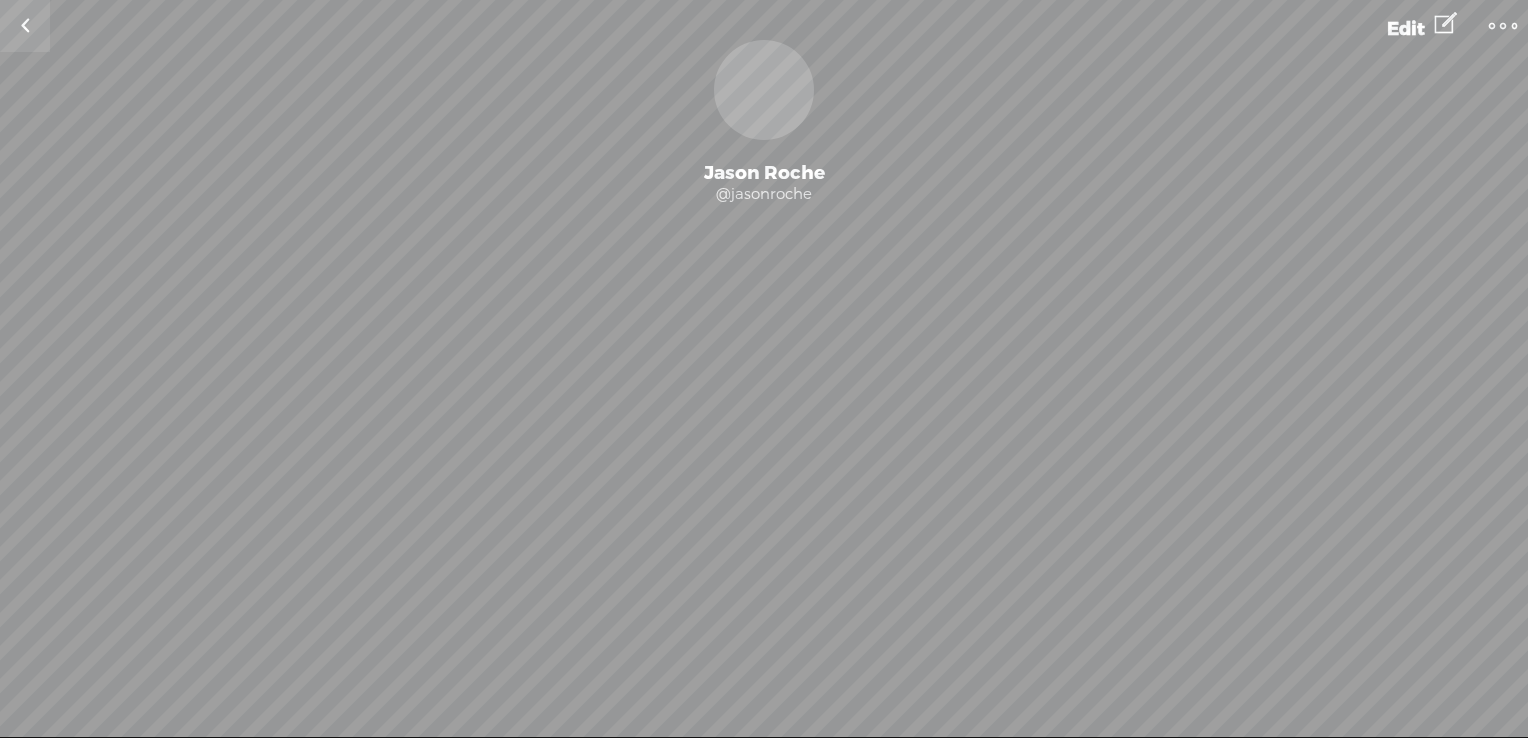 click at bounding box center (1503, 26) 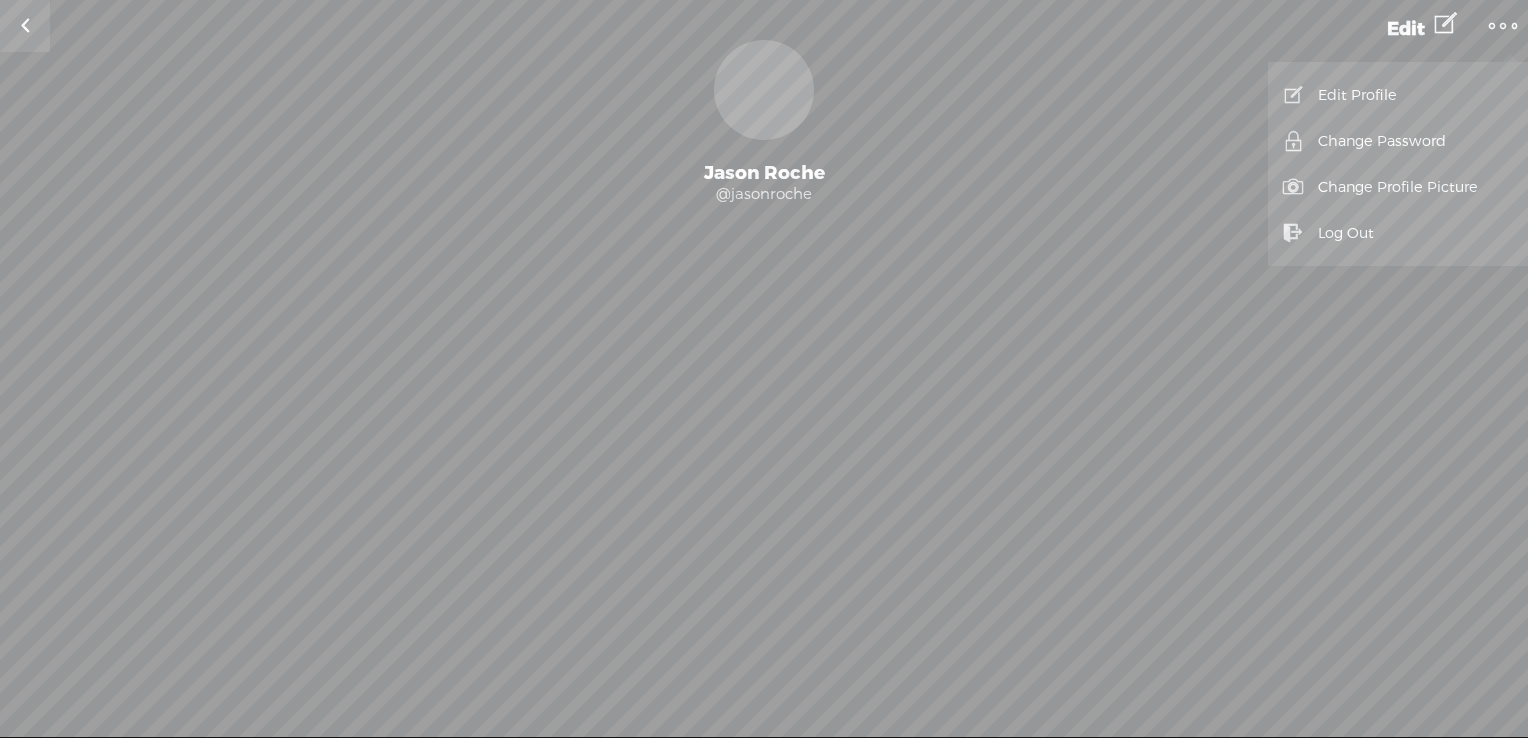 click on "Edit Profile" at bounding box center (1398, 95) 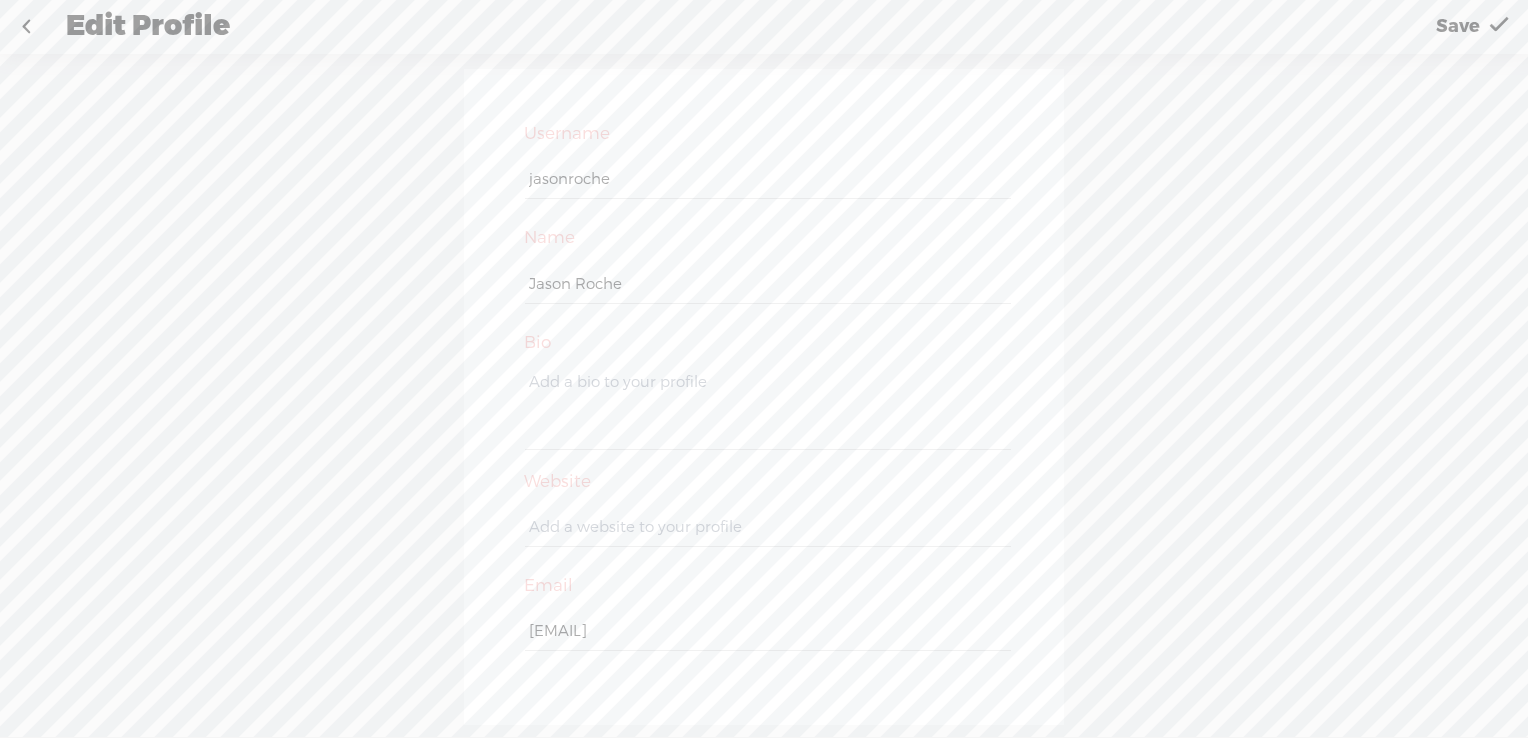 click at bounding box center (26, 27) 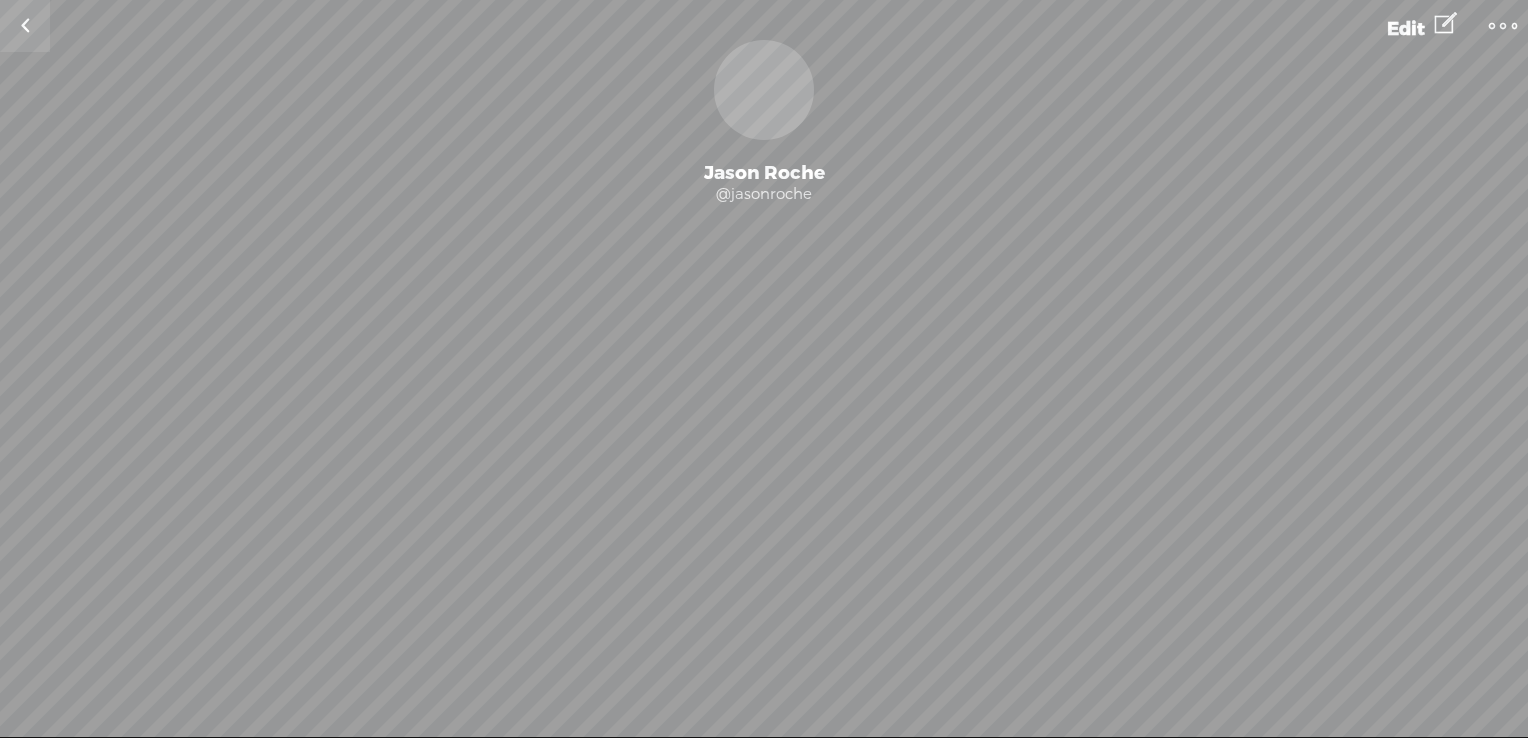 click at bounding box center (25, 26) 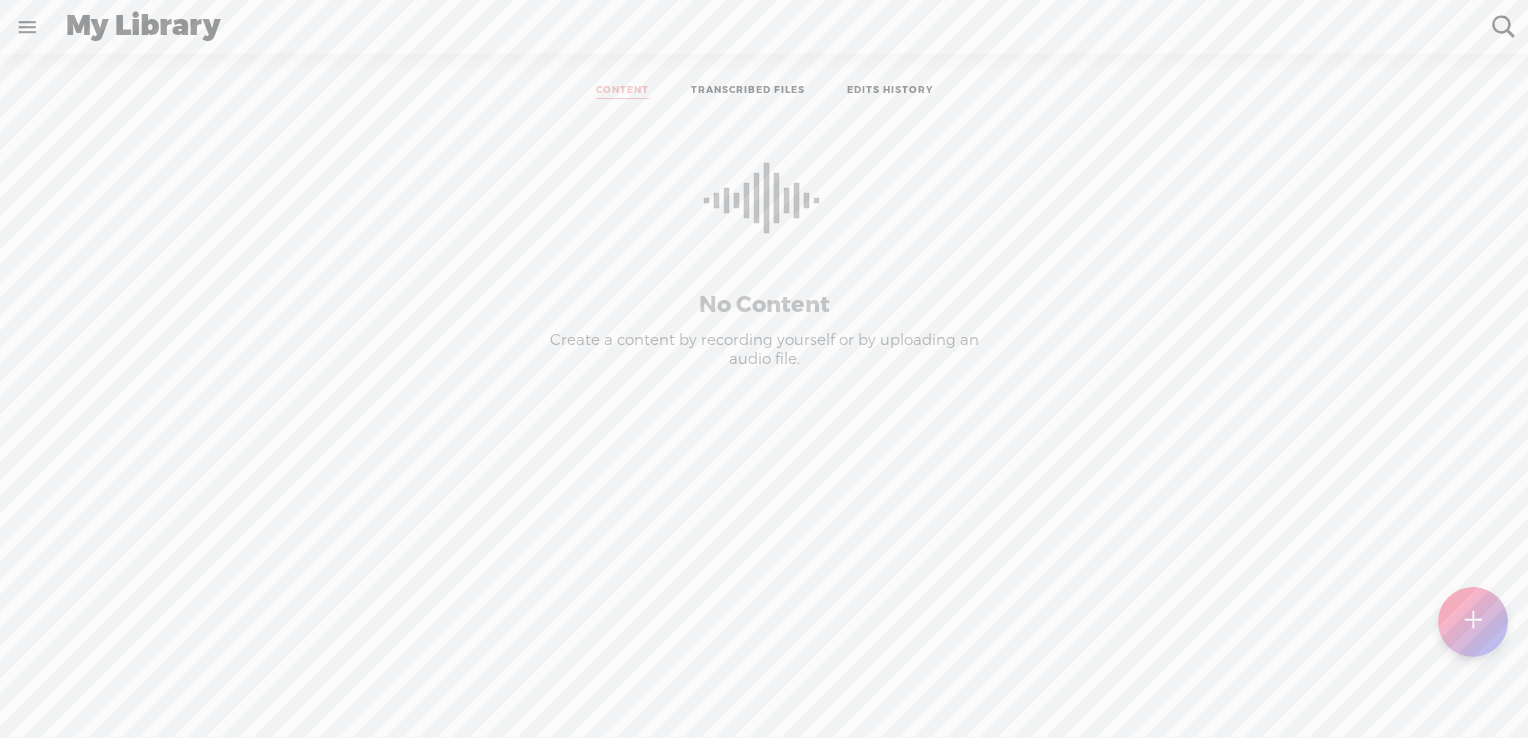click on "TRANSCRIBED FILES" at bounding box center (748, 91) 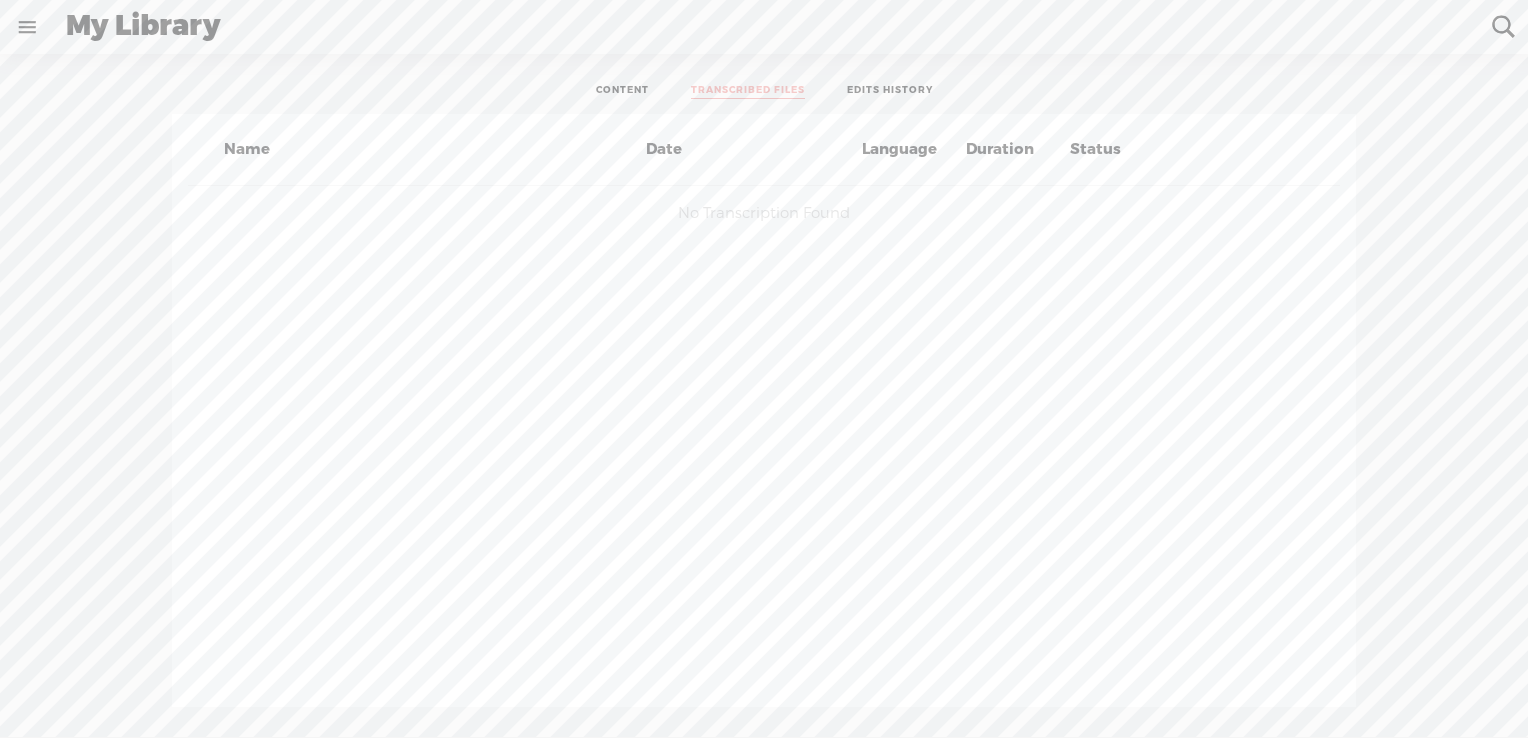 click on "CONTENT" at bounding box center (622, 91) 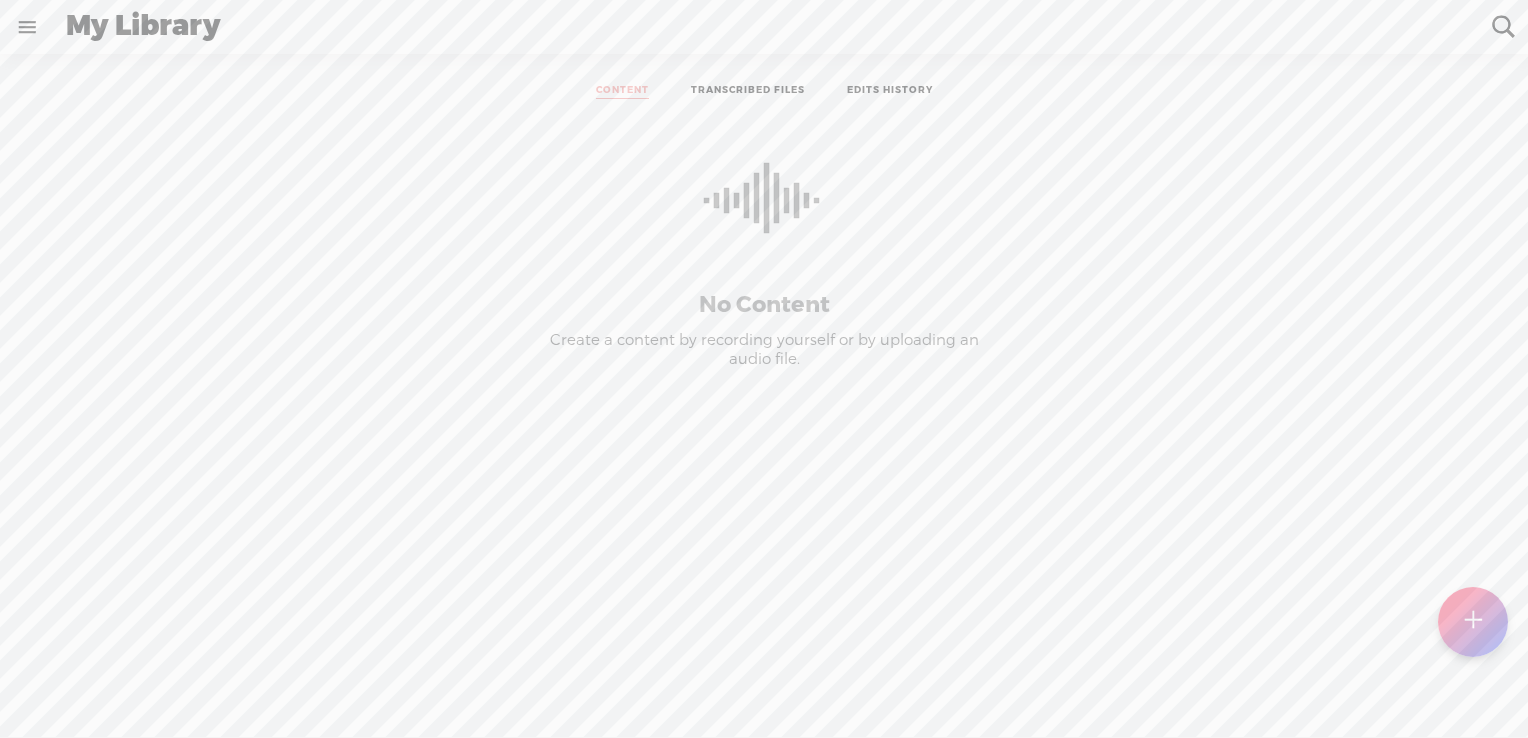 click at bounding box center (1472, 621) 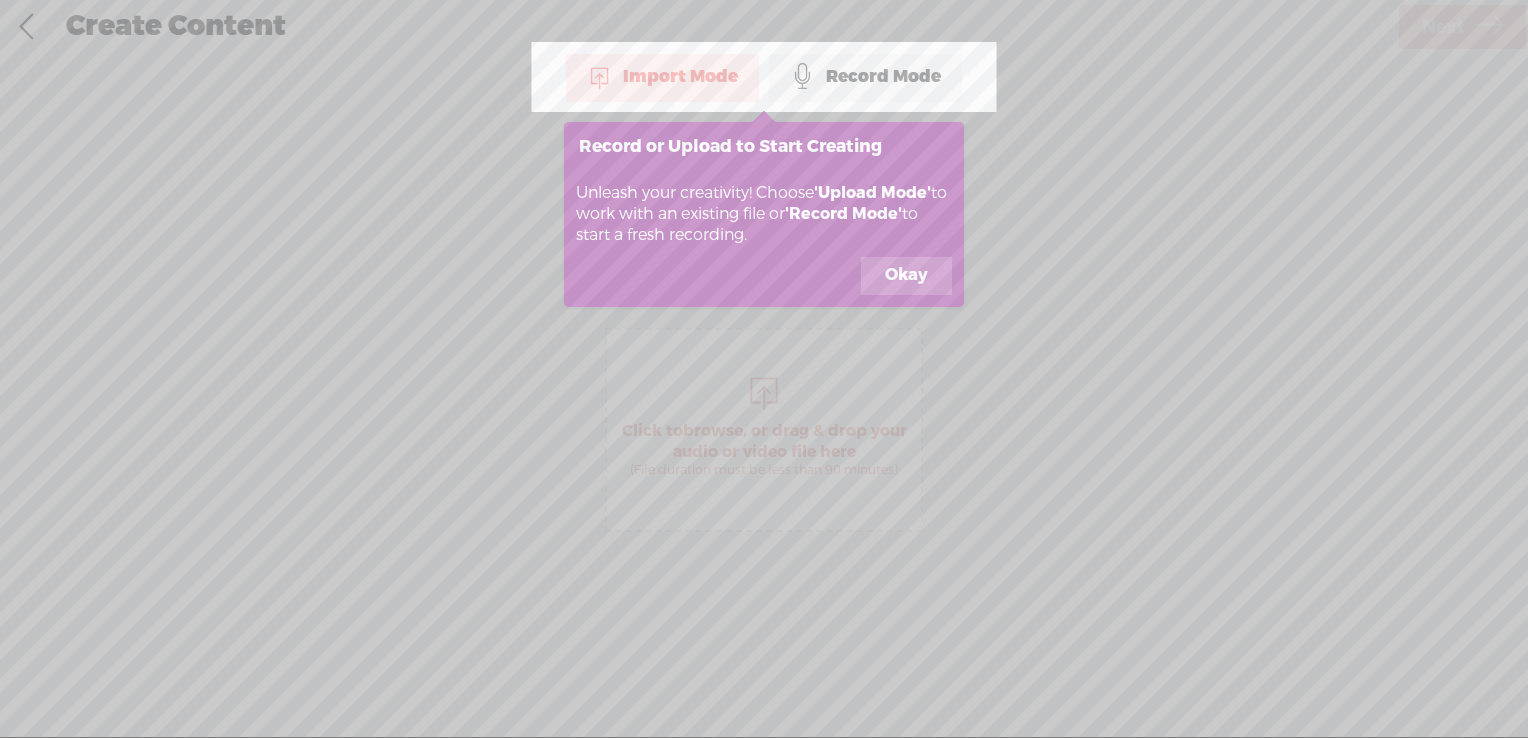 click on "Okay" at bounding box center [906, 276] 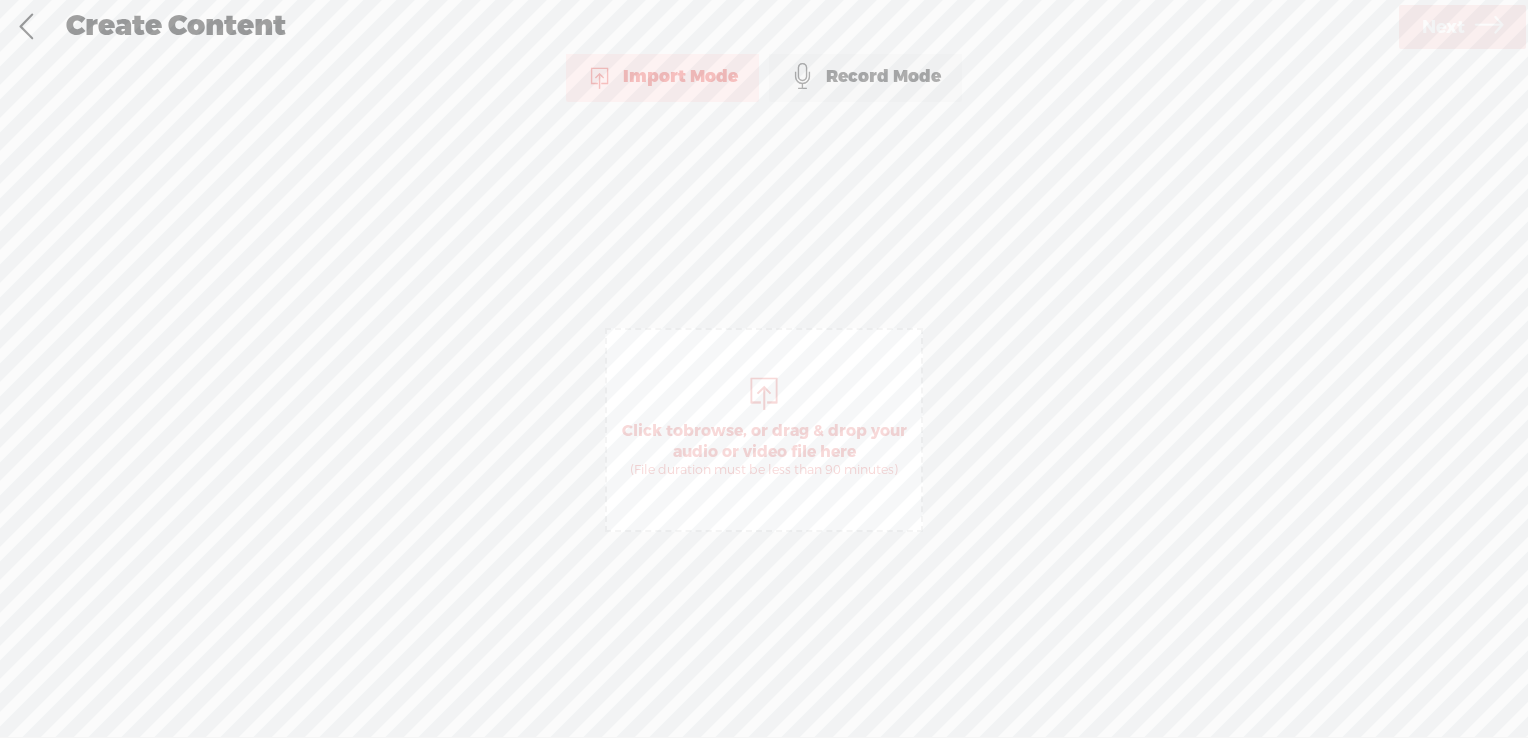 click on "Record Mode" at bounding box center [865, 77] 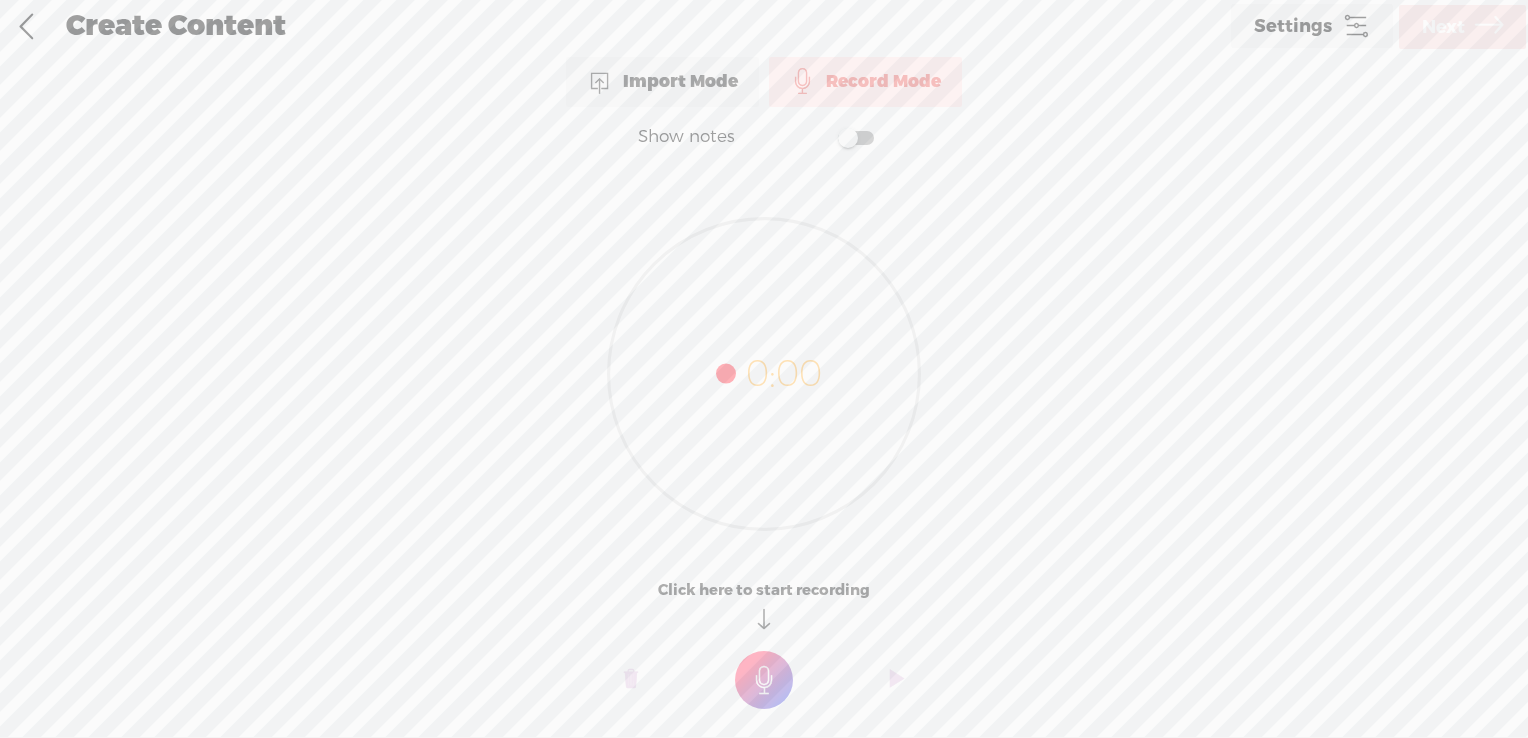 click on "Import Mode" at bounding box center [662, 82] 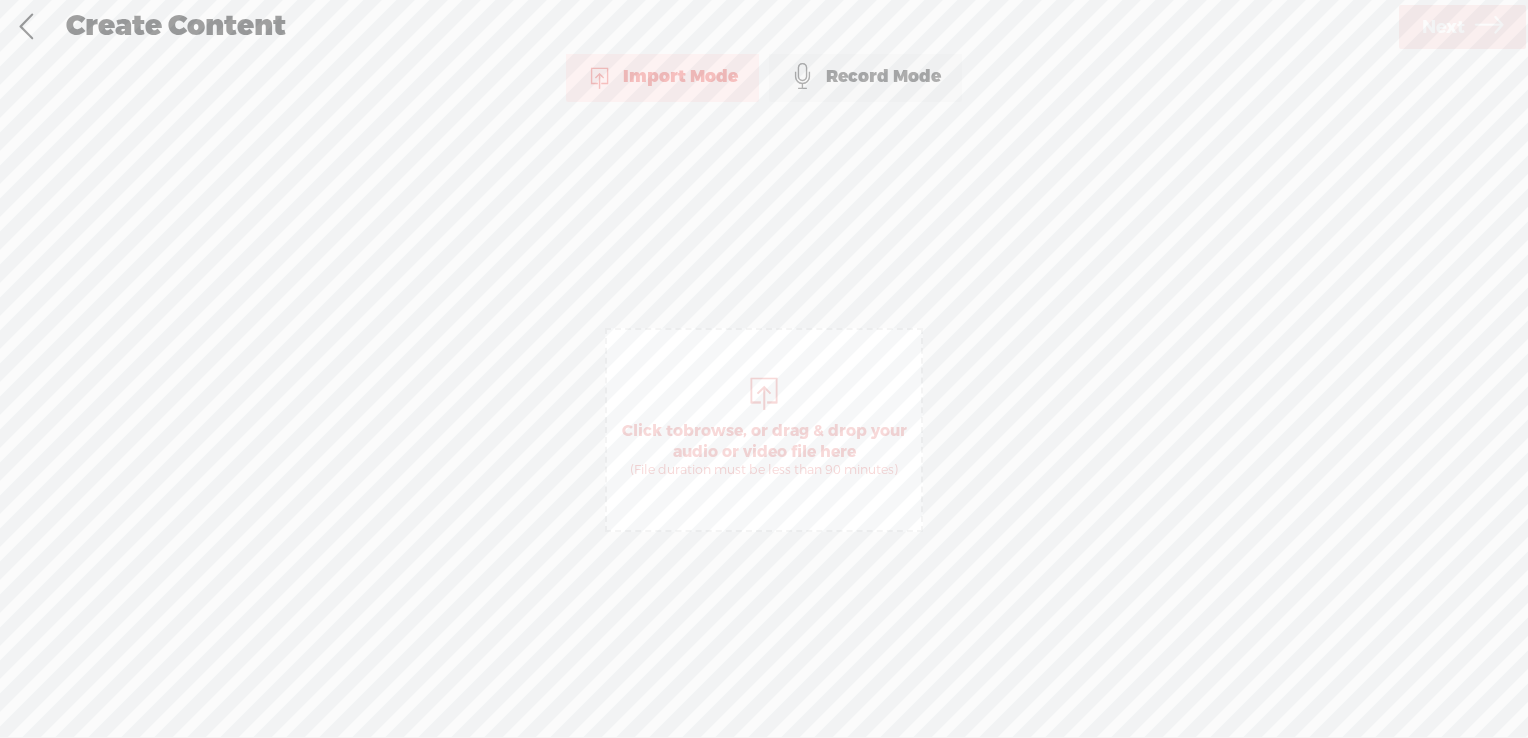 click on "Click to  browse , or drag & drop your audio or video file here (File duration must be less than 90 minutes)" at bounding box center [764, 430] 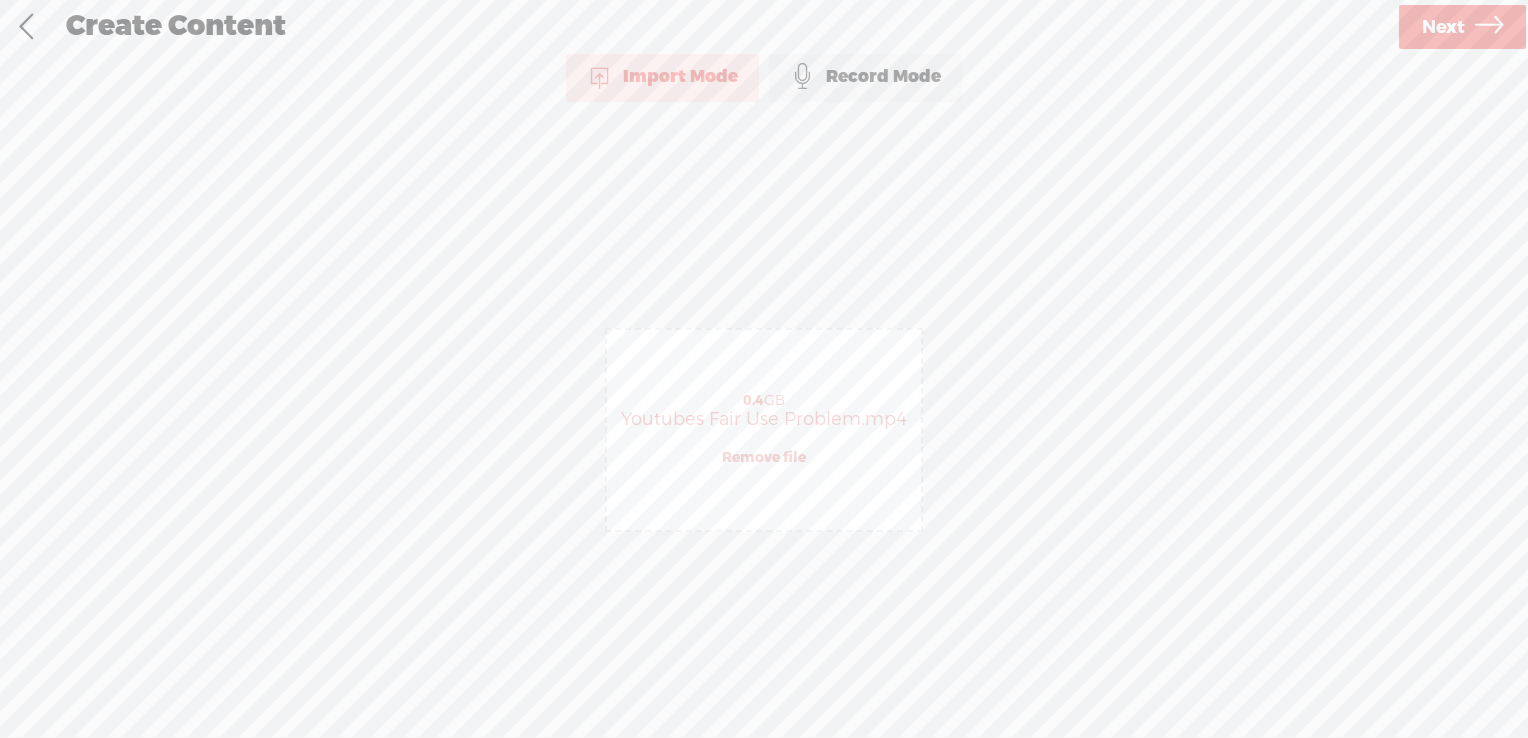 click on "Next" at bounding box center [1443, 27] 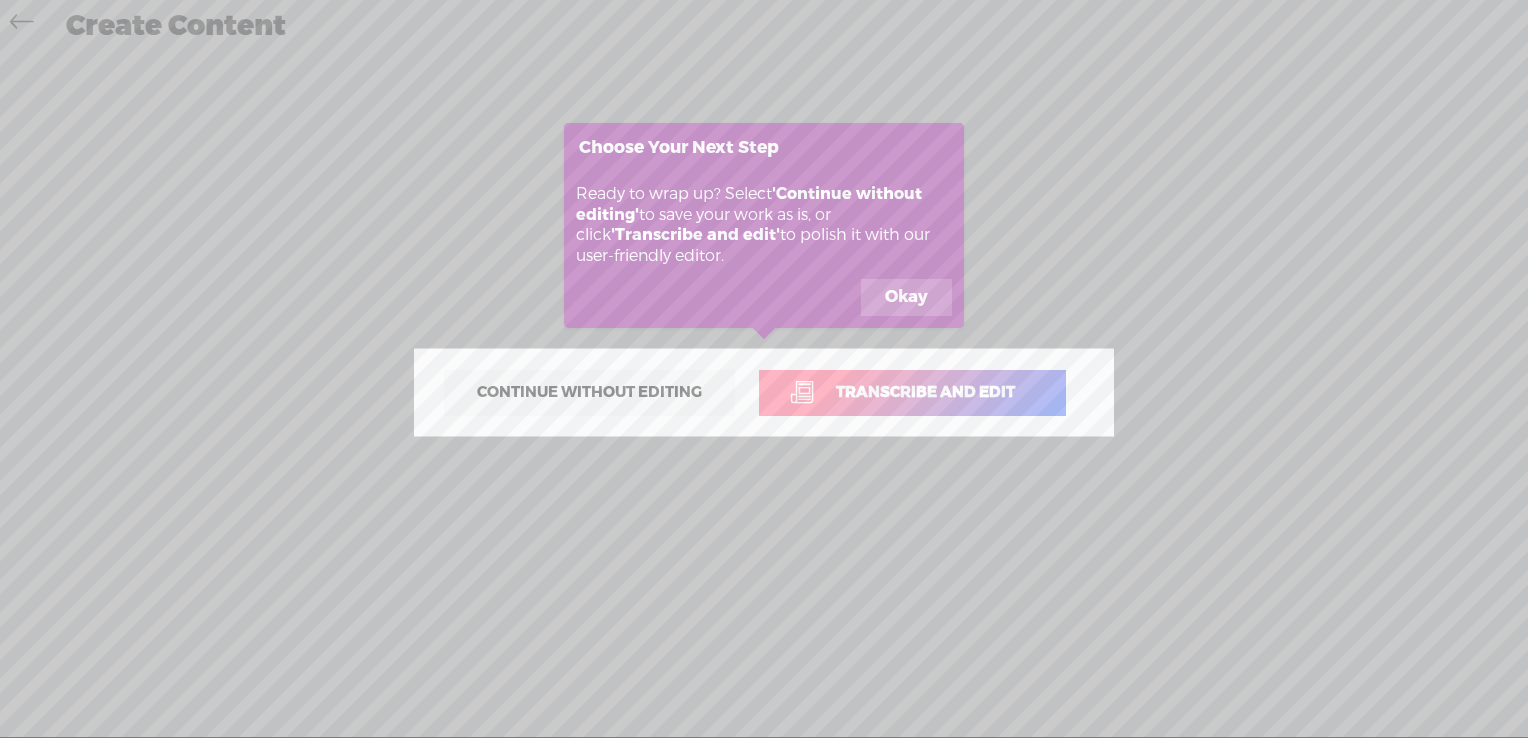 click on "Transcribe and edit" at bounding box center [925, 392] 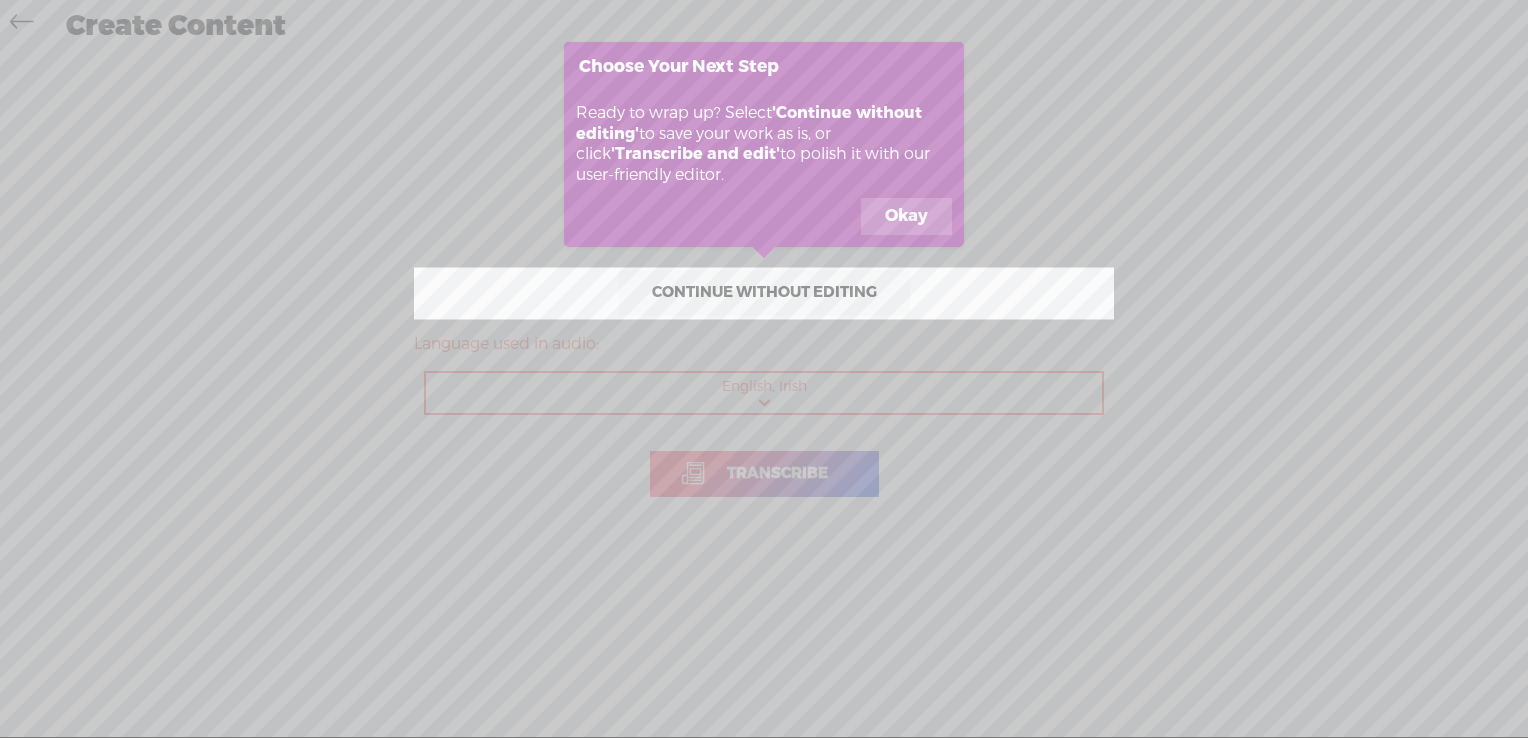 click on "Okay" at bounding box center [906, 217] 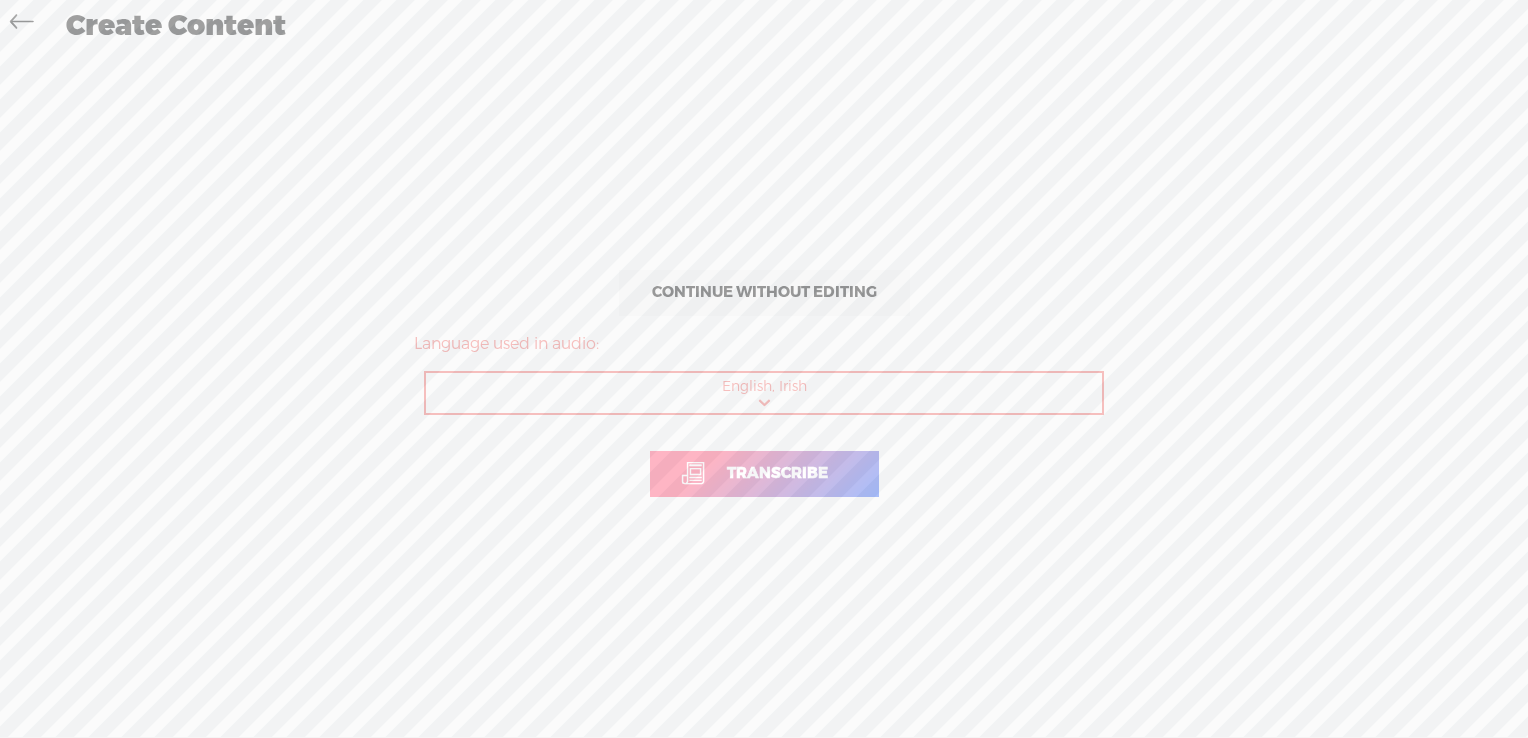 click on "Transcribe" at bounding box center (777, 473) 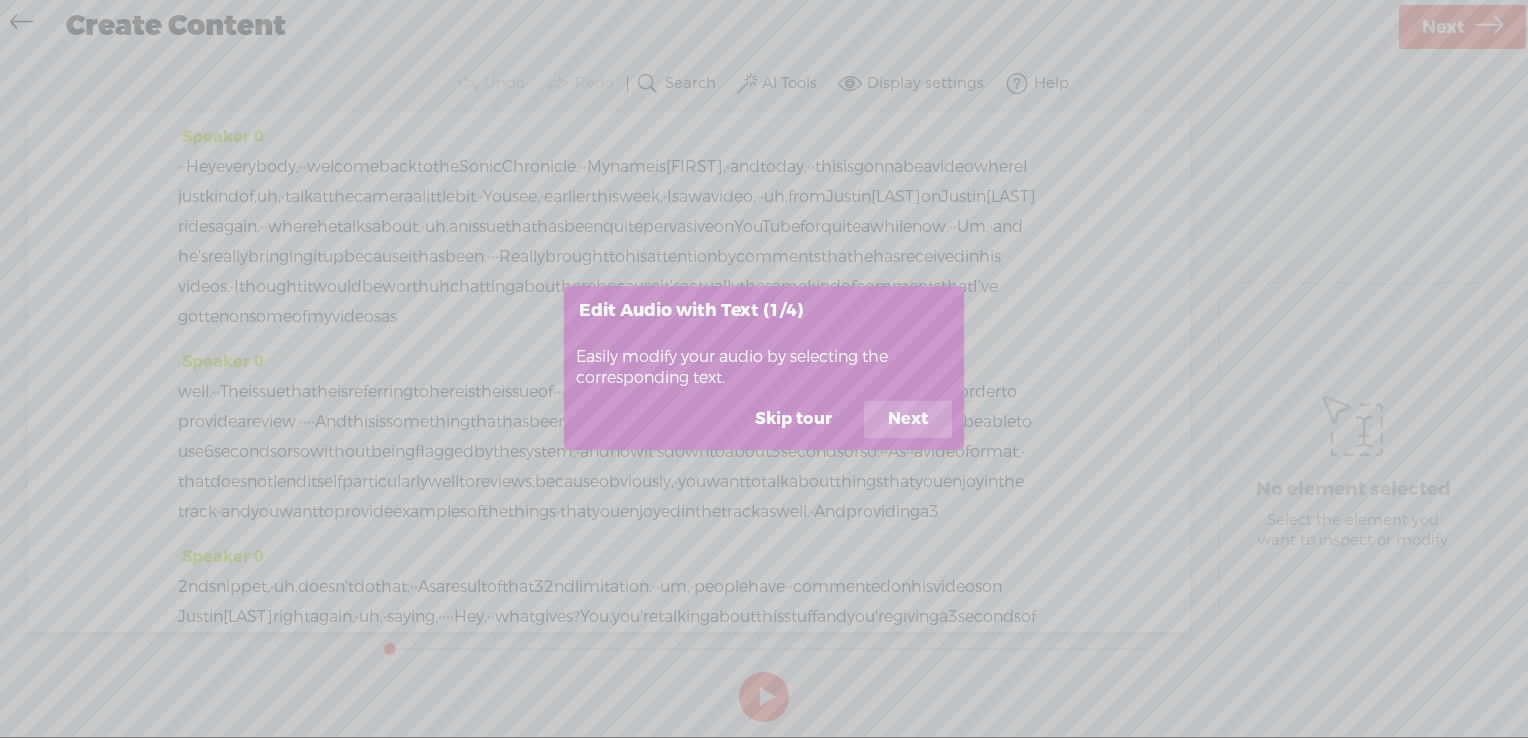 click on "Skip tour" at bounding box center (793, 420) 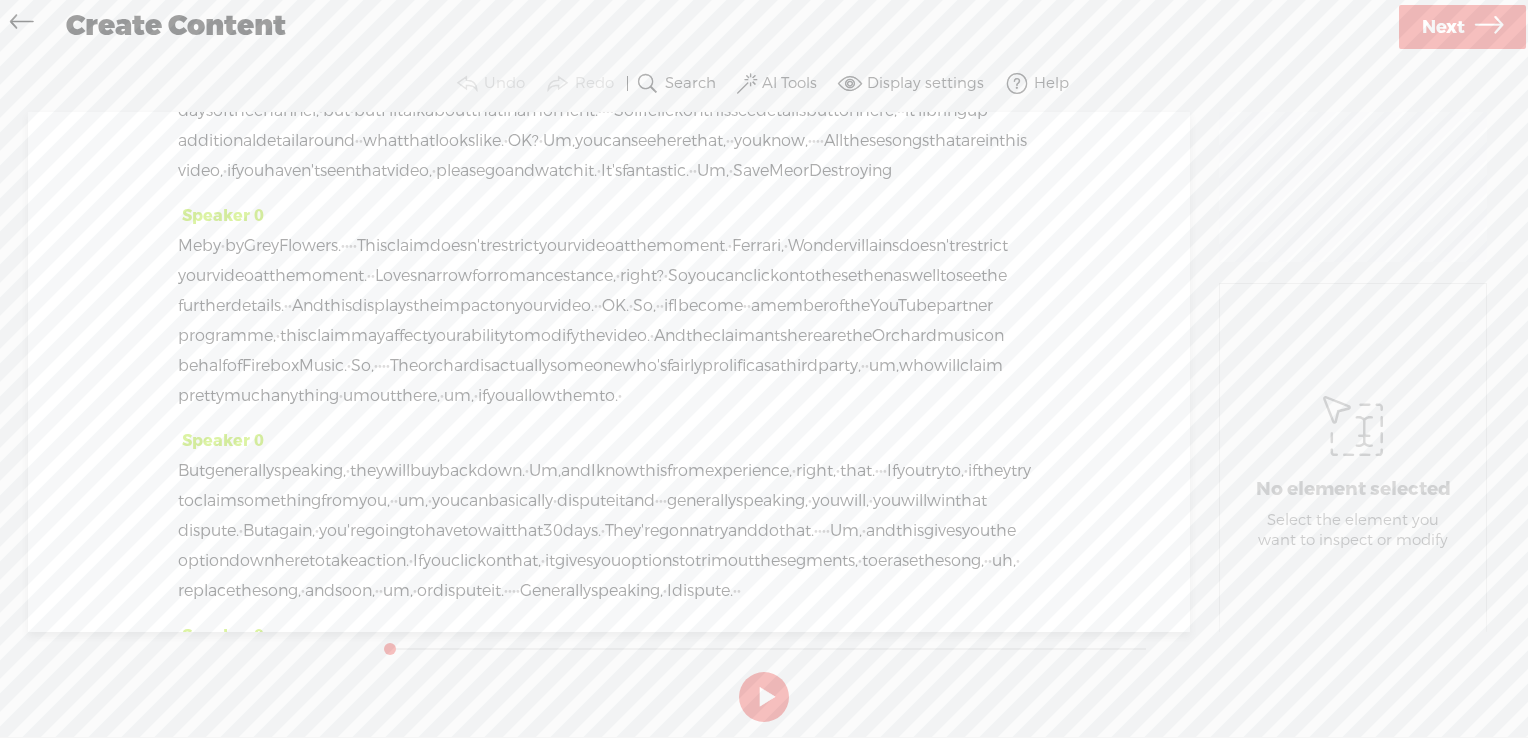 scroll, scrollTop: 2661, scrollLeft: 0, axis: vertical 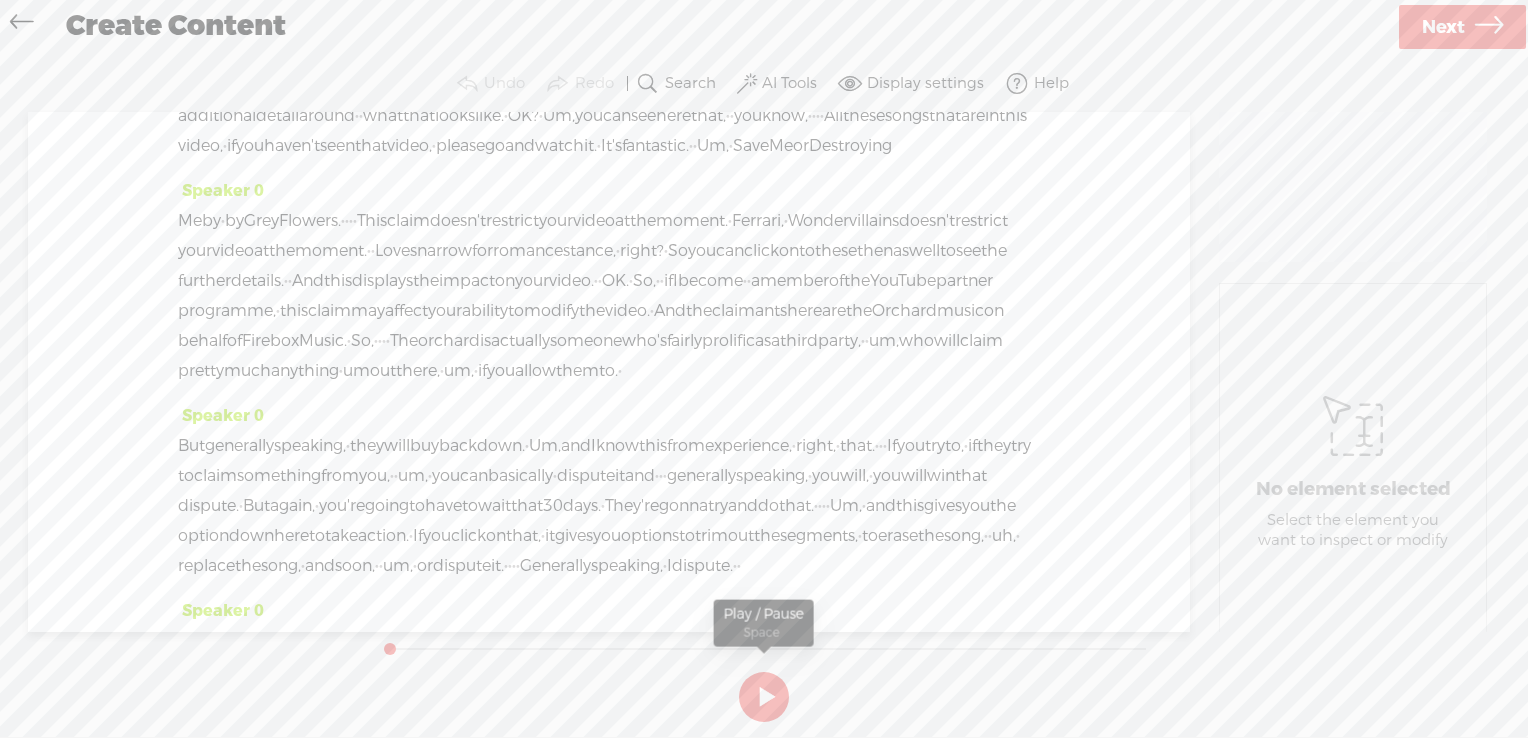 click at bounding box center (764, 697) 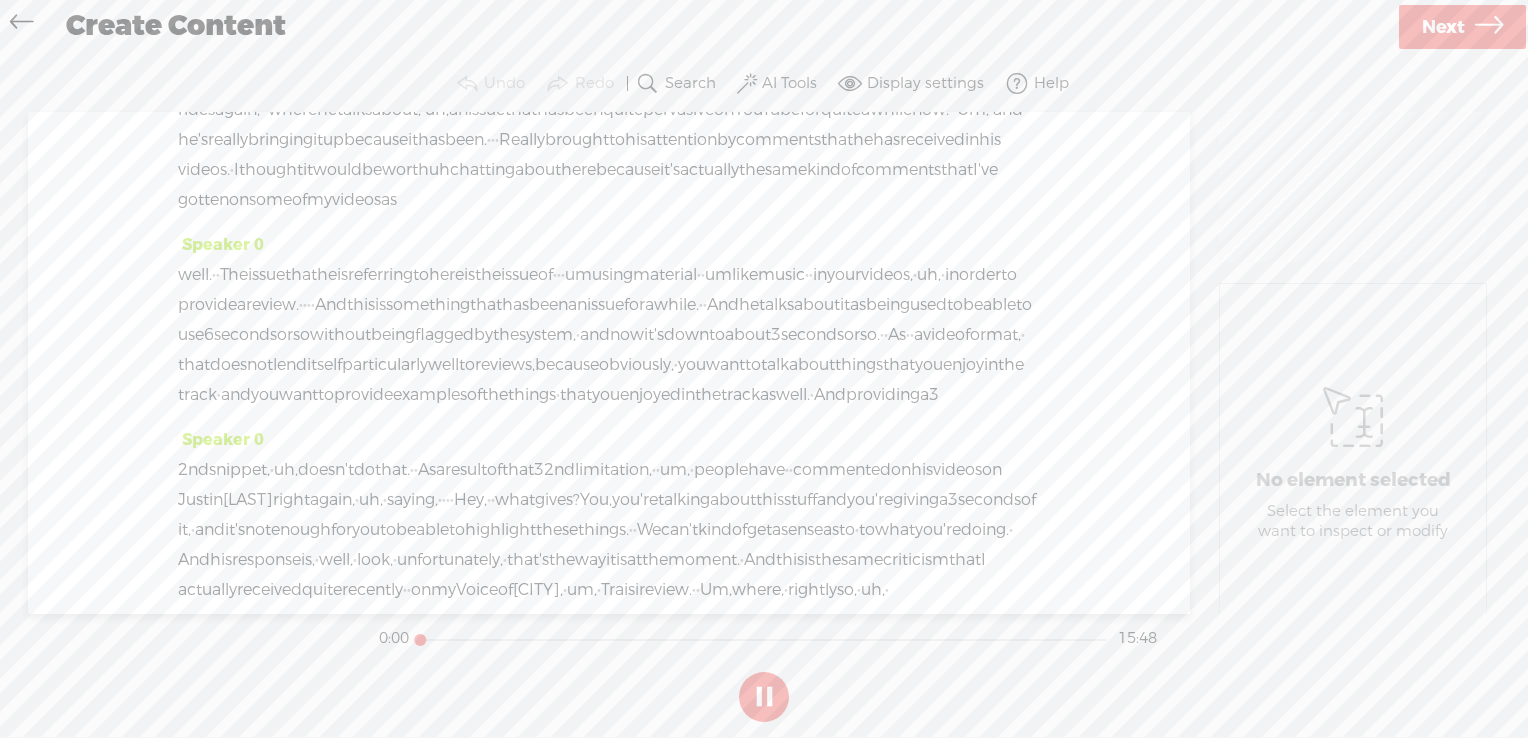 scroll, scrollTop: 0, scrollLeft: 0, axis: both 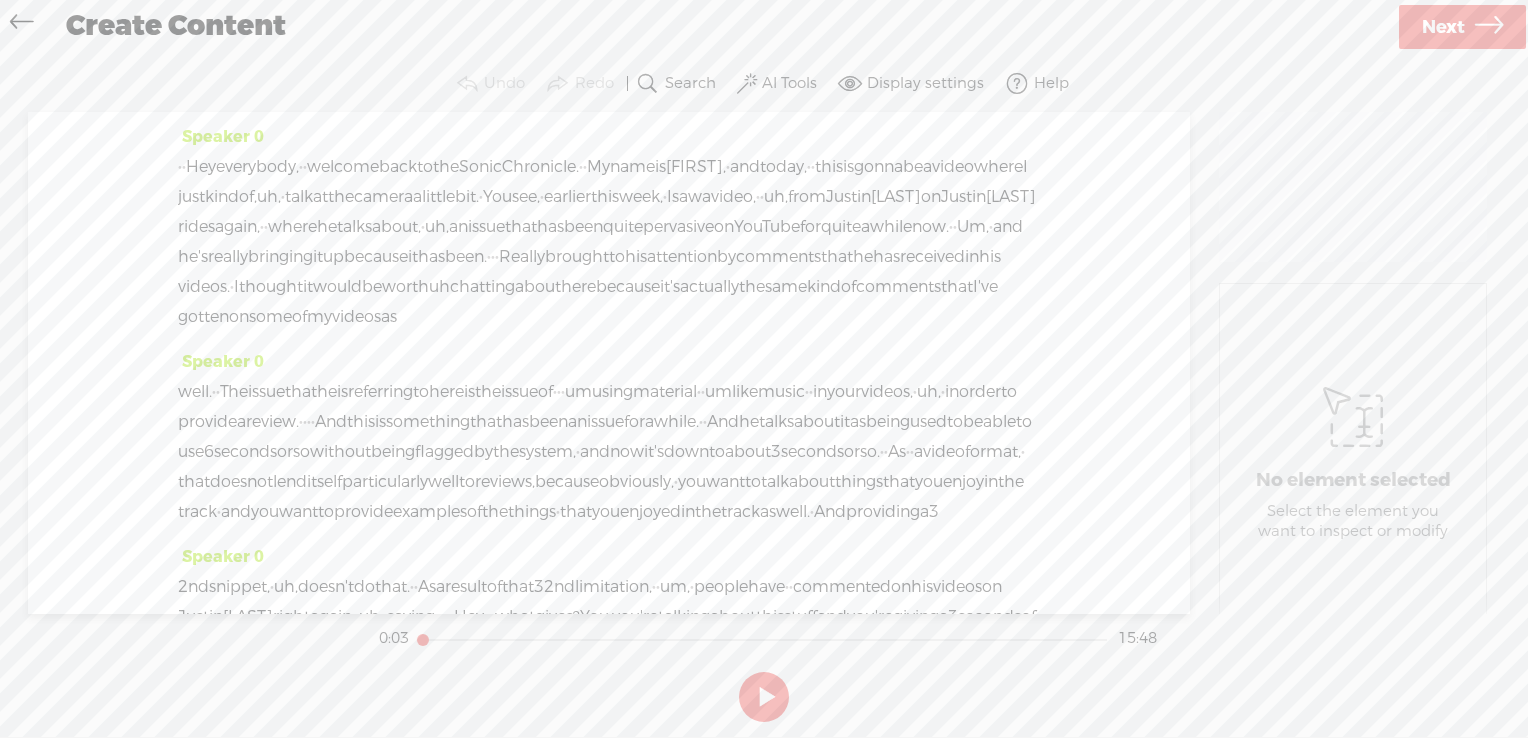 drag, startPoint x: 728, startPoint y: 226, endPoint x: 849, endPoint y: 229, distance: 121.037186 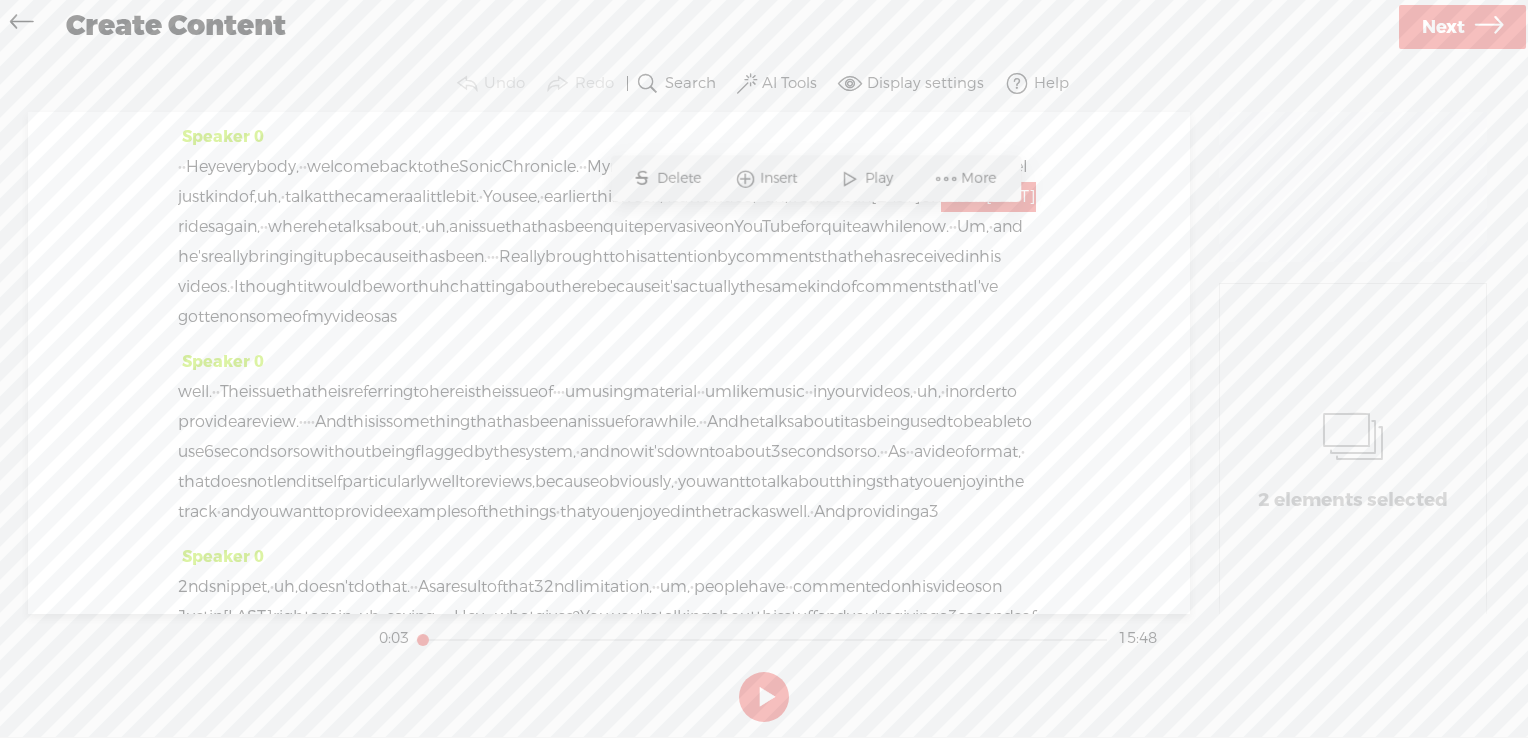 click on "Delete" at bounding box center (681, 179) 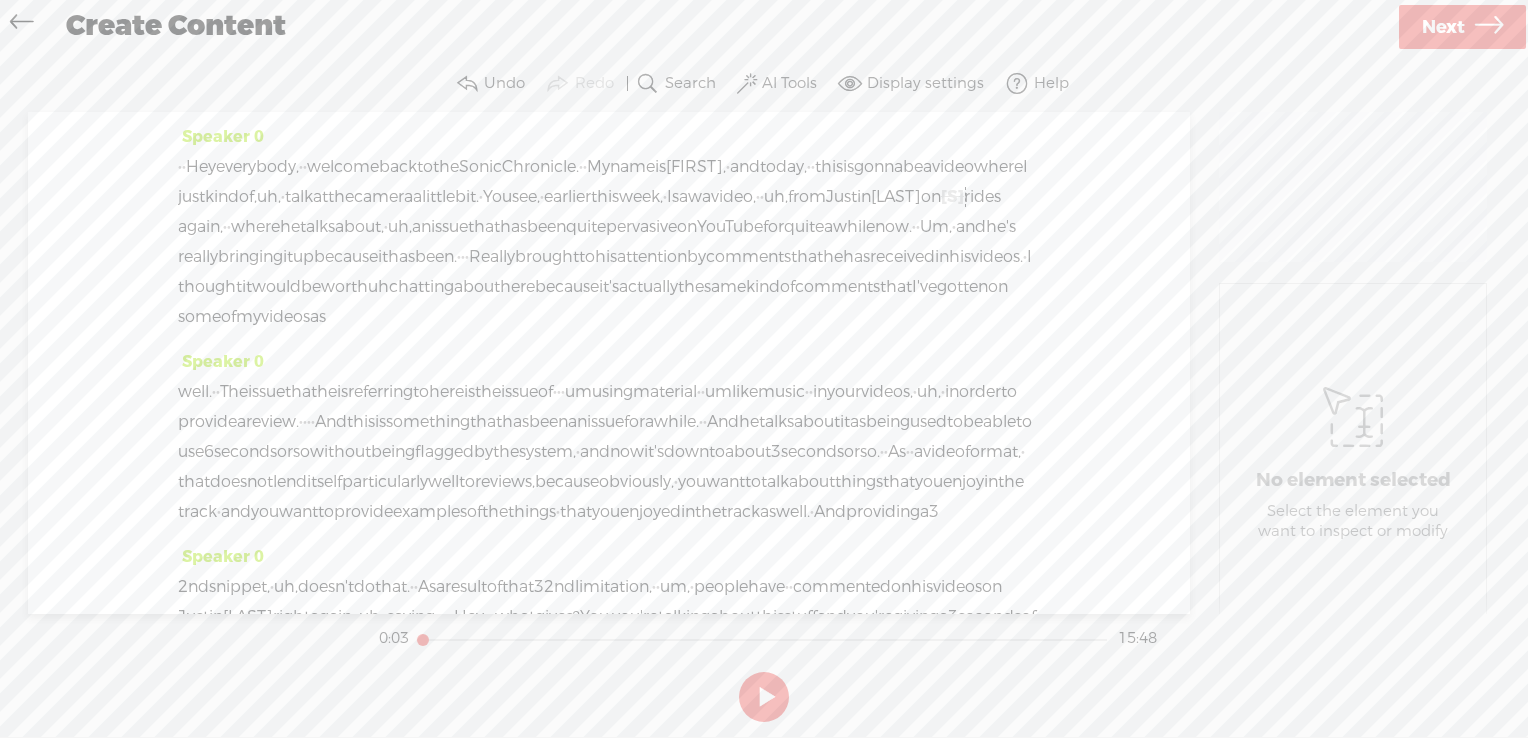 click on "[LAST]" at bounding box center (896, 197) 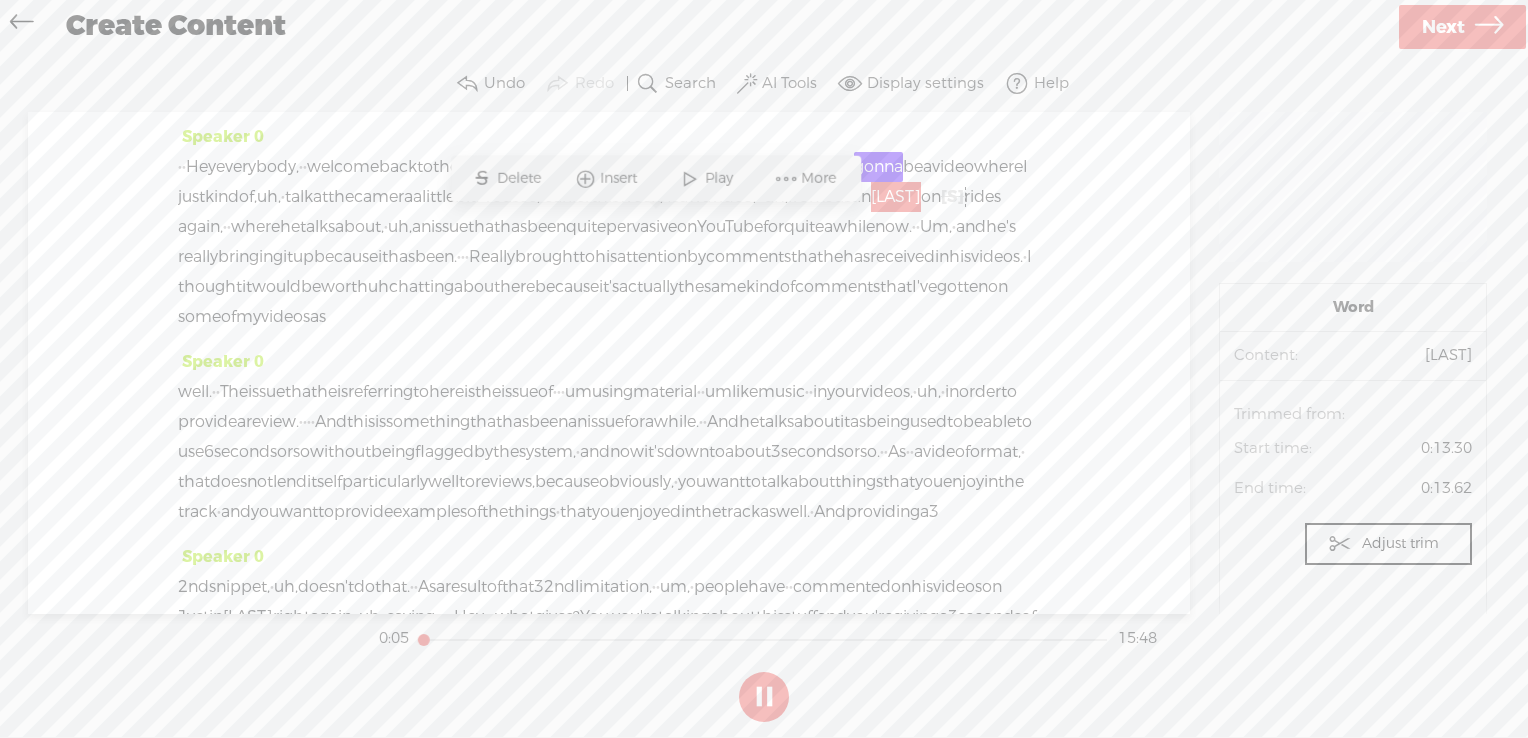click on "[LAST]" at bounding box center (896, 197) 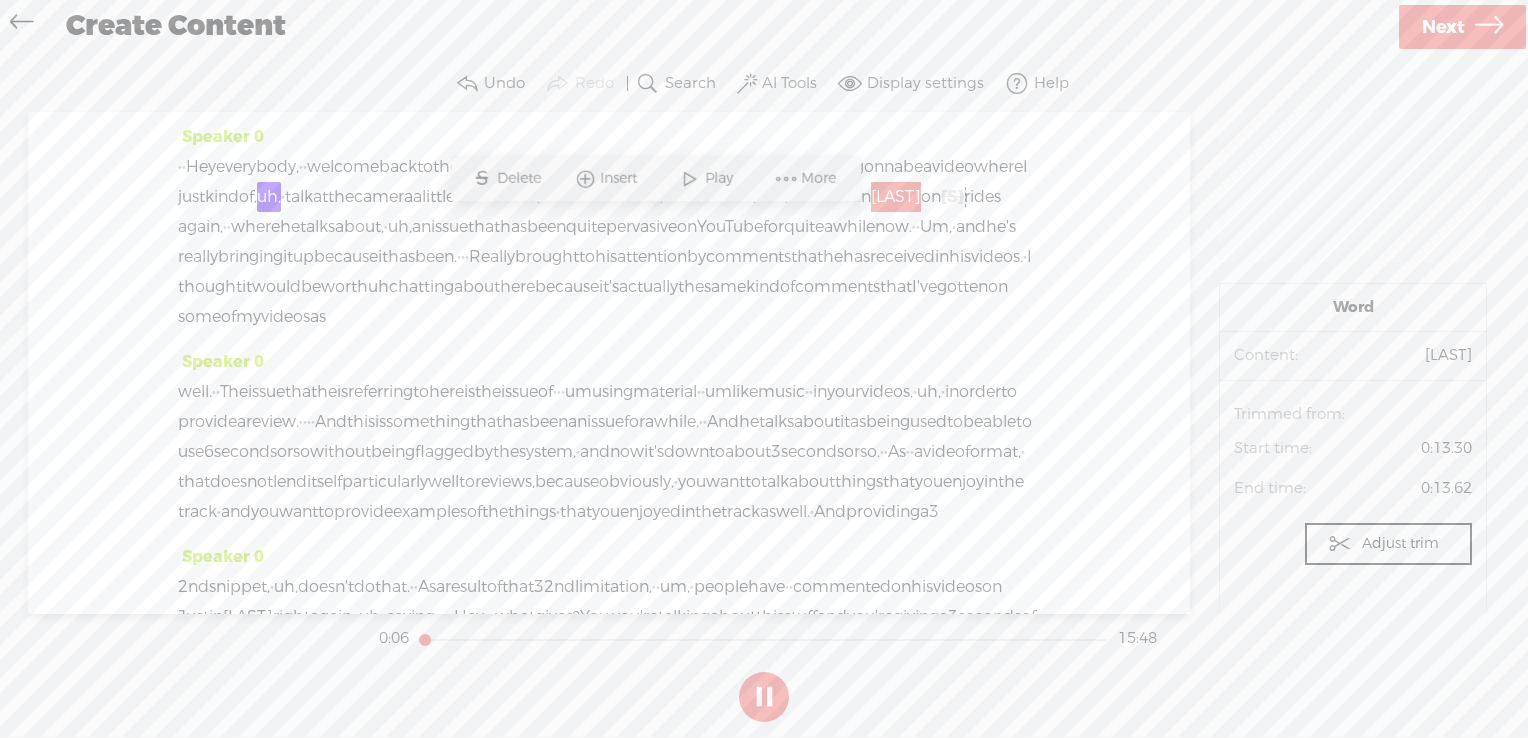click on "Justin" at bounding box center (848, 197) 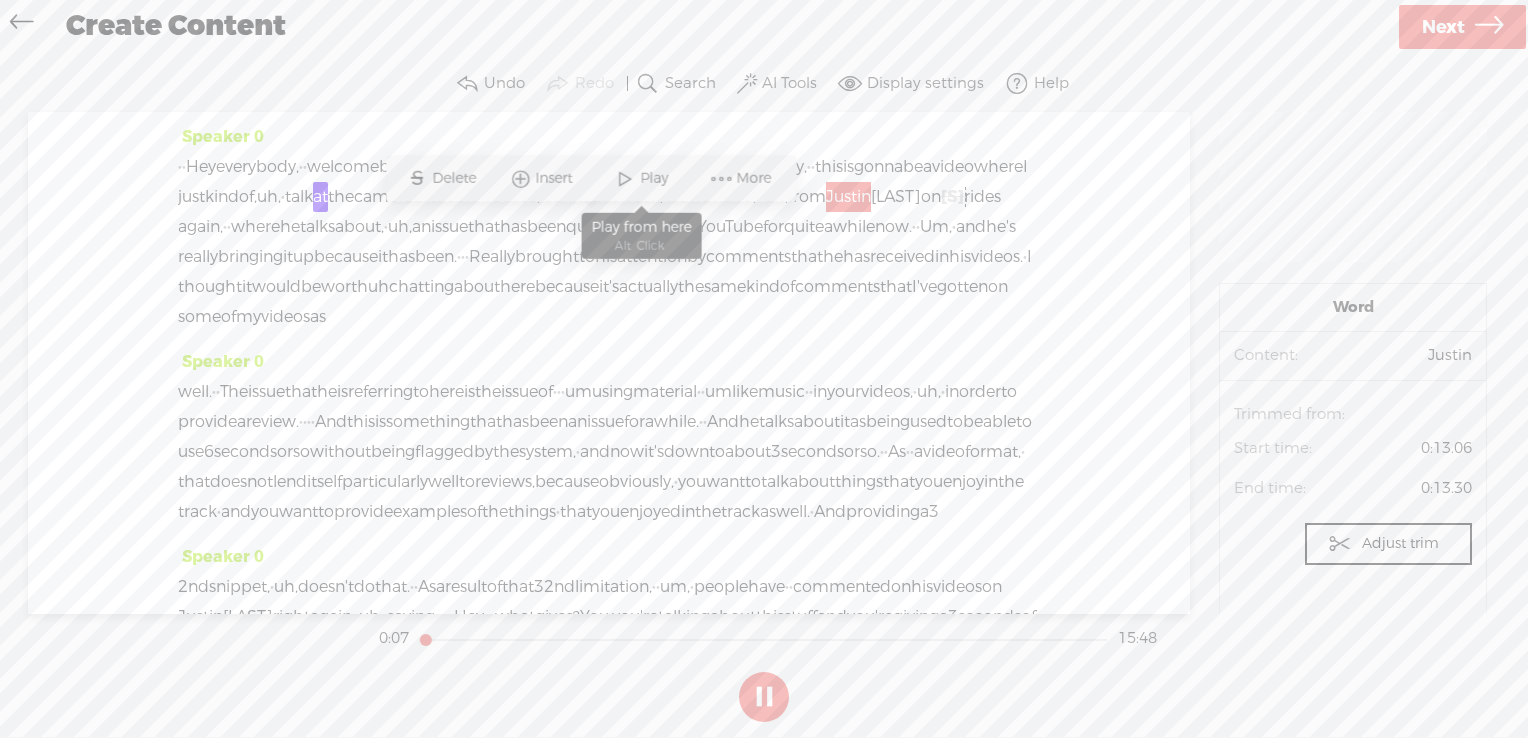 click on "Play" at bounding box center [656, 179] 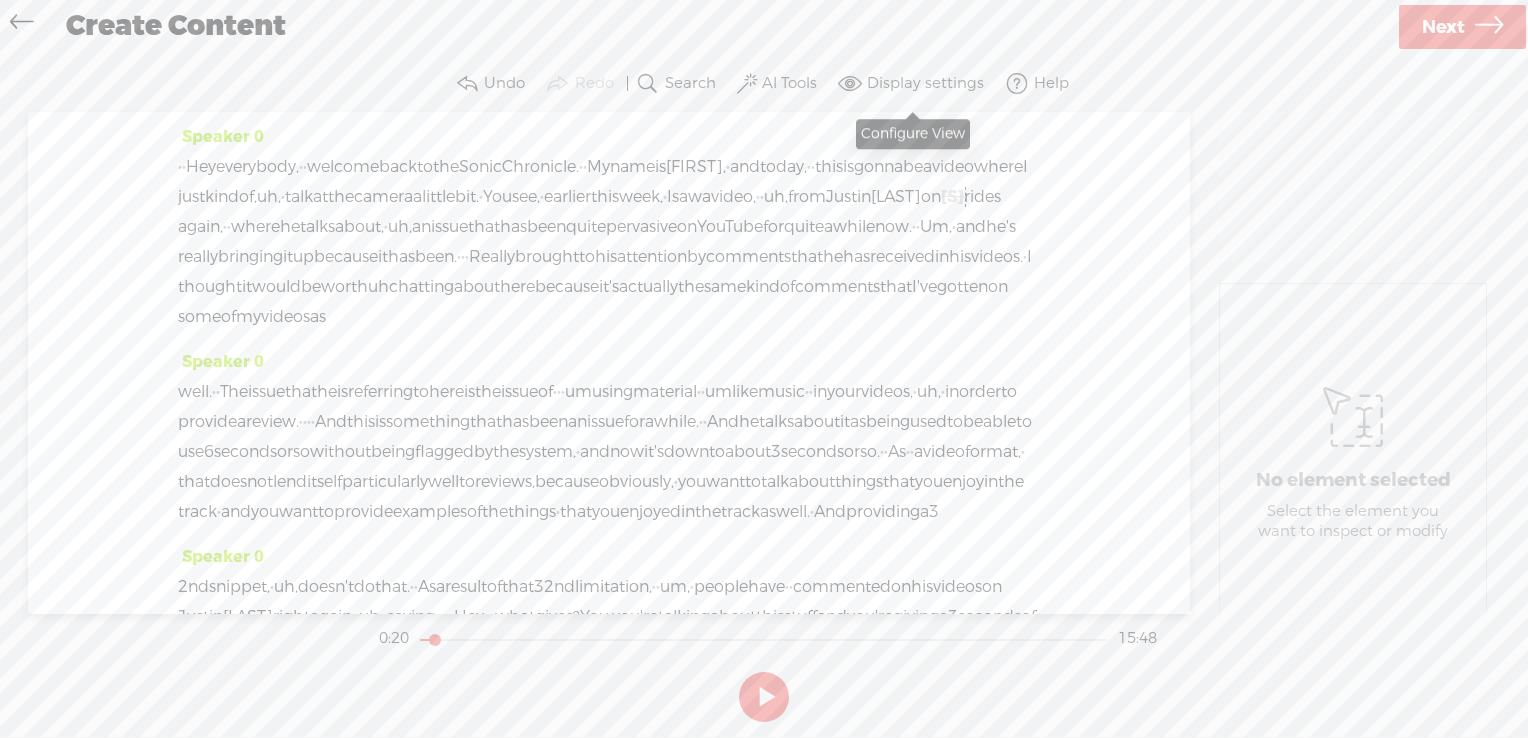 click on "Display settings" at bounding box center [925, 84] 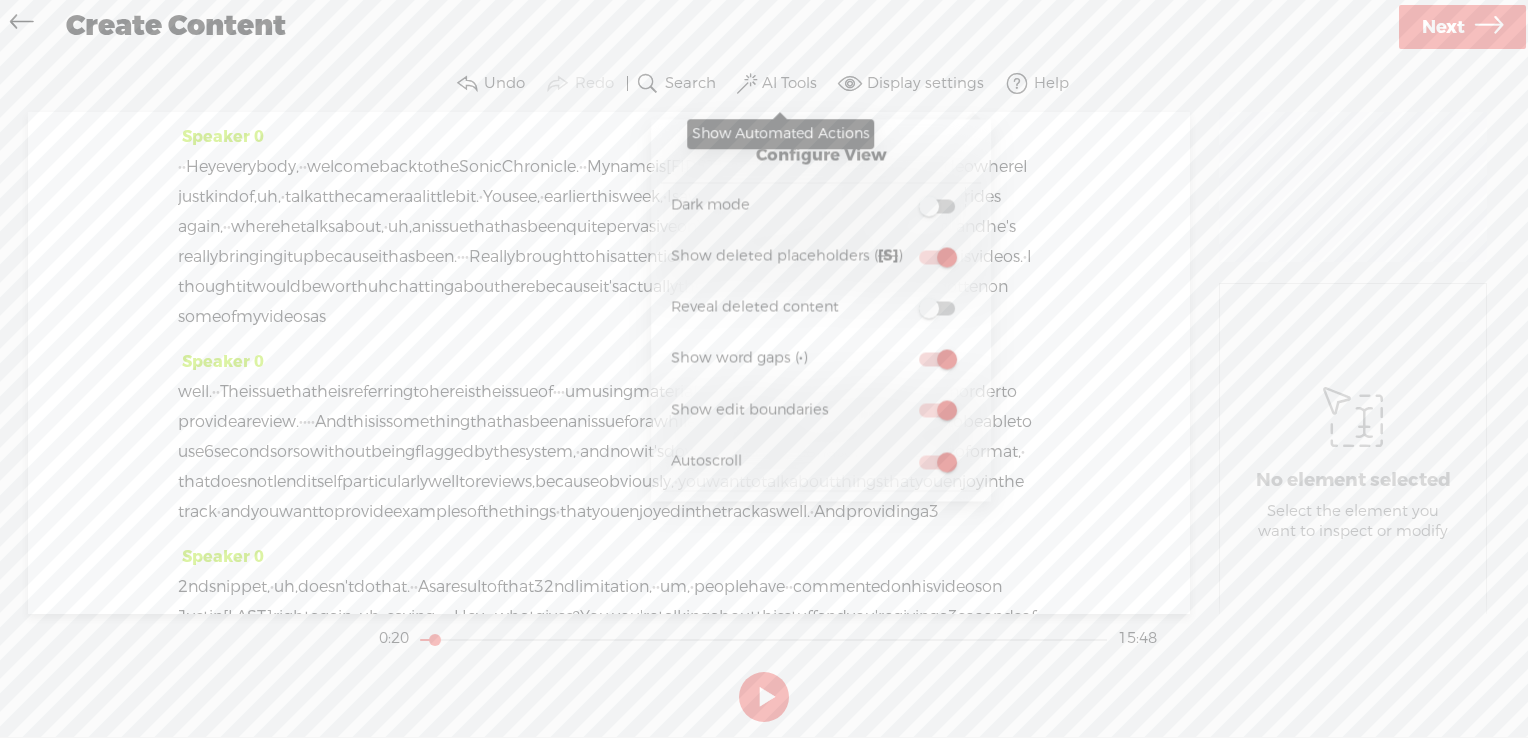 click on "AI Tools" at bounding box center (789, 84) 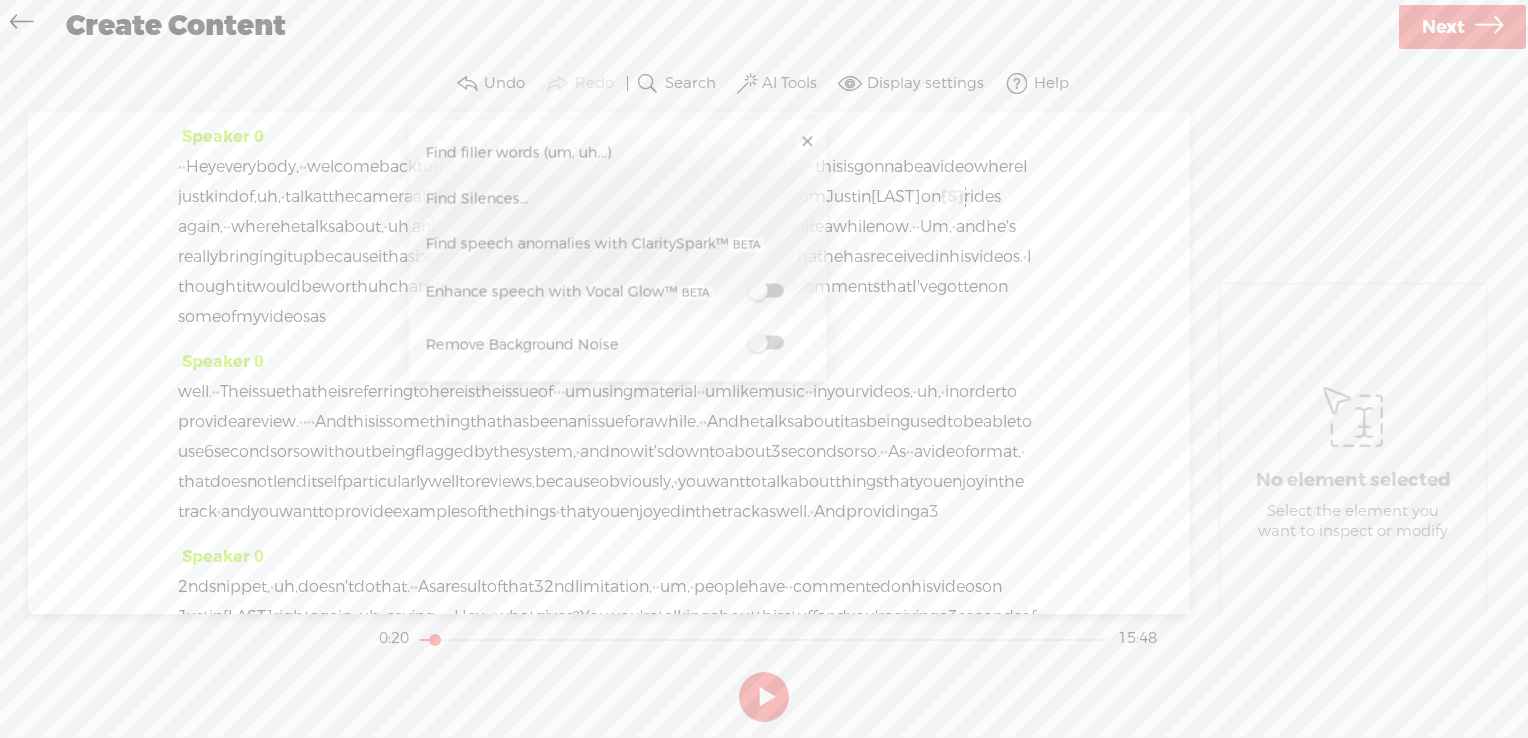 click on "Find filler words (um, uh...)" at bounding box center [617, 153] 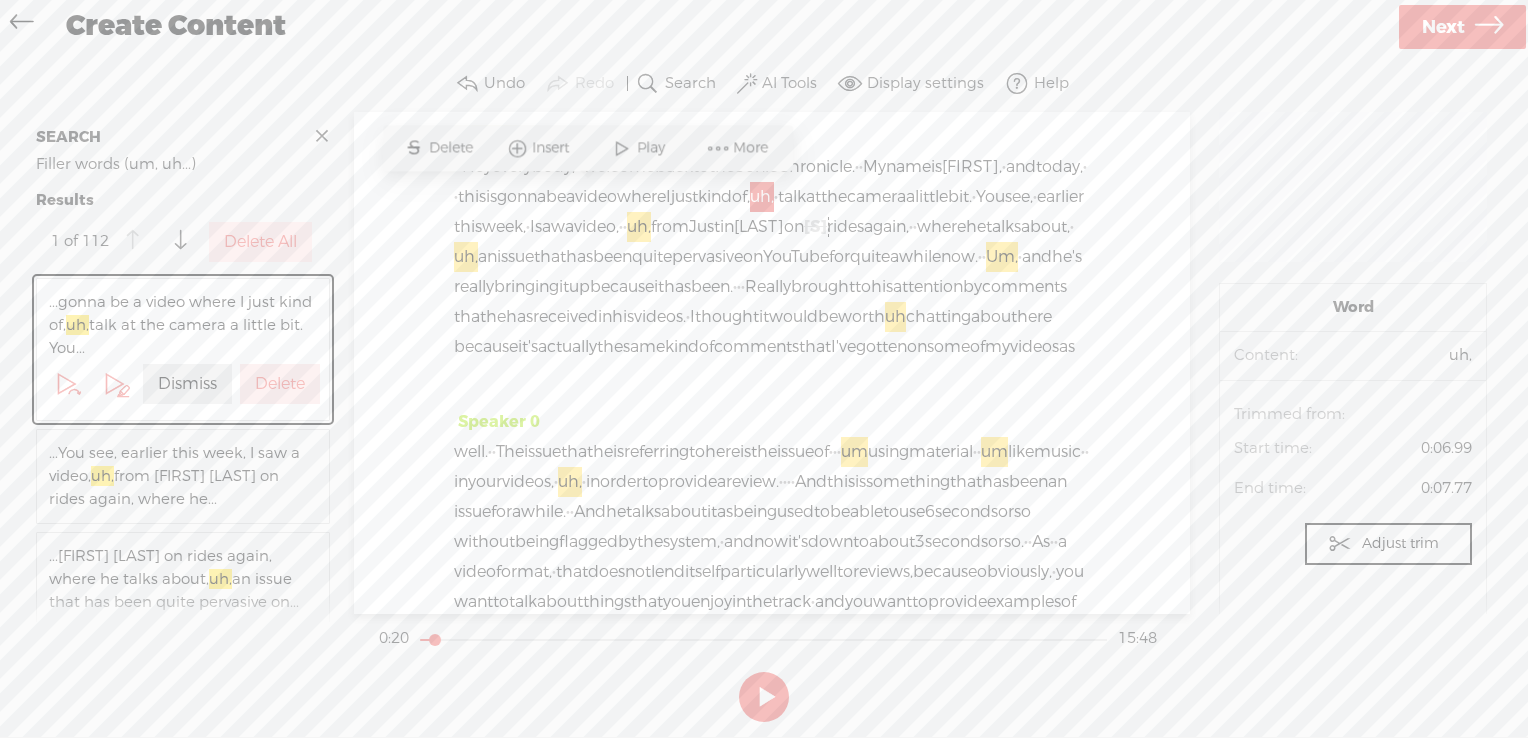 click on "see," at bounding box center [1019, 197] 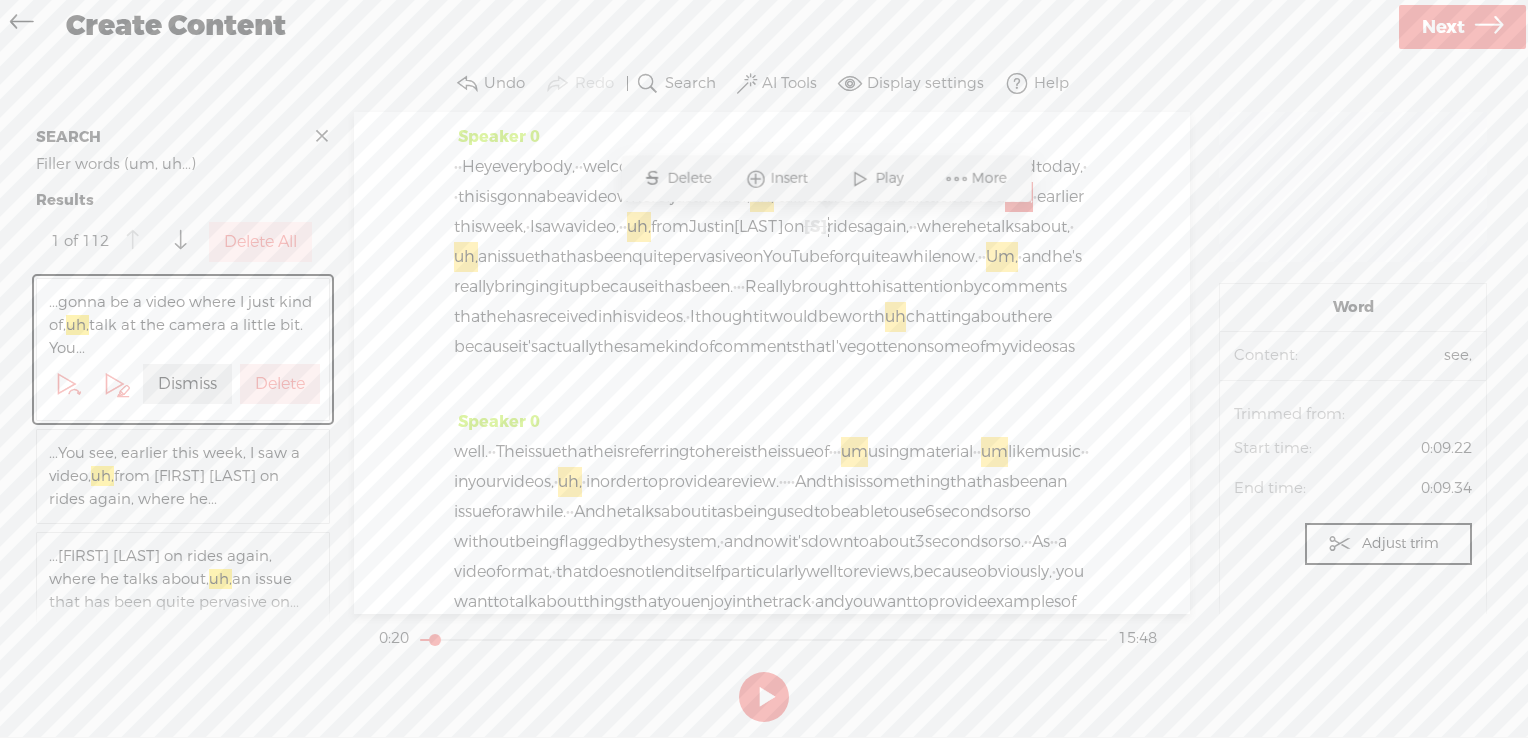 click on "AI Tools" at bounding box center (789, 84) 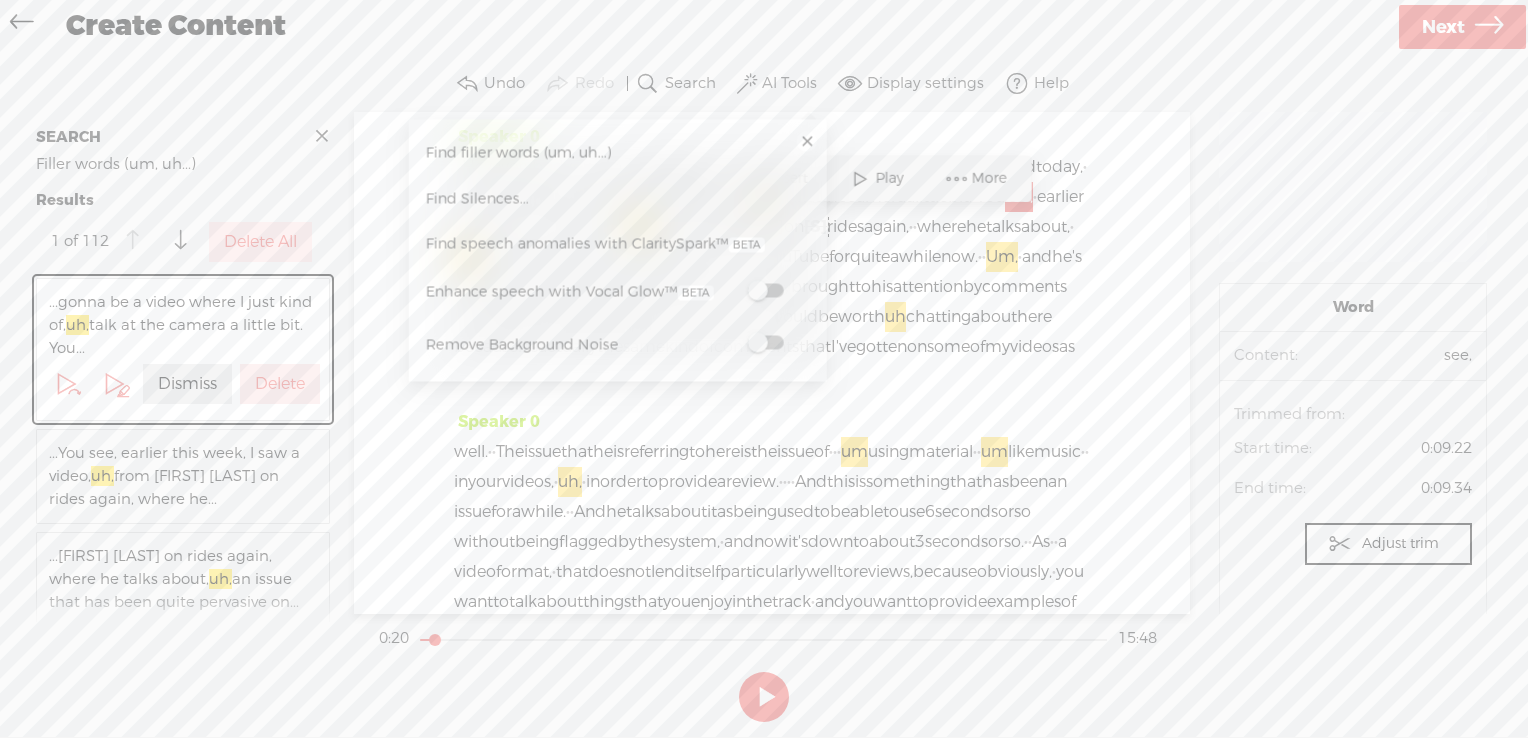 click at bounding box center [322, 136] 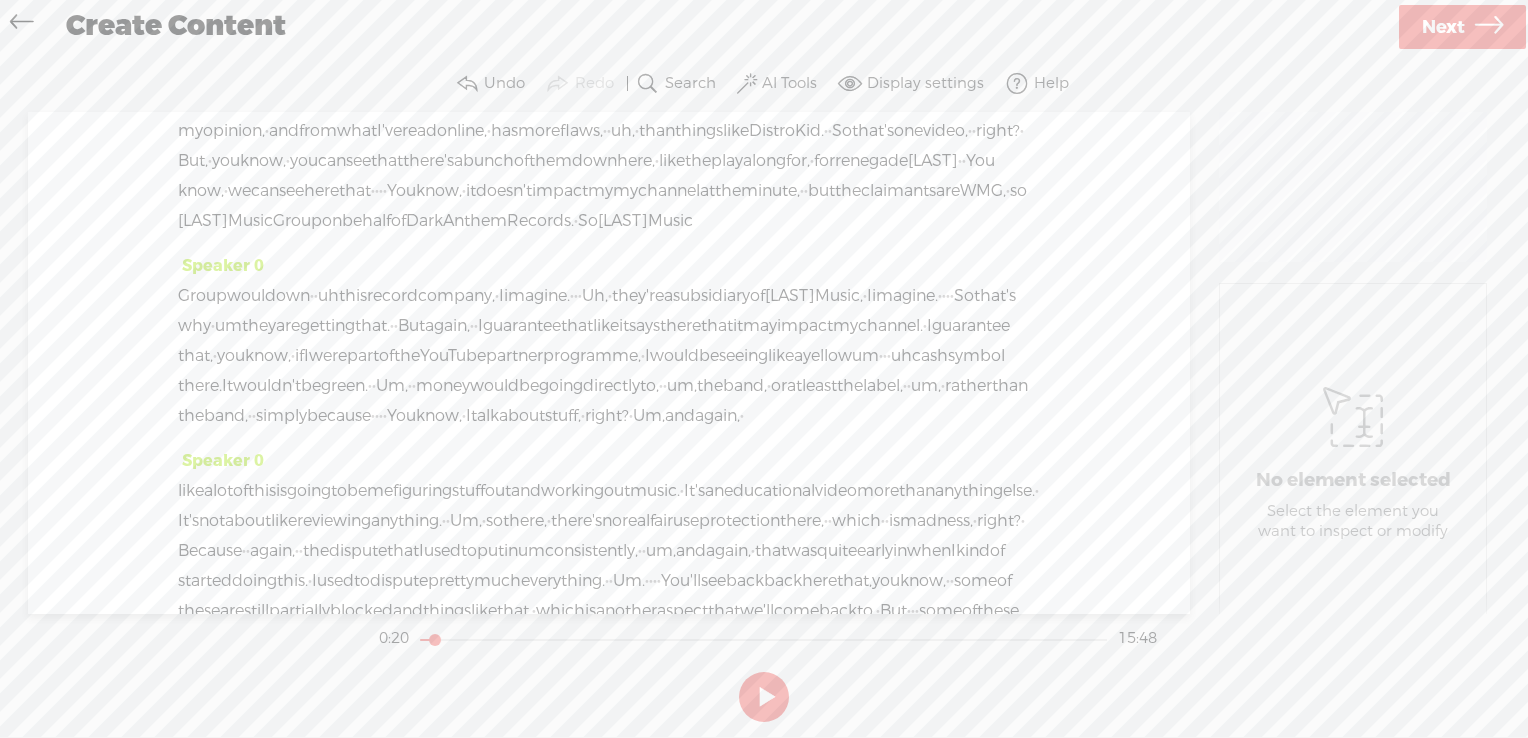 scroll, scrollTop: 6857, scrollLeft: 0, axis: vertical 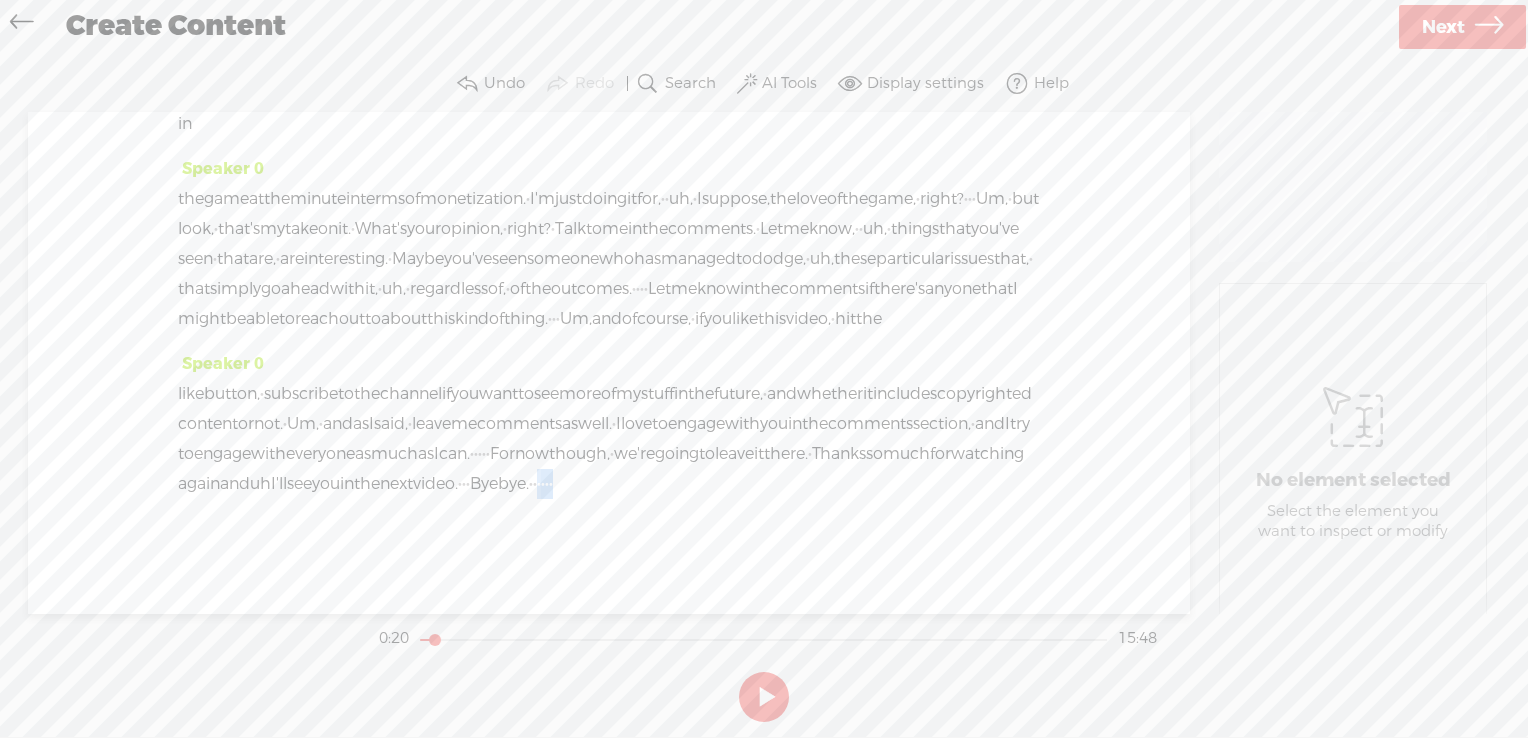 drag, startPoint x: 768, startPoint y: 480, endPoint x: 815, endPoint y: 478, distance: 47.042534 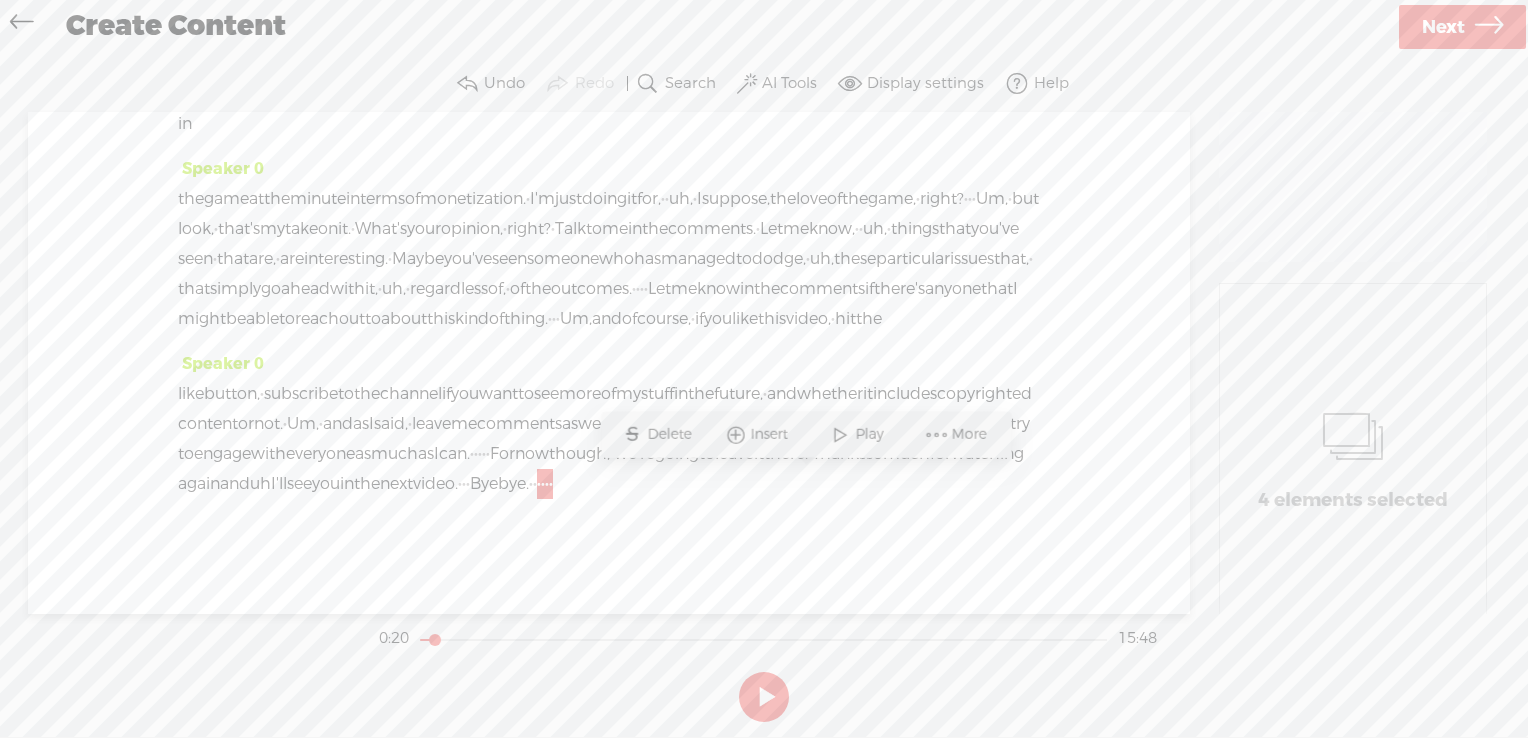 click on "·" at bounding box center [543, 484] 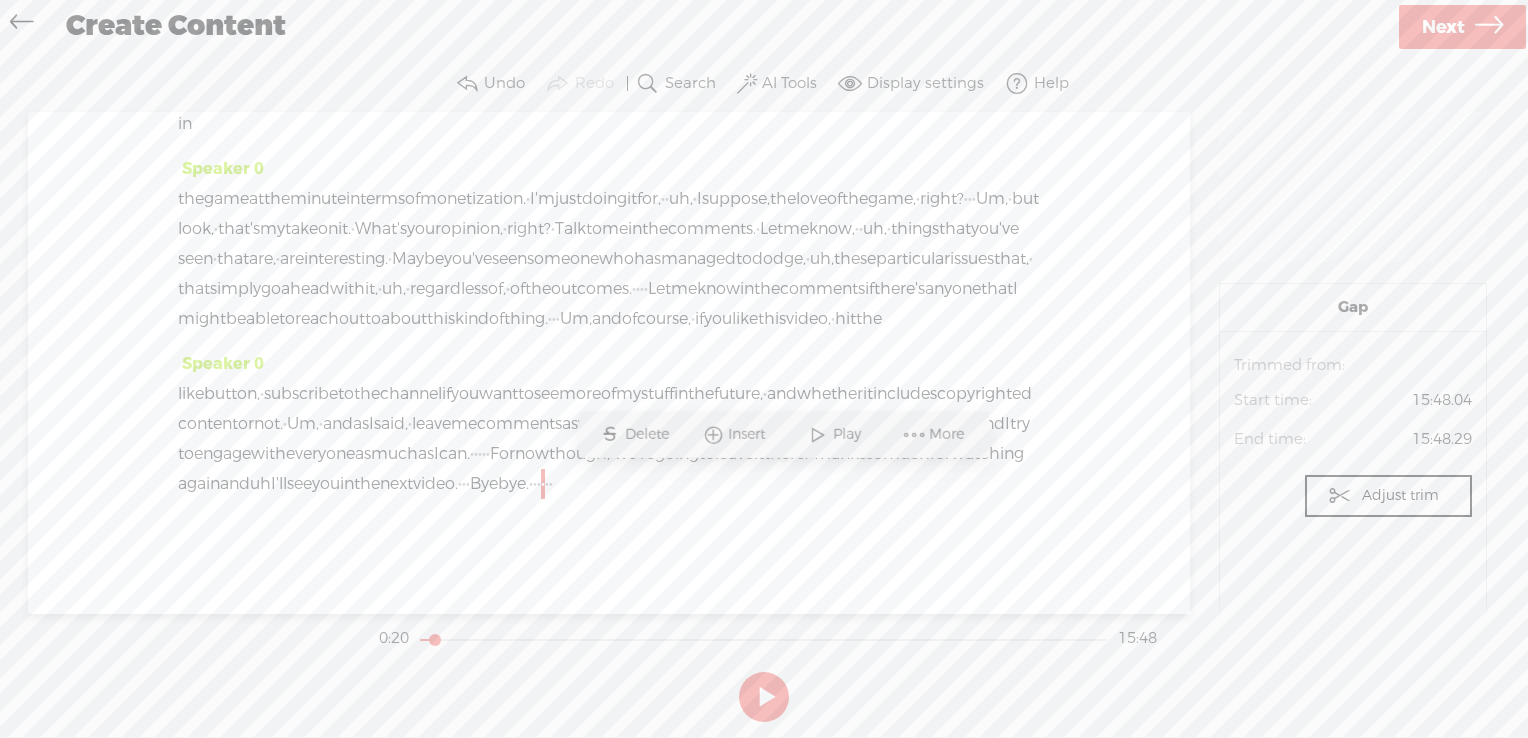 drag, startPoint x: 765, startPoint y: 483, endPoint x: 809, endPoint y: 482, distance: 44.011364 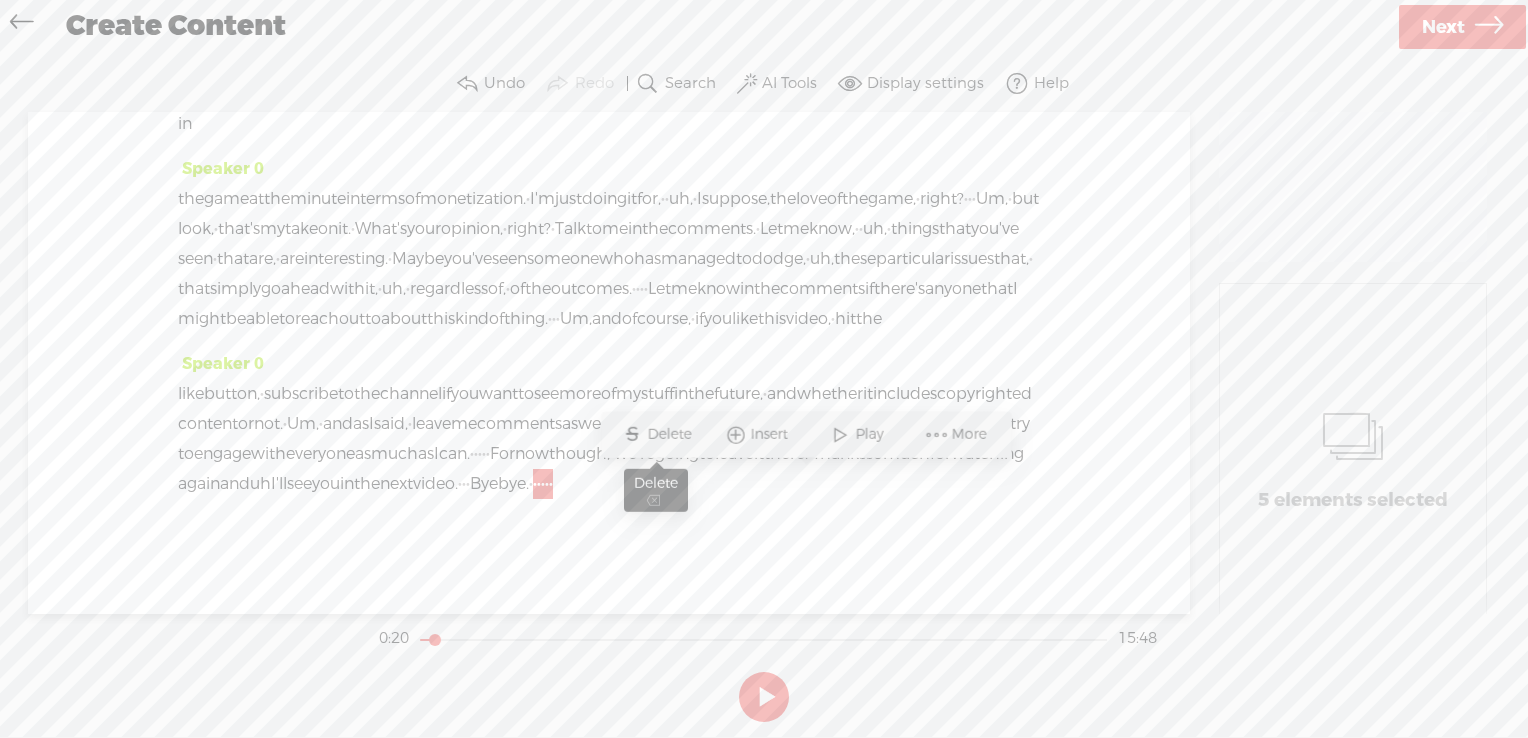 click on "Delete" at bounding box center (671, 435) 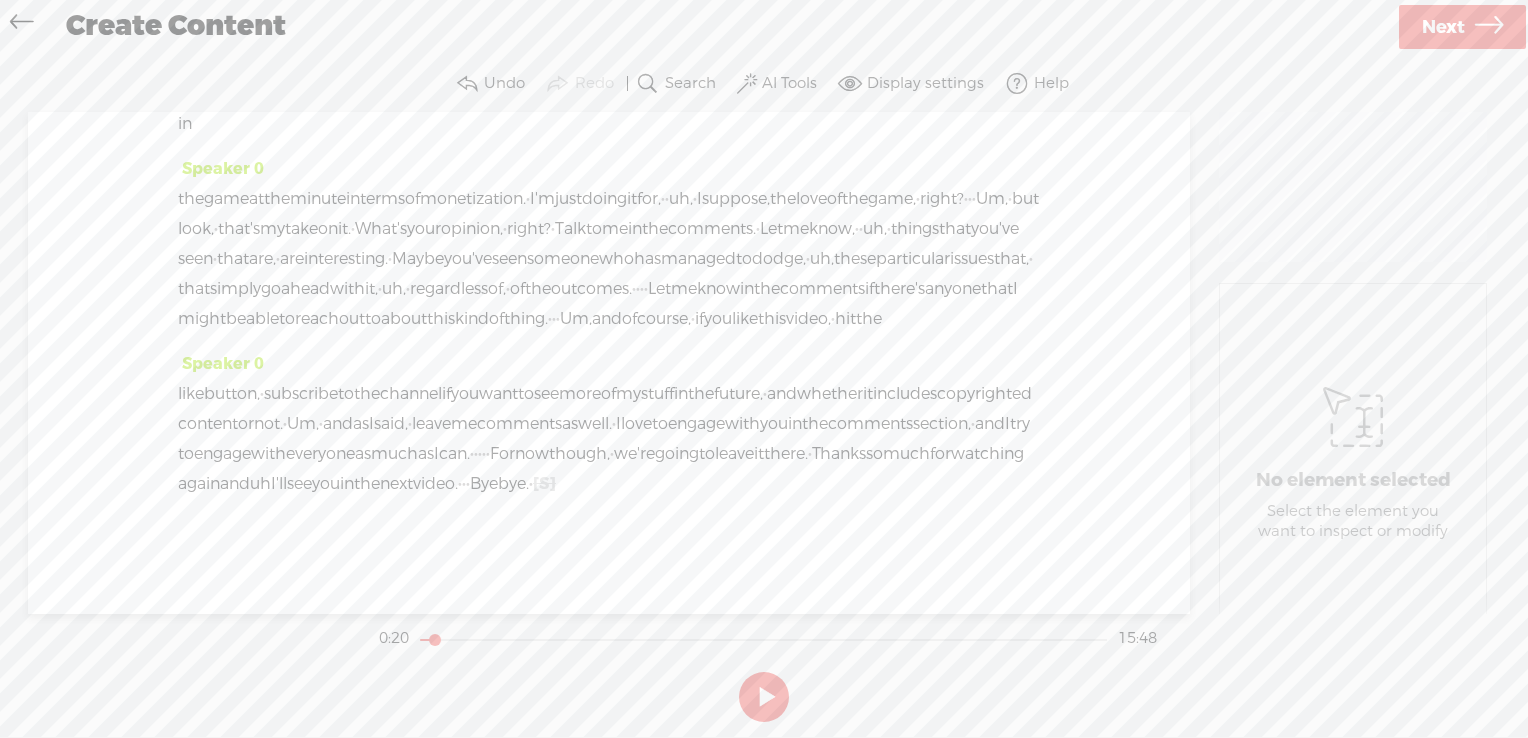 click on "Bye" at bounding box center (484, 484) 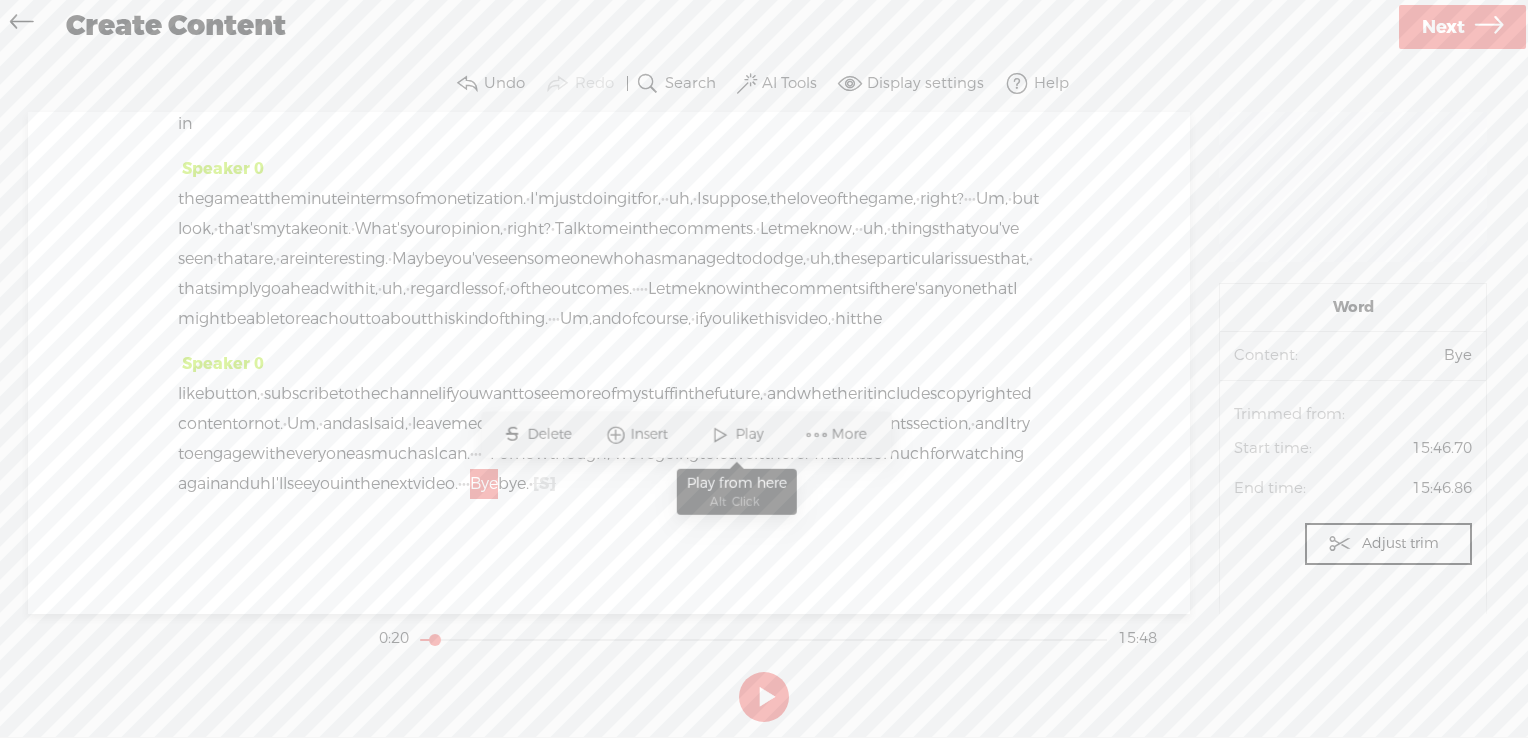 click on "Play" at bounding box center (751, 435) 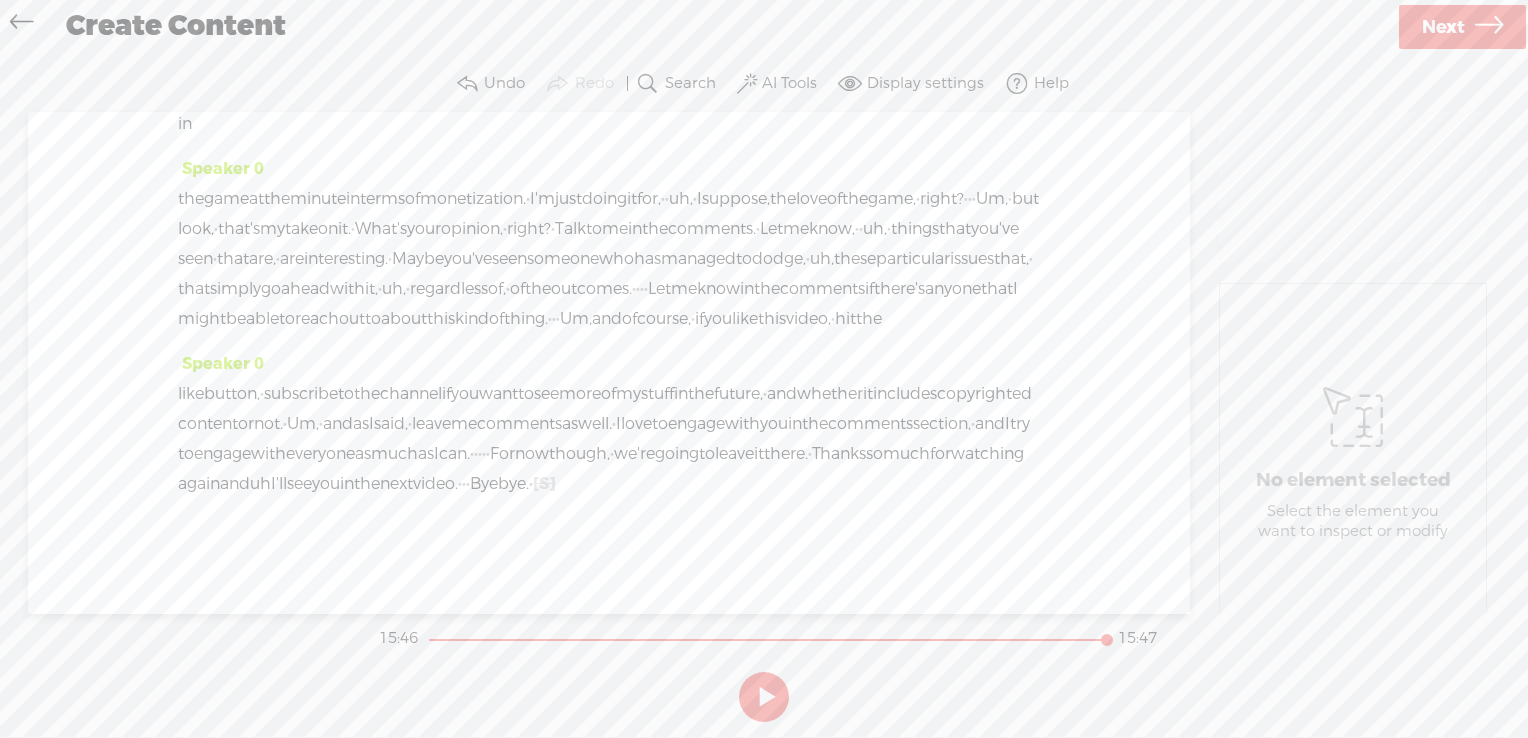 click on "like
button,
·
subscribe
to
the
channel
if
you
want
to
see
more
of
my
stuff
in
the
future,
·
and
whether
it
includes
copyrighted
content
or
not.
·
Um,
·
and
as
I
said,
·
leave
me
comments
as
well.
·
I
love
to
engage
with
you
in" at bounding box center [609, 439] 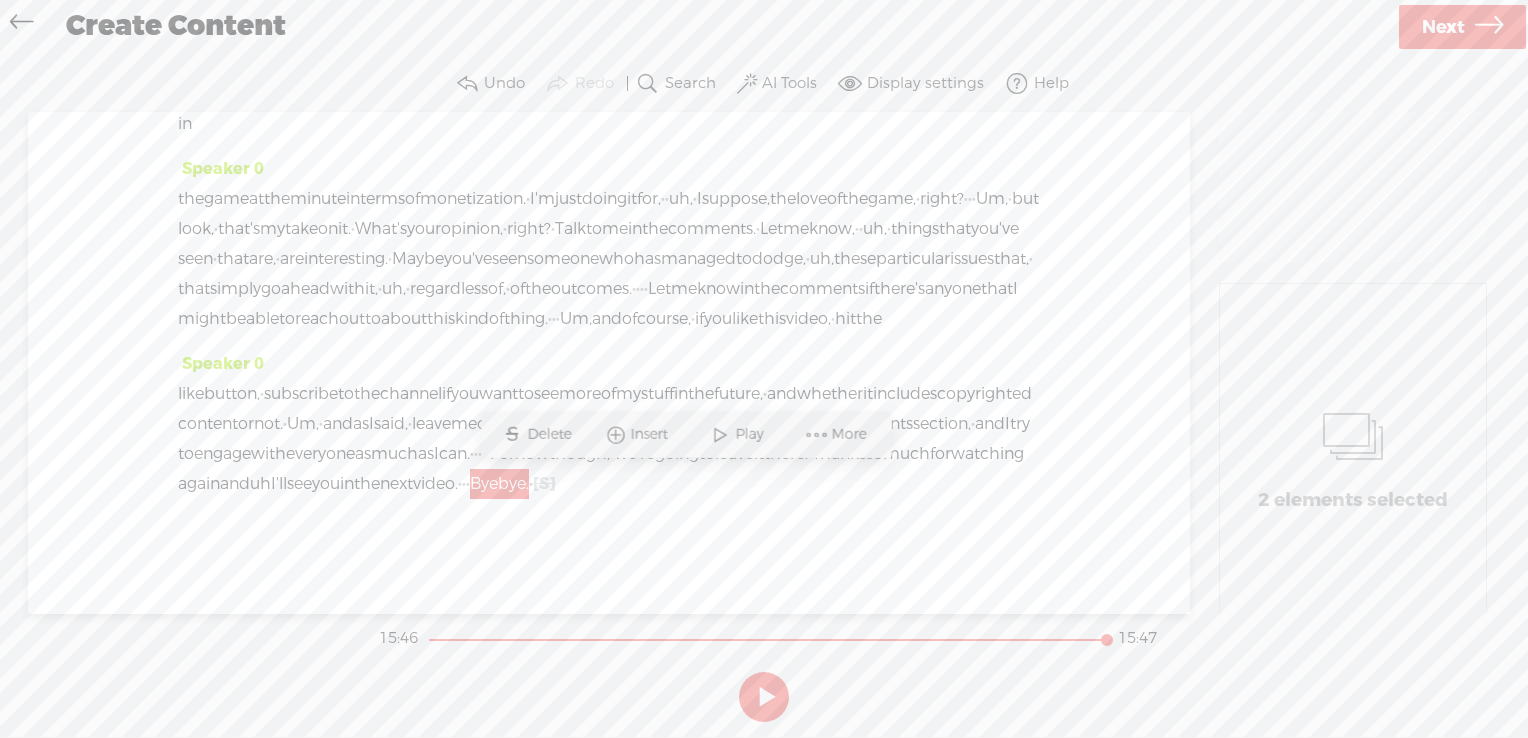 click on "bye." at bounding box center (513, 484) 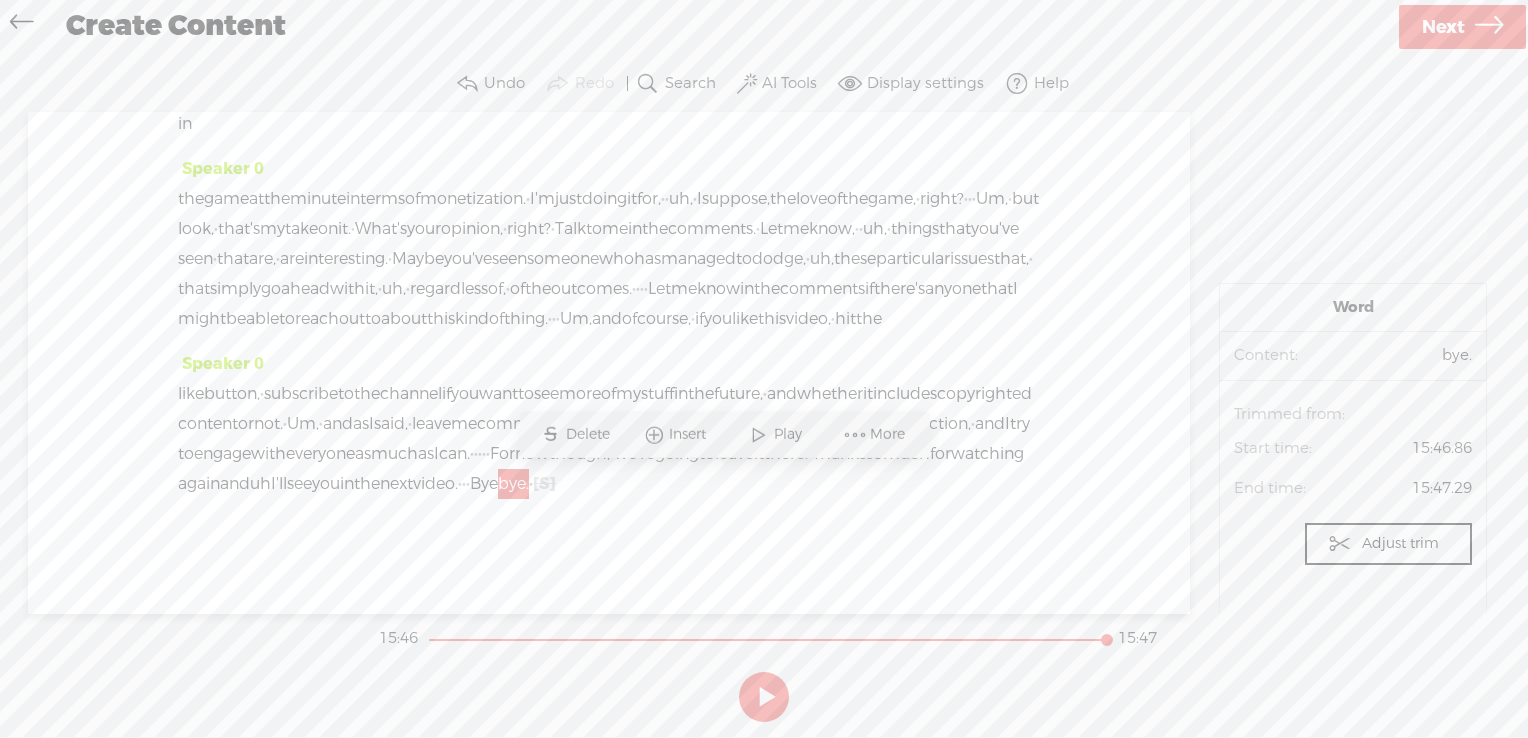 drag, startPoint x: 701, startPoint y: 486, endPoint x: 782, endPoint y: 478, distance: 81.394104 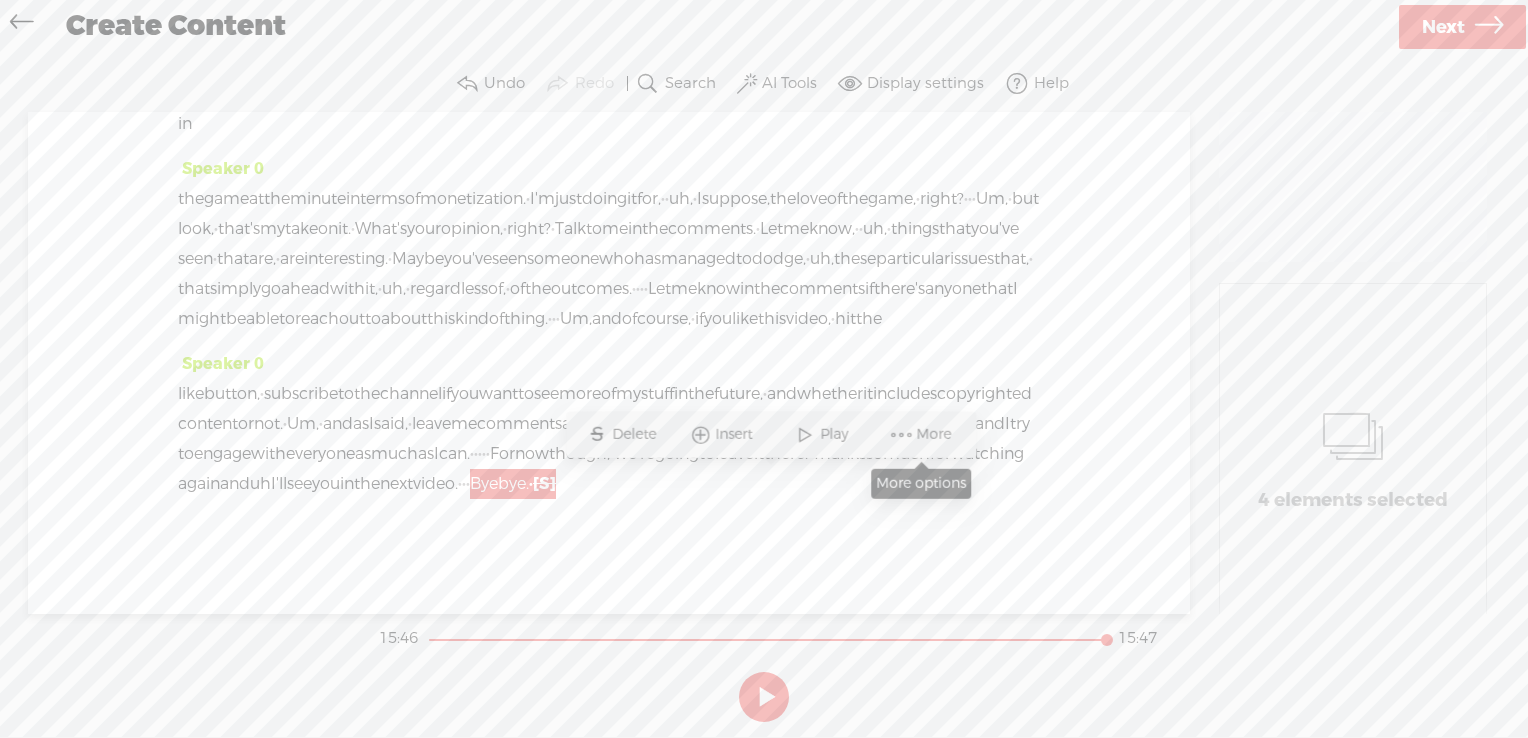 click at bounding box center (901, 434) 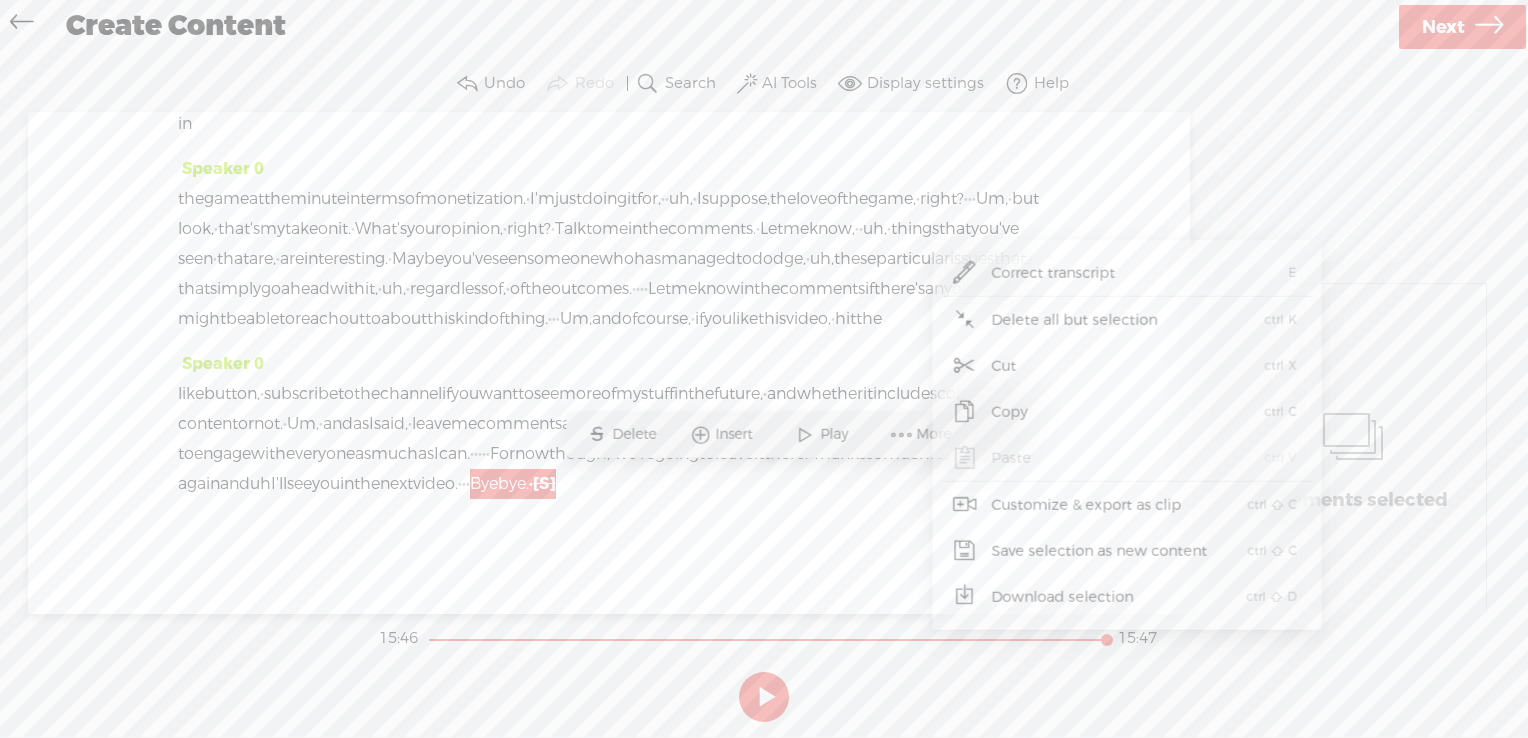 click on "see" at bounding box center [546, 394] 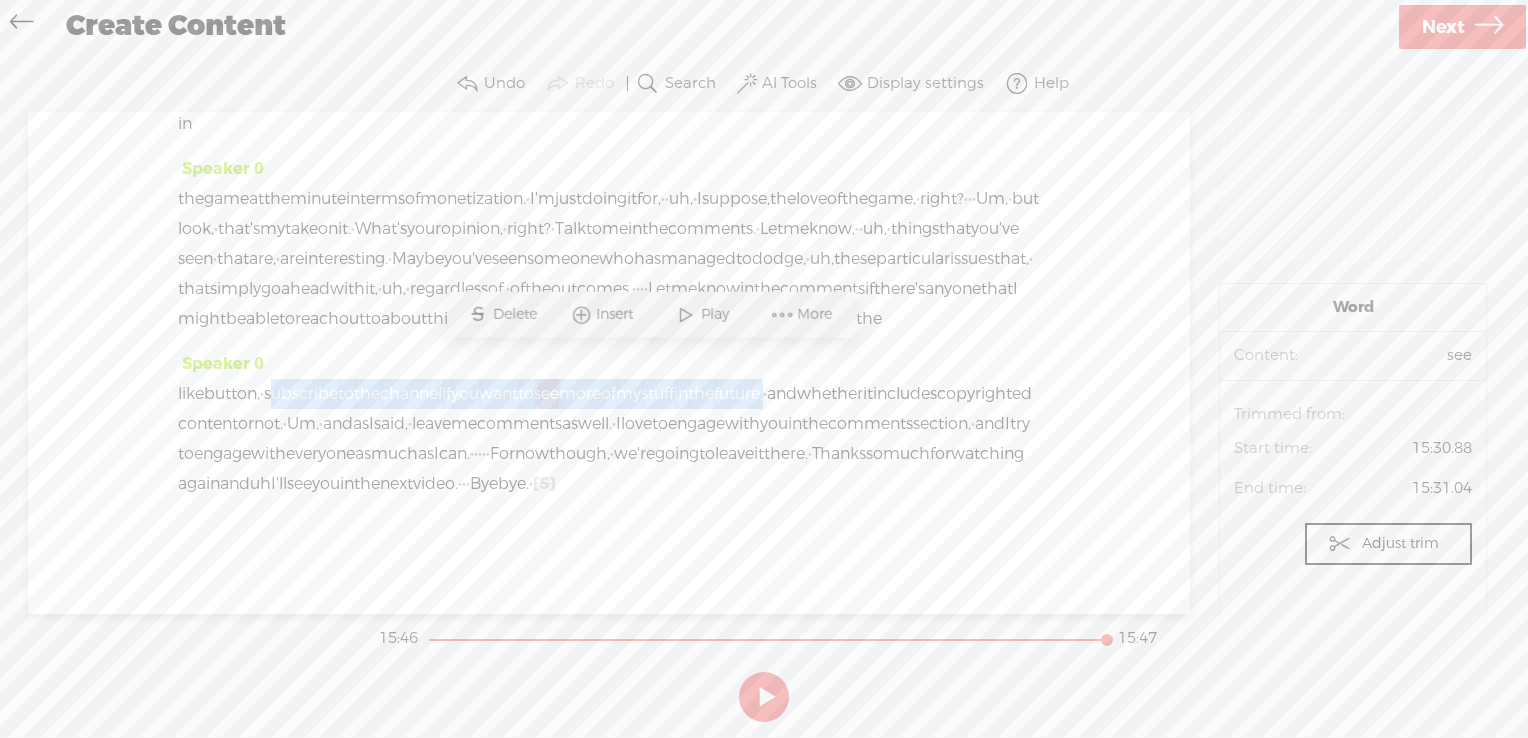 drag, startPoint x: 294, startPoint y: 361, endPoint x: 928, endPoint y: 362, distance: 634.0008 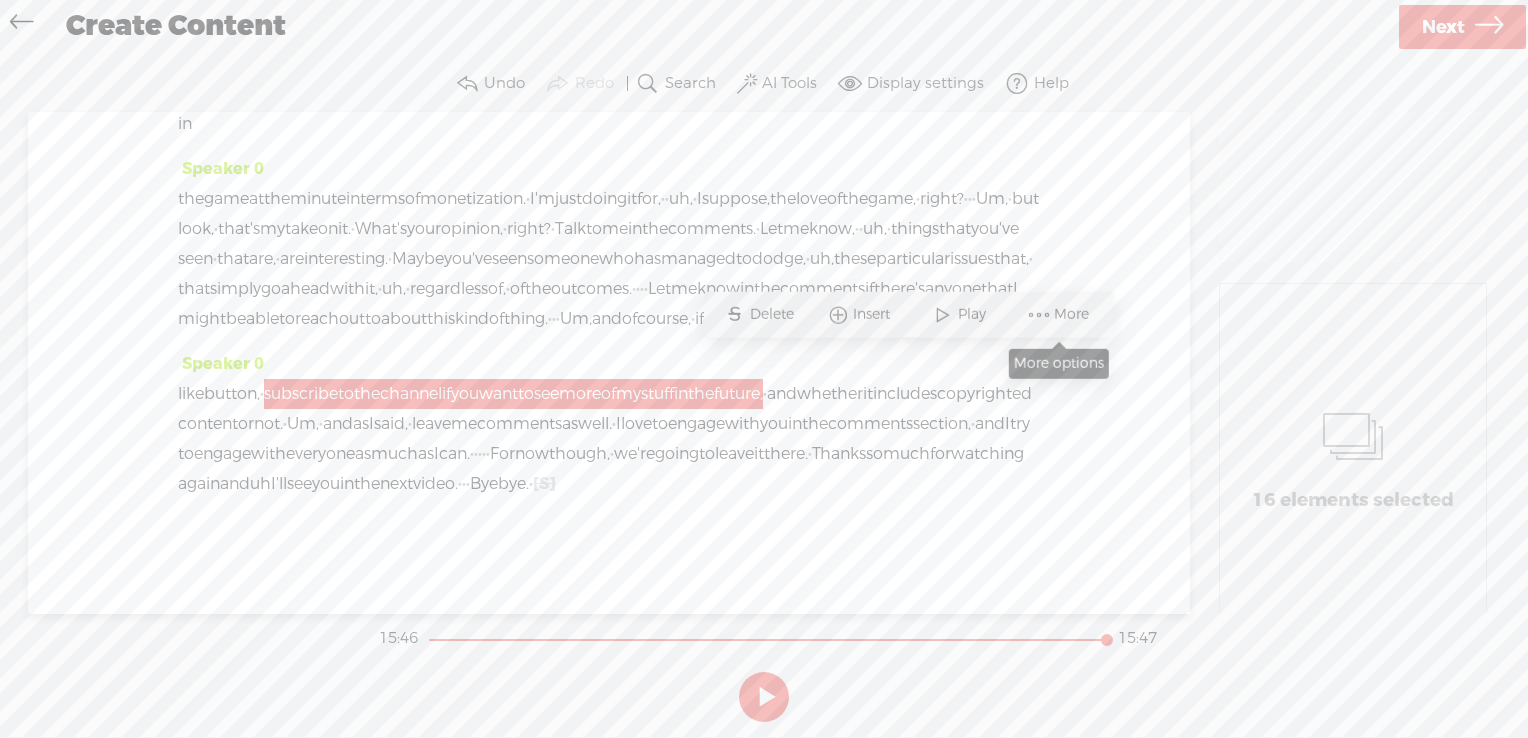 click on "More" at bounding box center [1074, 315] 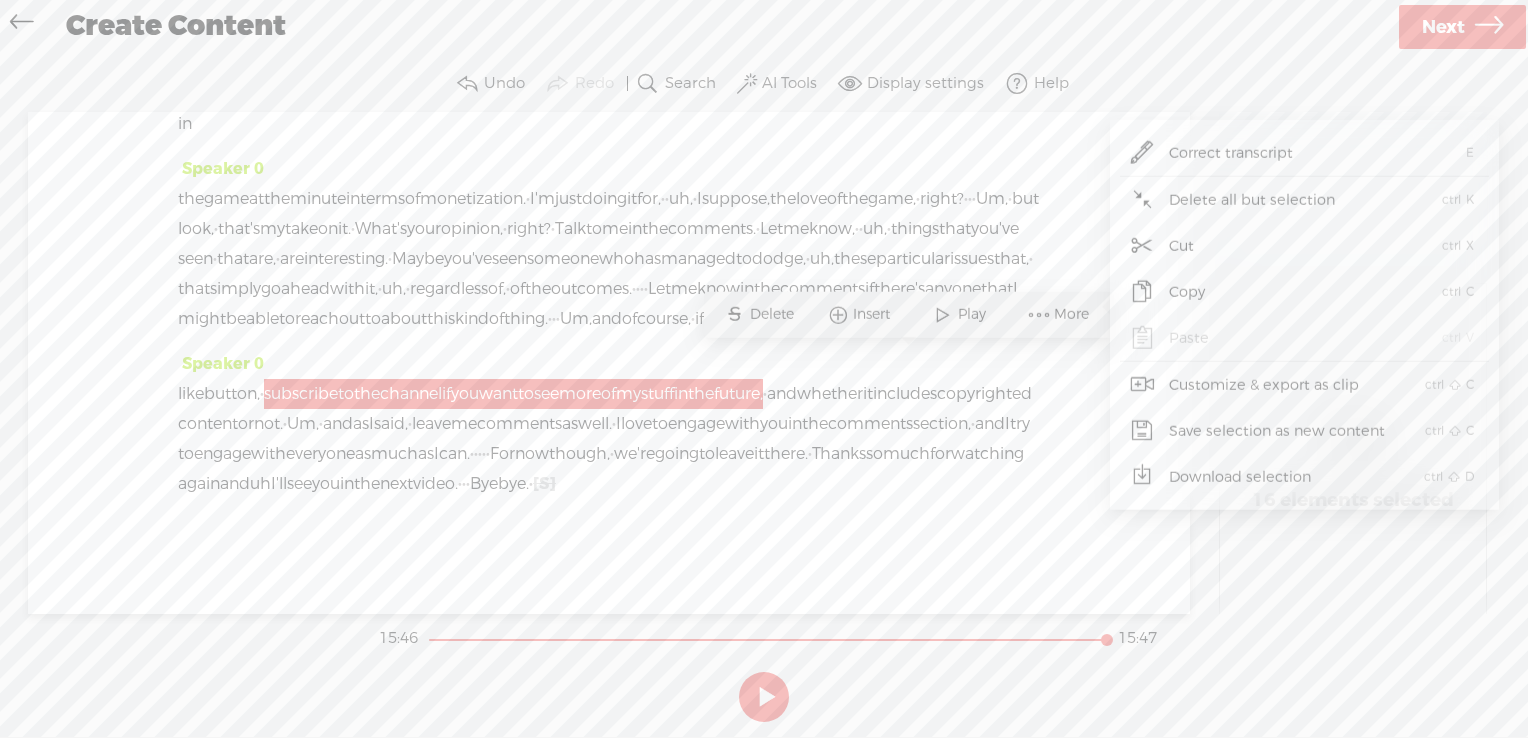 click on "Customize & export as clip" at bounding box center [1264, 384] 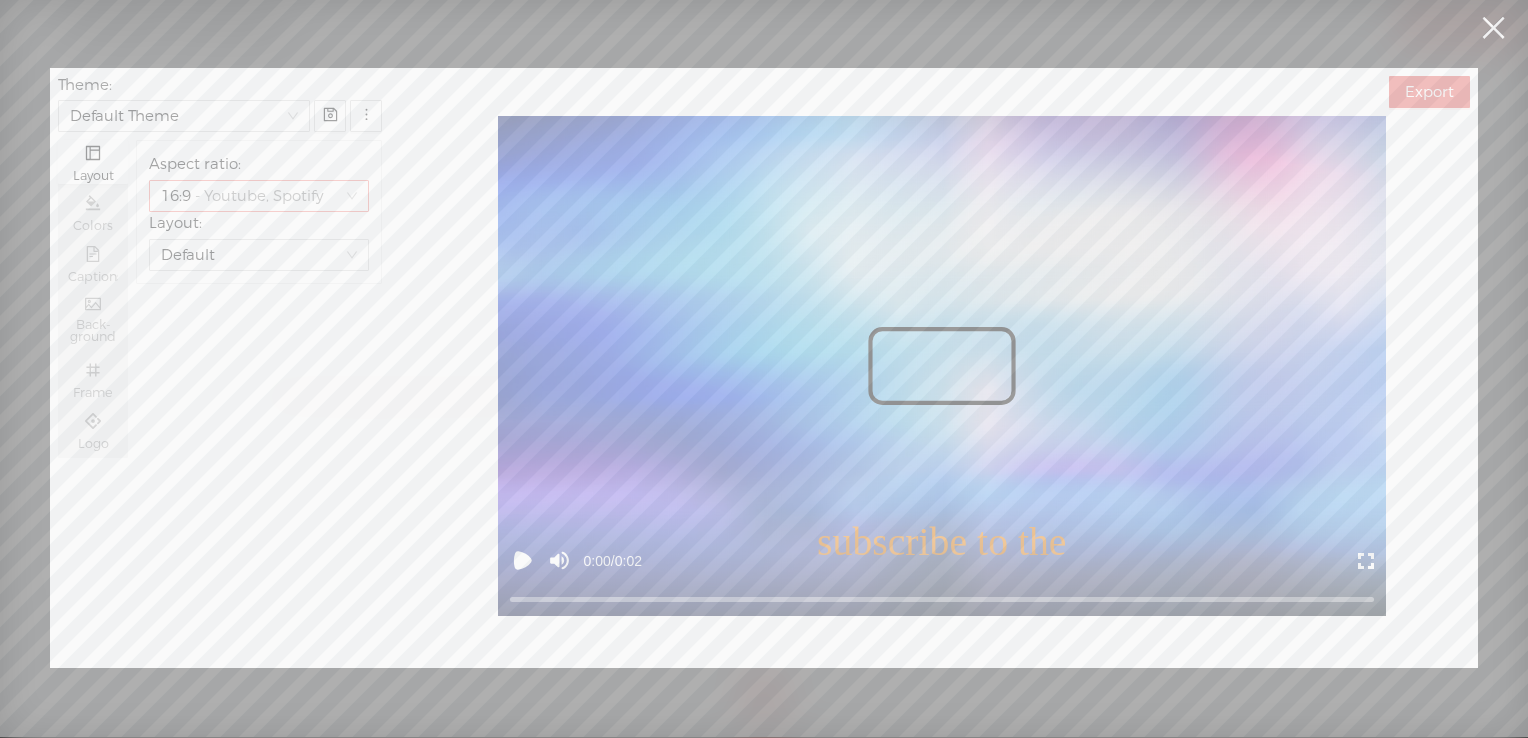 click on "16:9  - Youtube, Spotify" at bounding box center [249, 196] 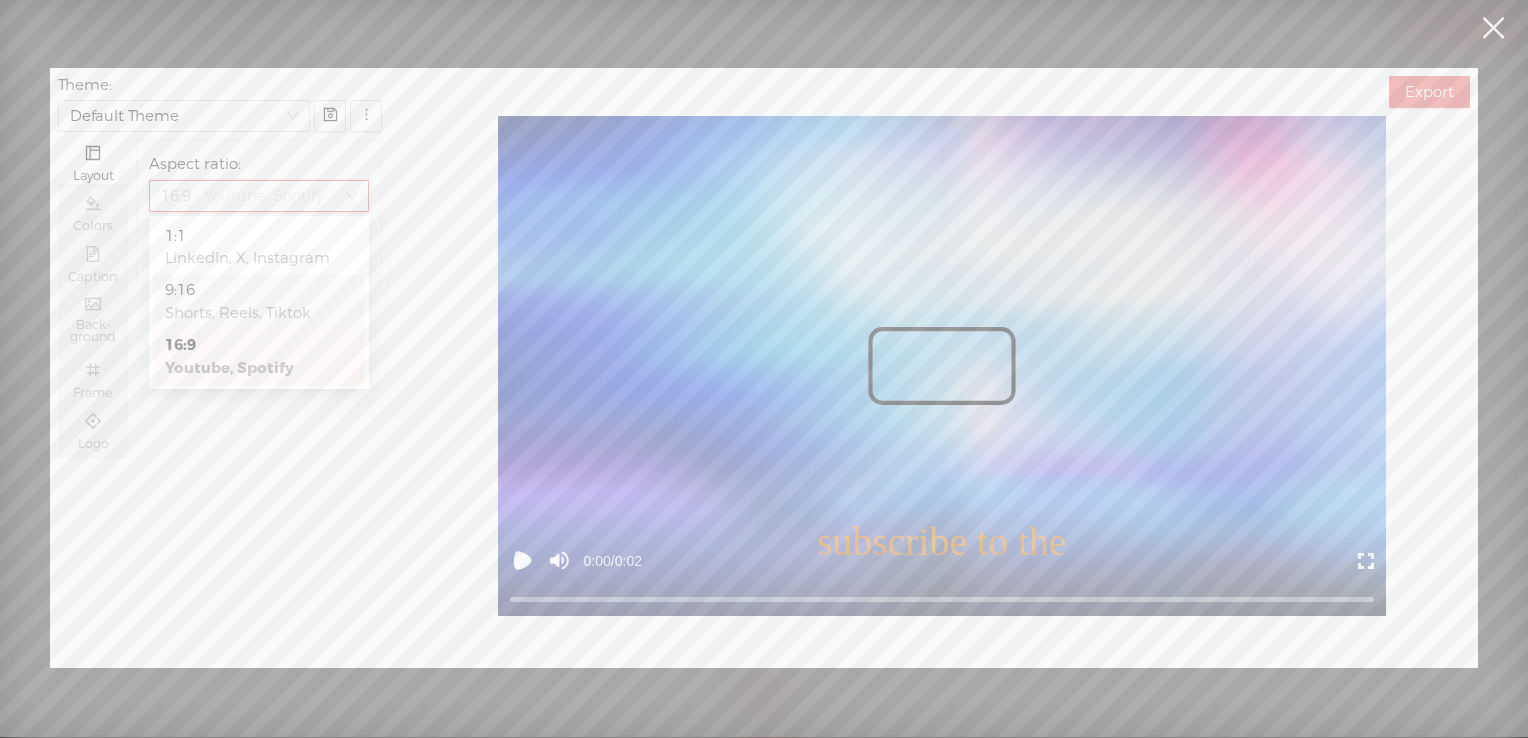 click on "9:16" at bounding box center [259, 290] 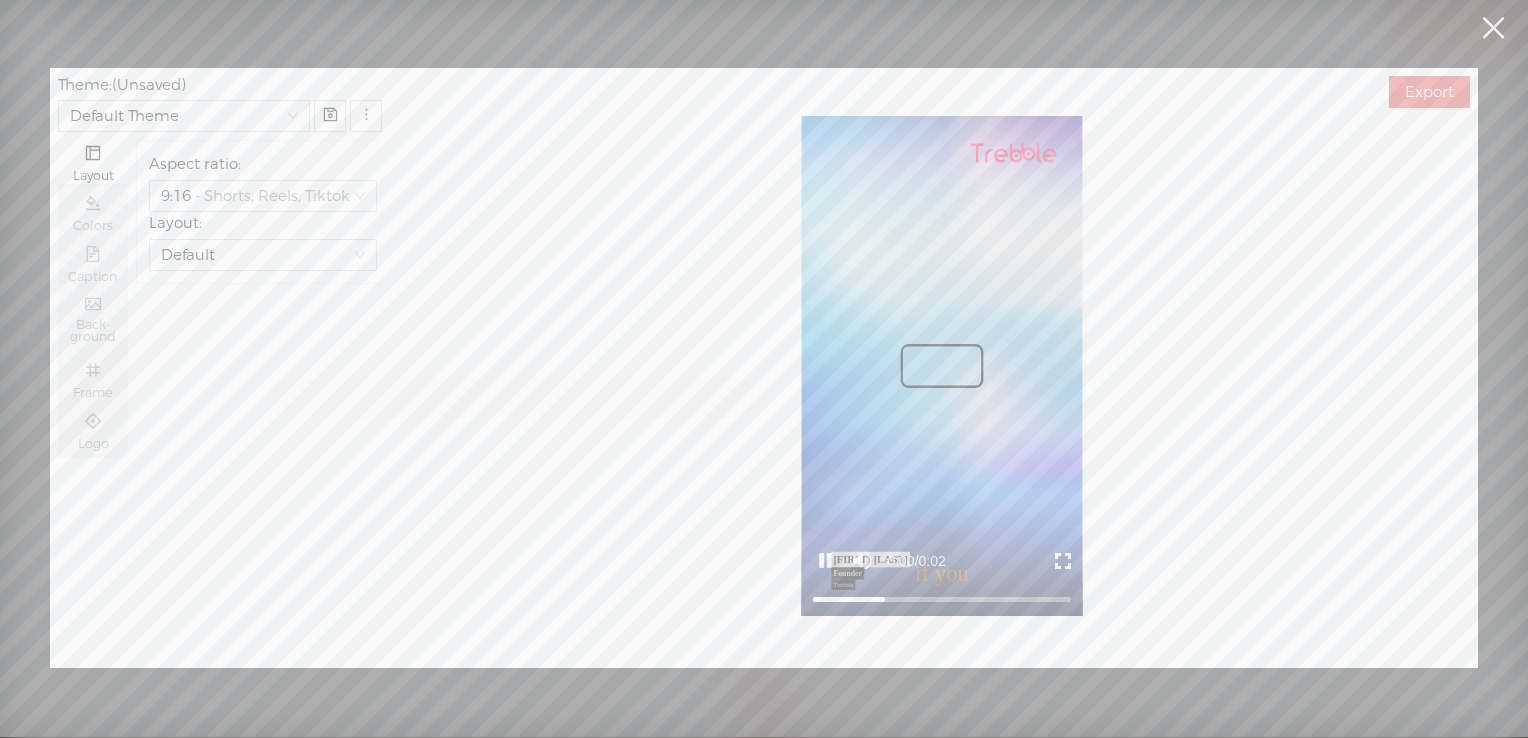 drag, startPoint x: 912, startPoint y: 378, endPoint x: 914, endPoint y: 317, distance: 61.03278 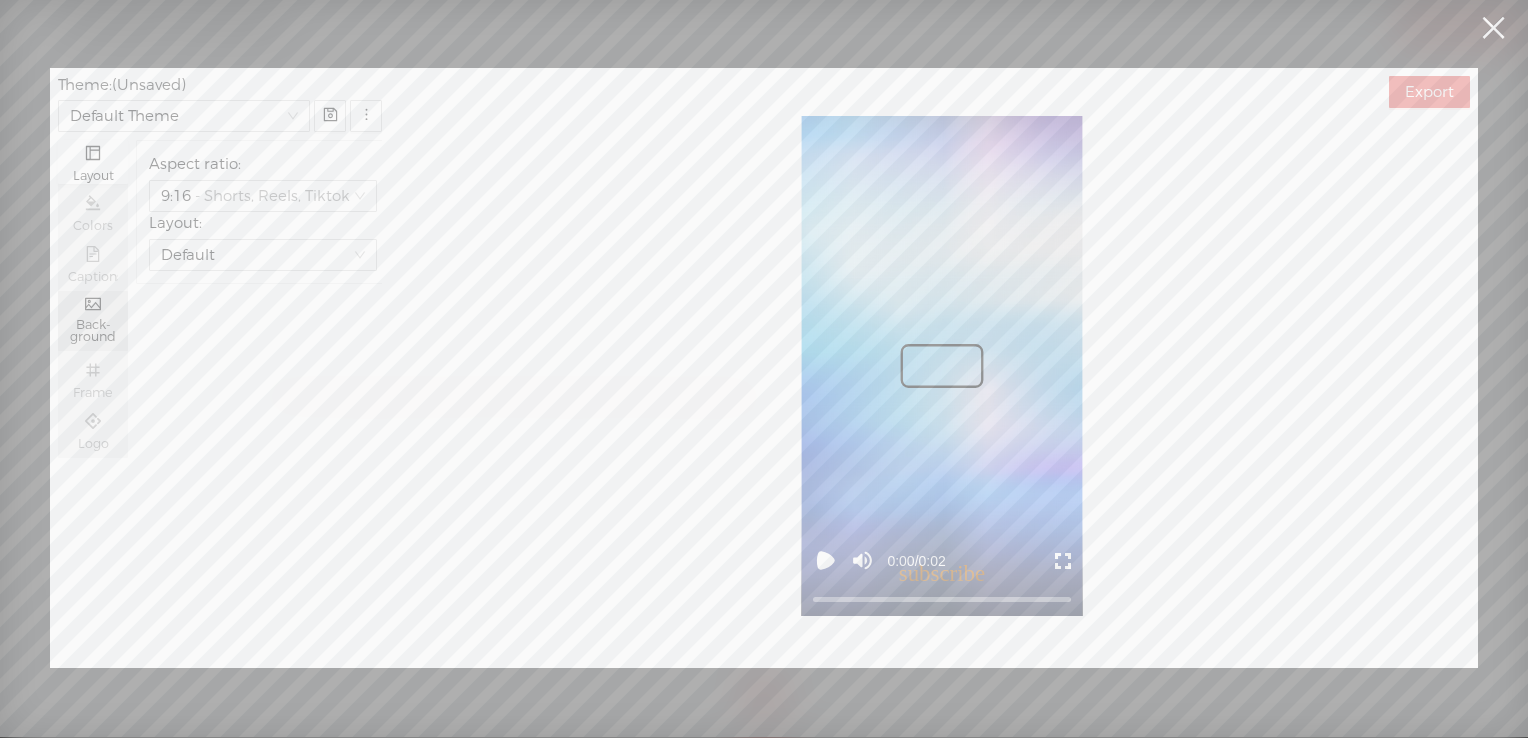 click on "Back-" at bounding box center [93, 325] 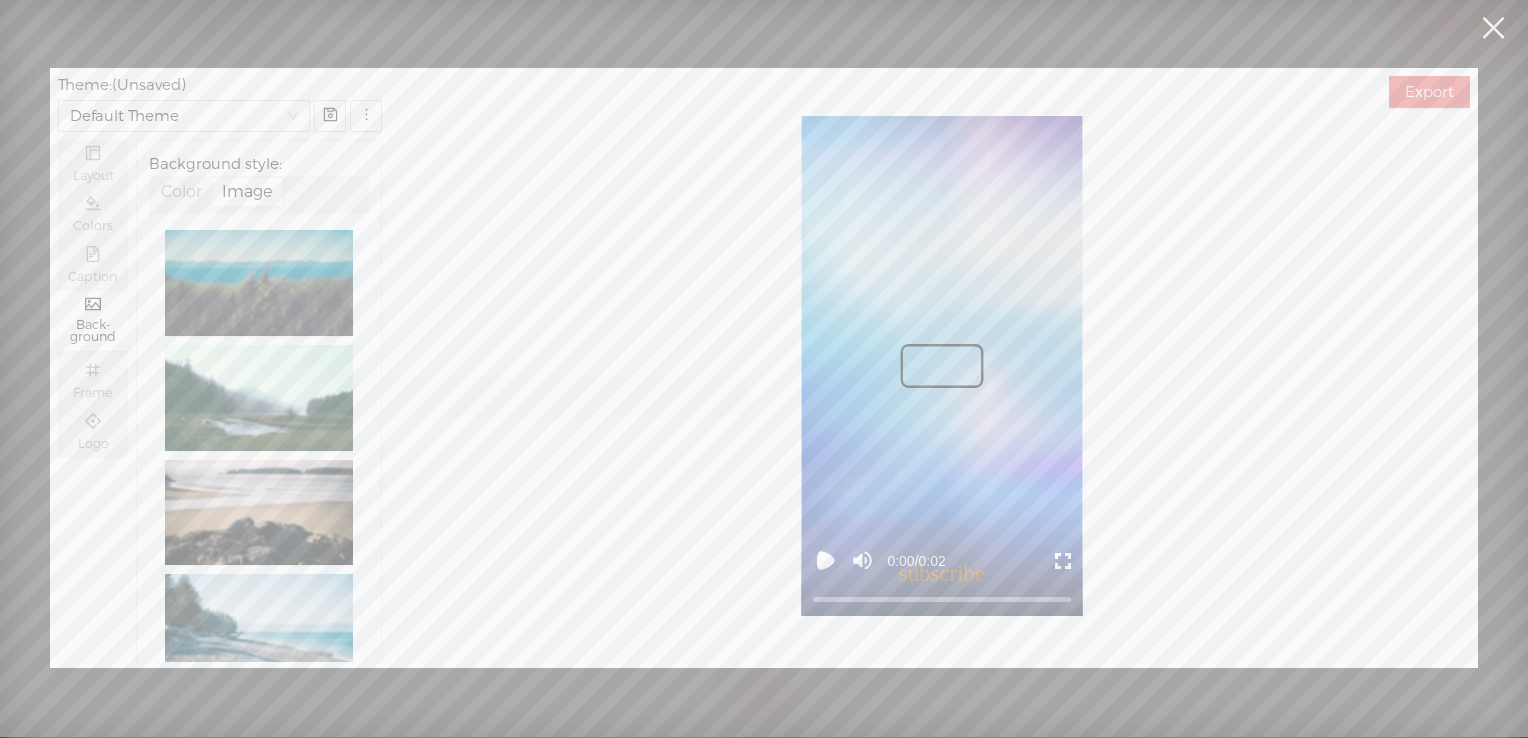 click 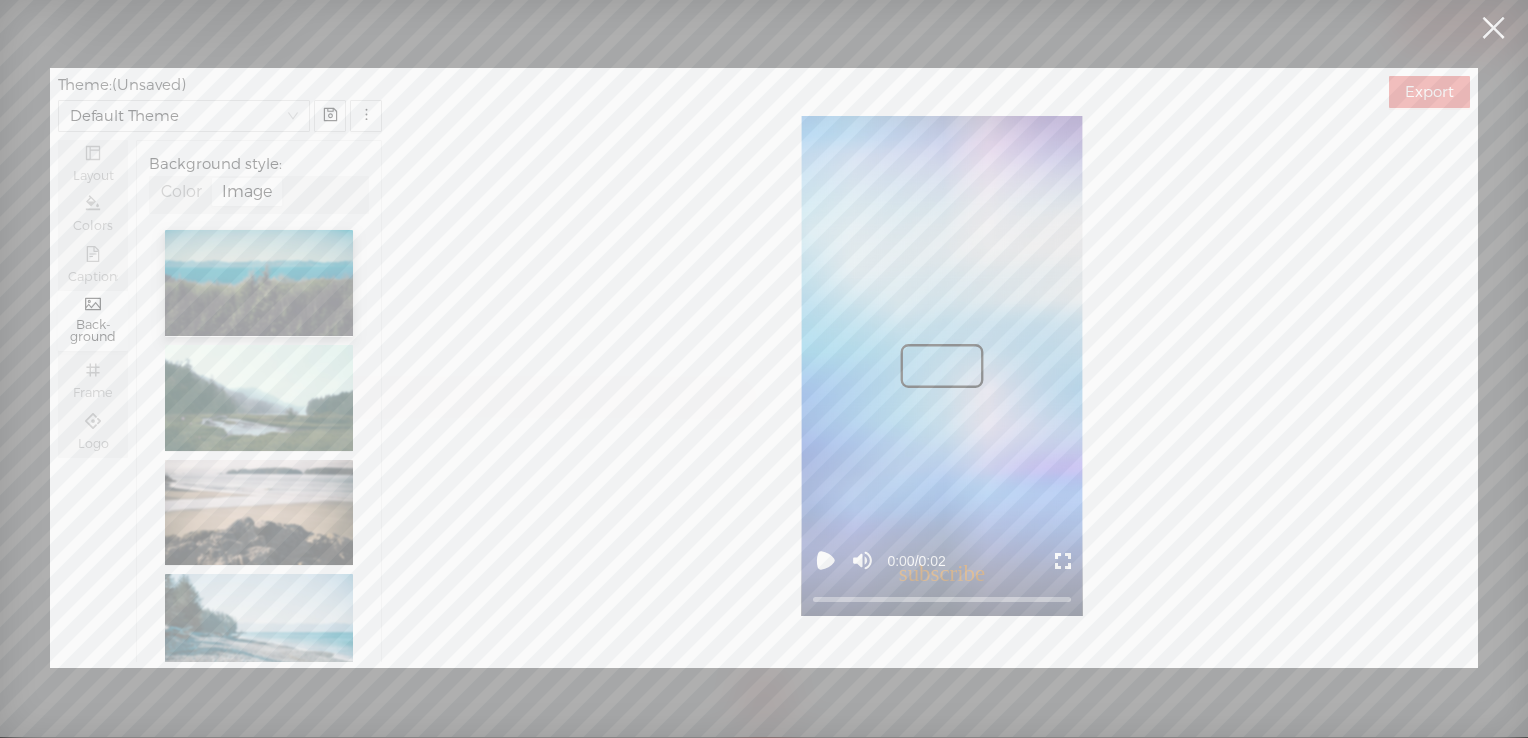 click at bounding box center [259, 283] 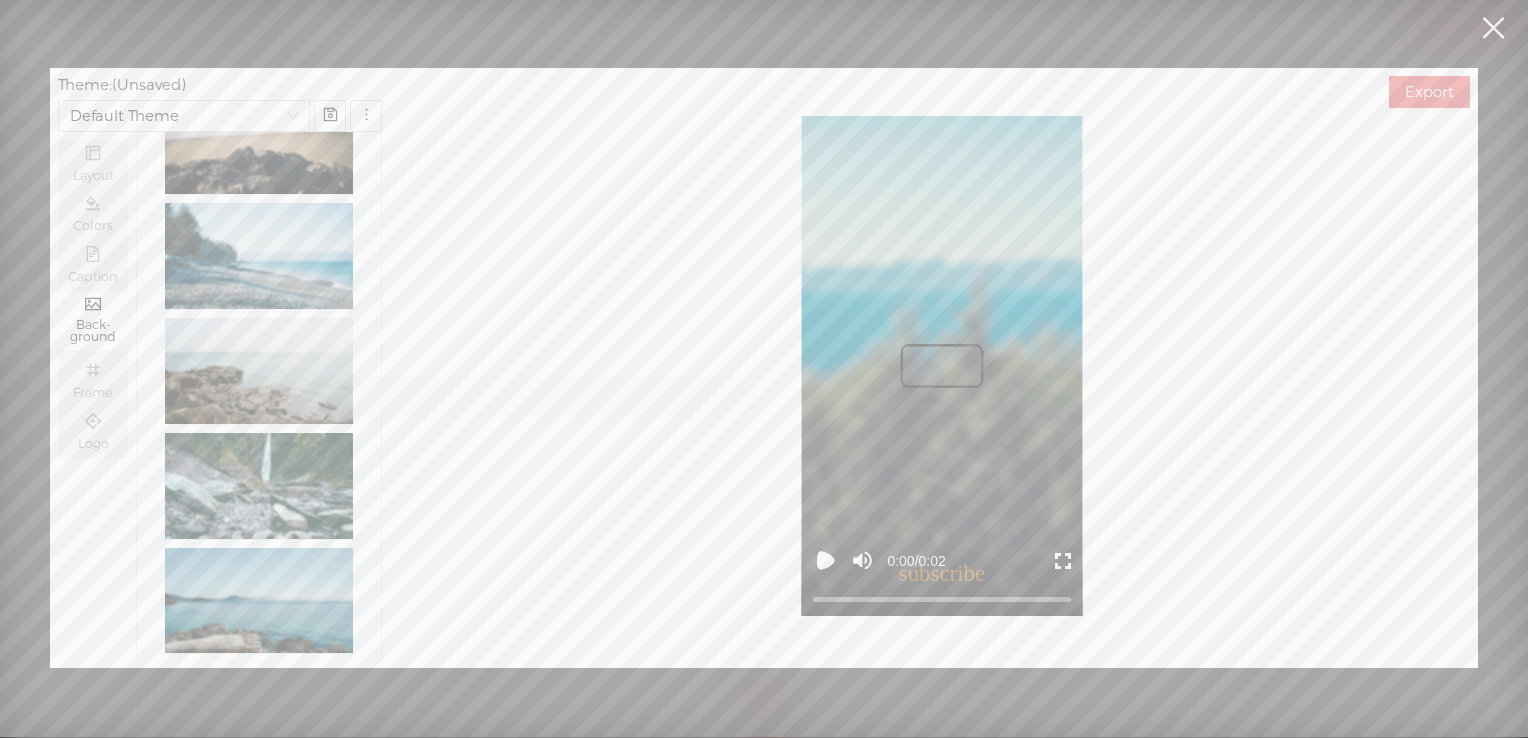 scroll, scrollTop: 524, scrollLeft: 0, axis: vertical 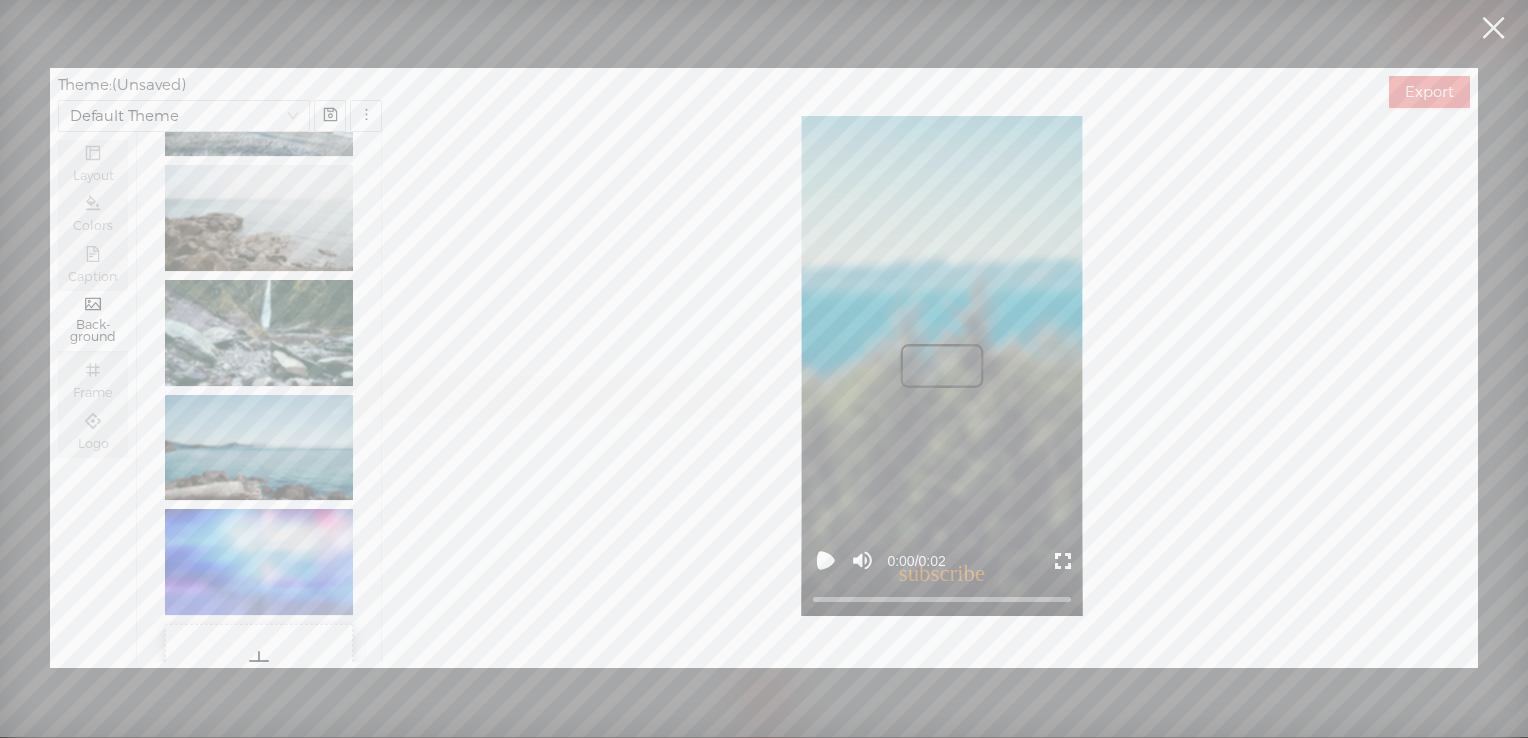 click at bounding box center [259, 663] 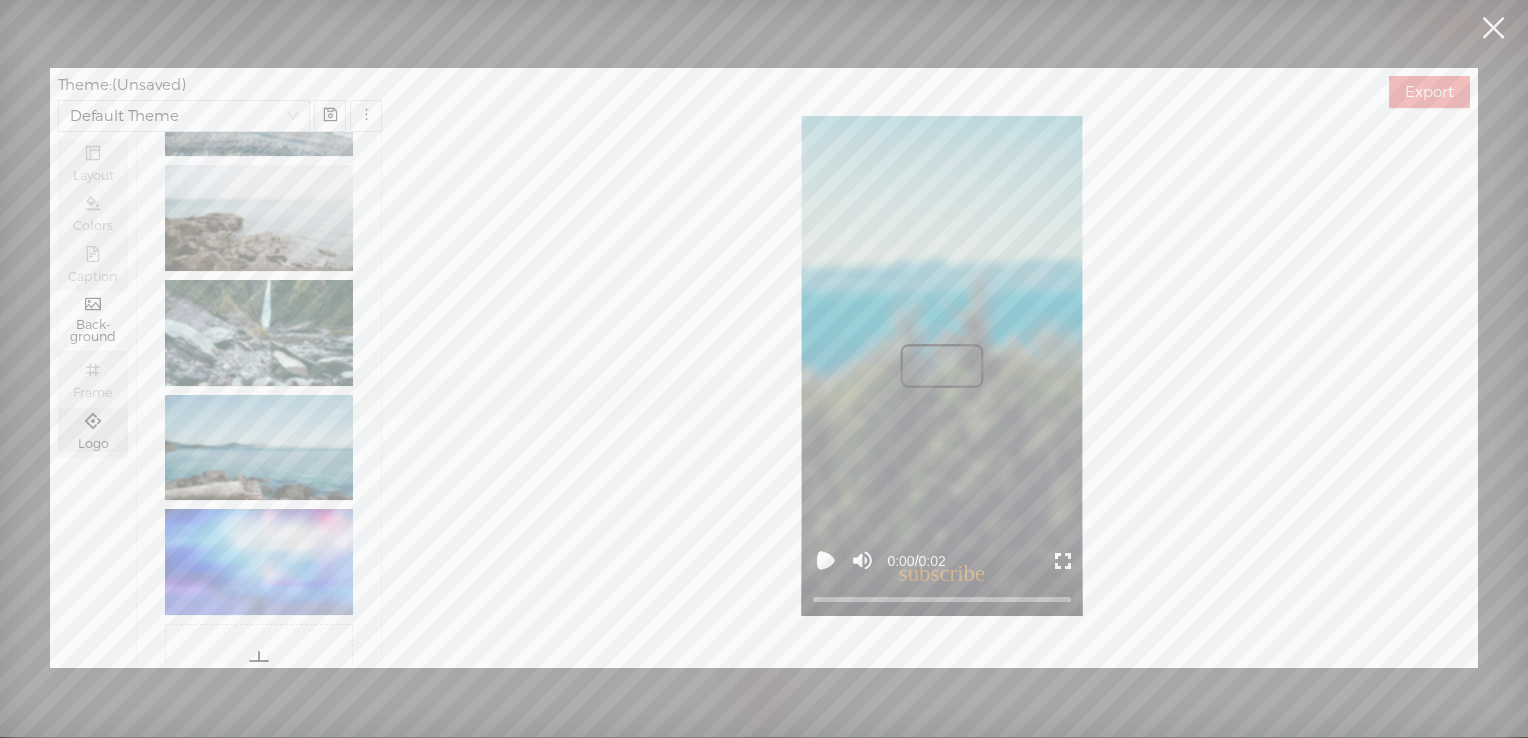 click on "Logo" at bounding box center [93, 430] 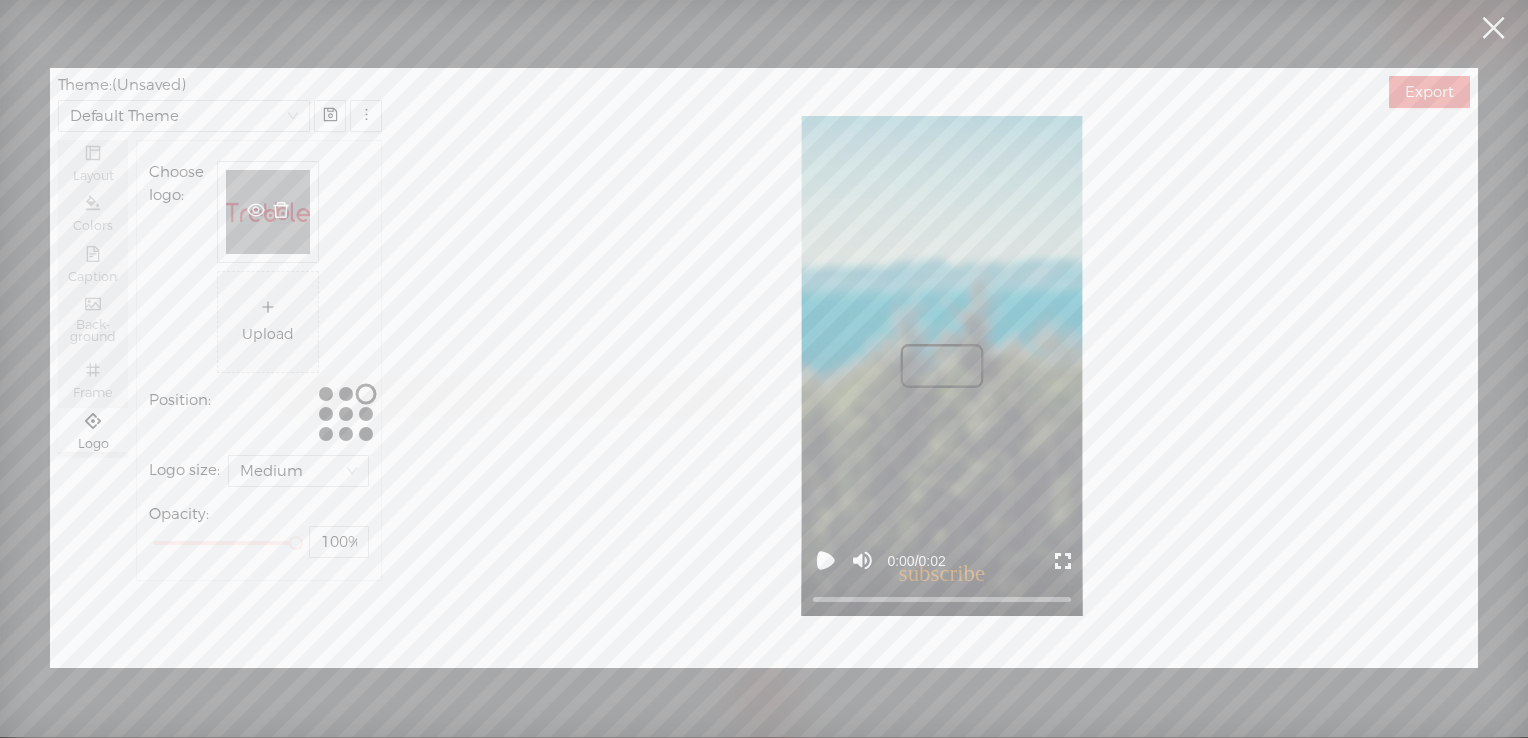 click 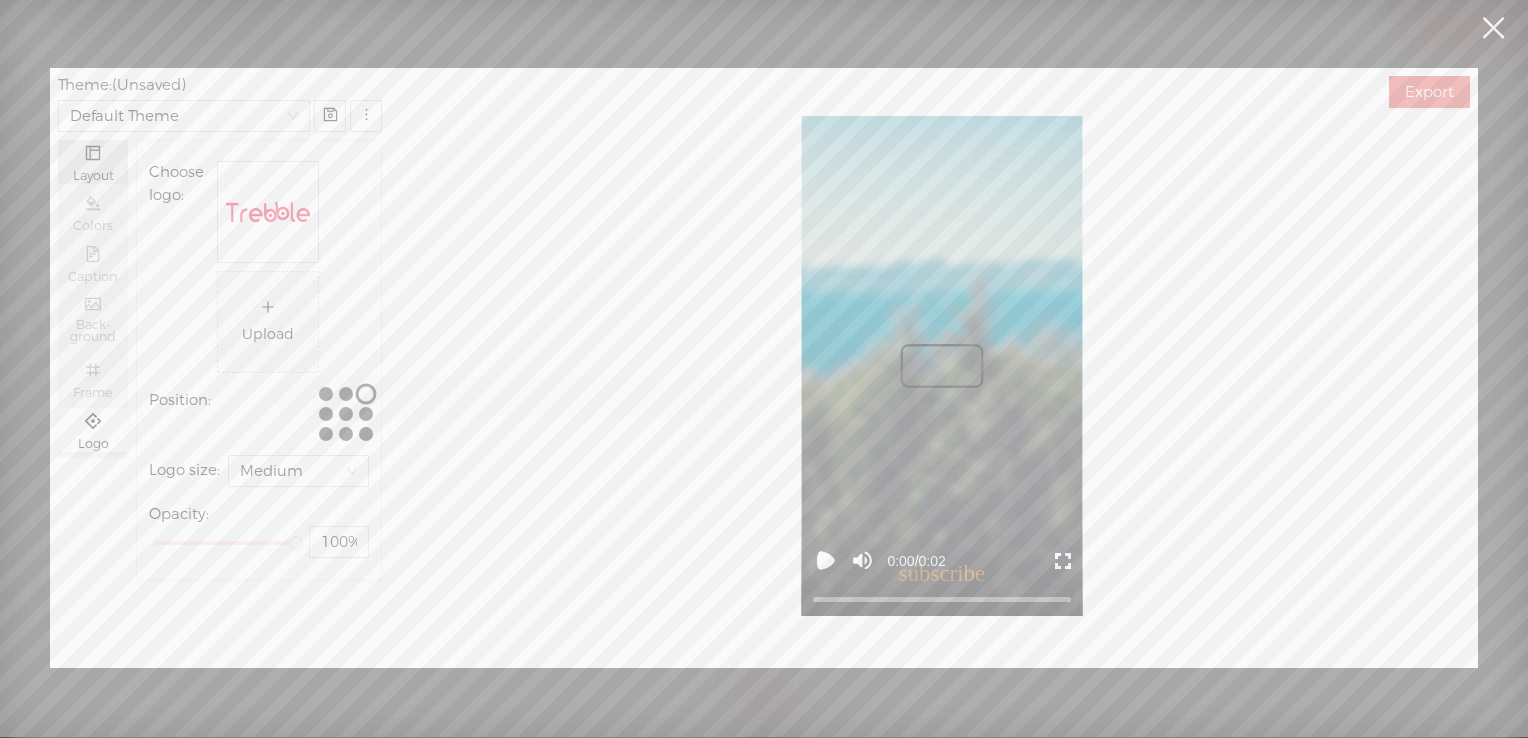 click on "Layout" at bounding box center (93, 176) 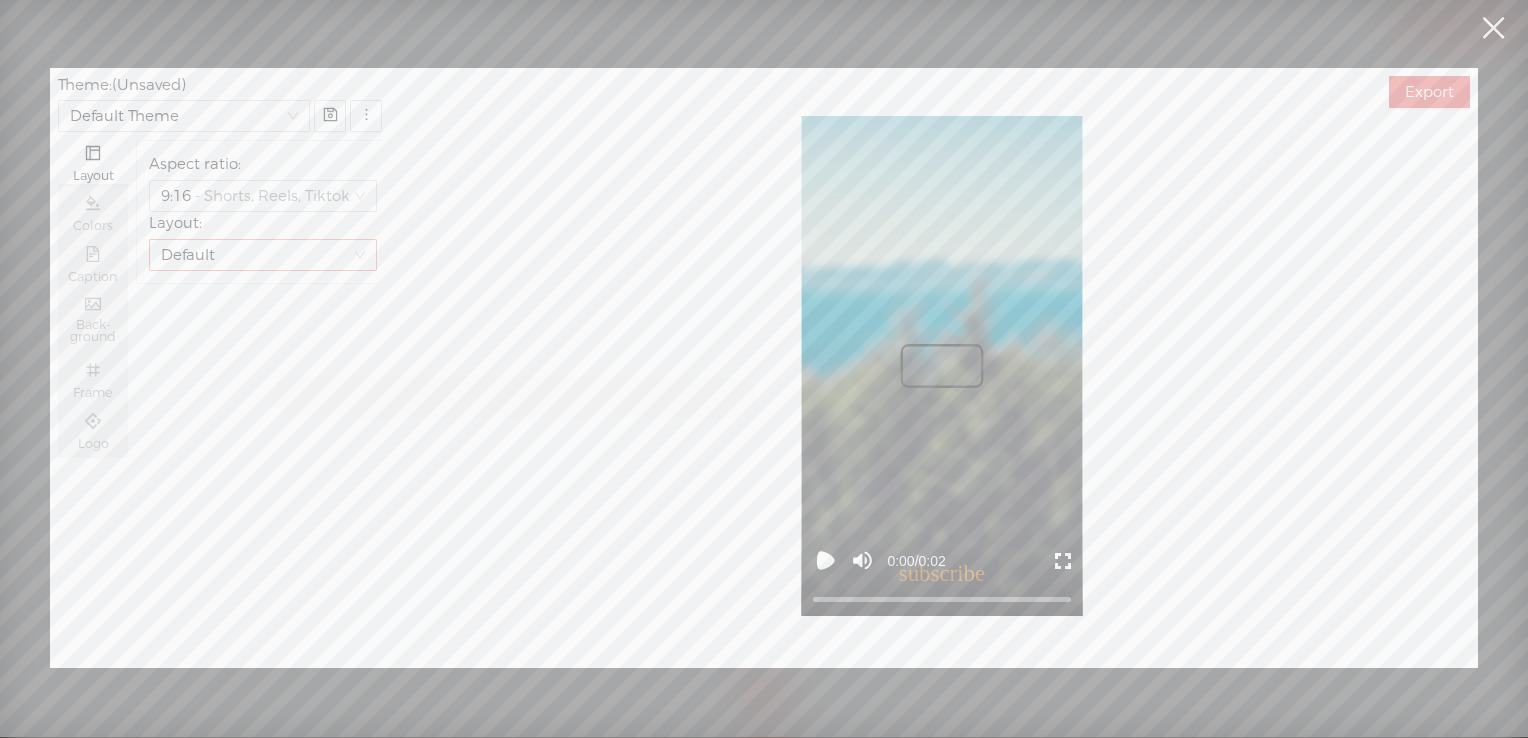click on "Default" at bounding box center (253, 255) 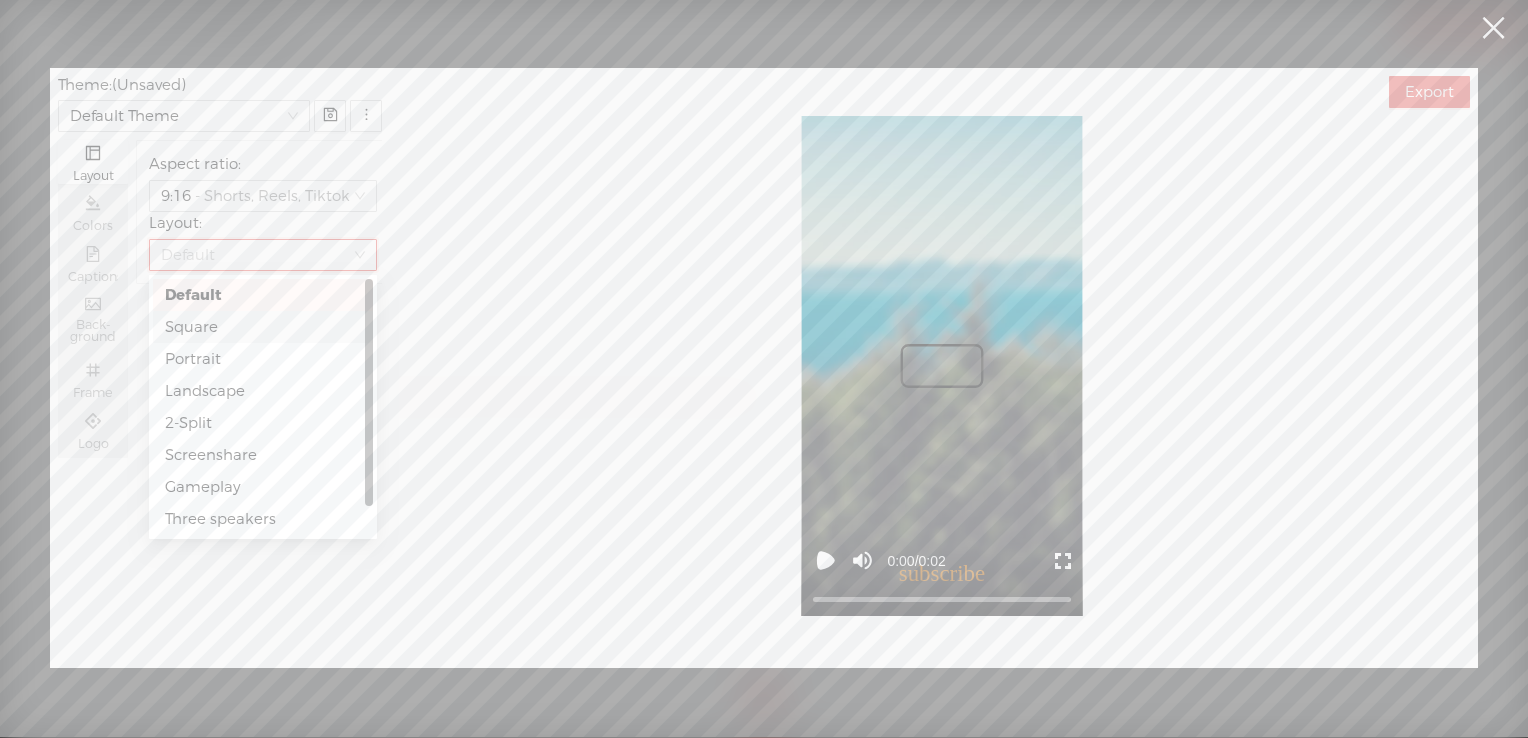 click on "Square" at bounding box center [263, 327] 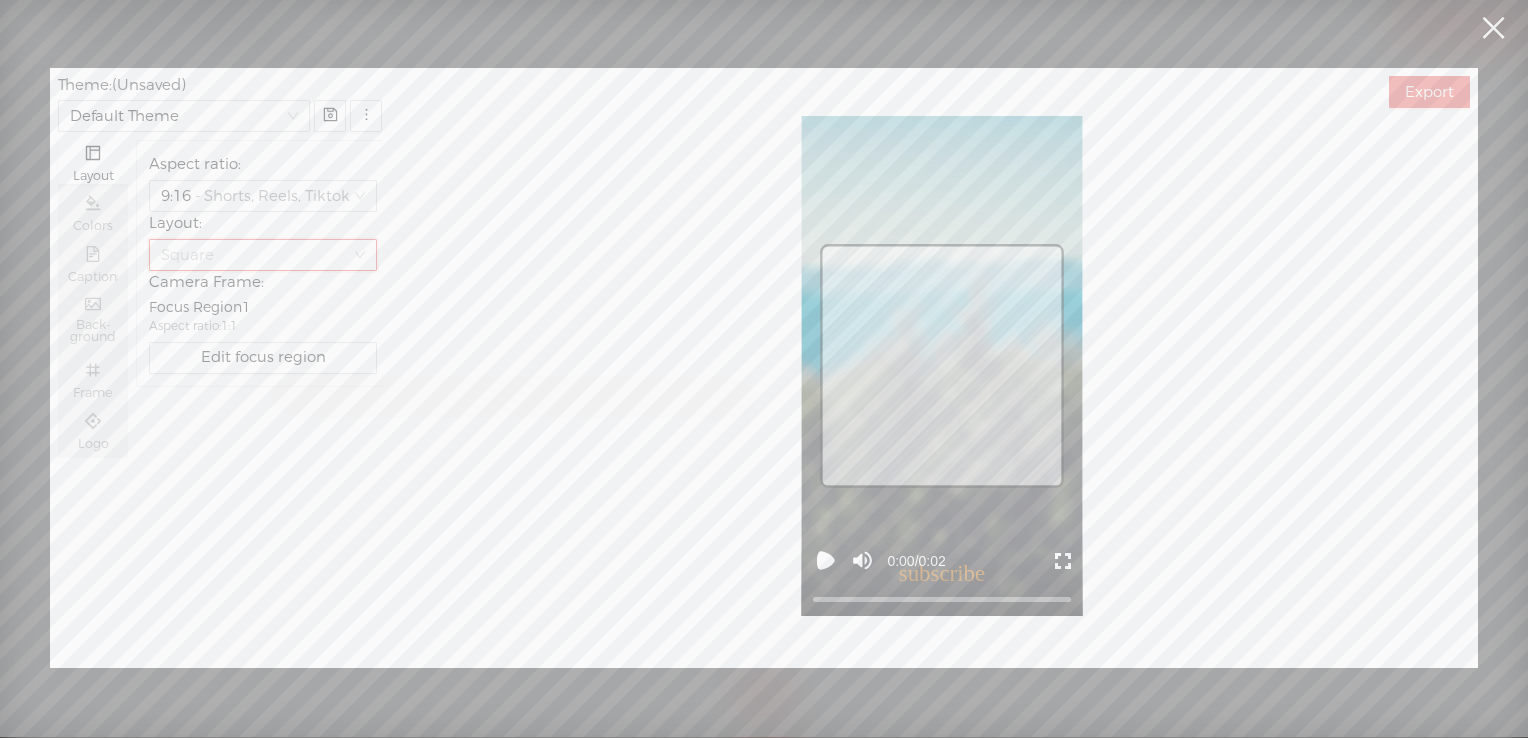 click on "Square" at bounding box center (253, 255) 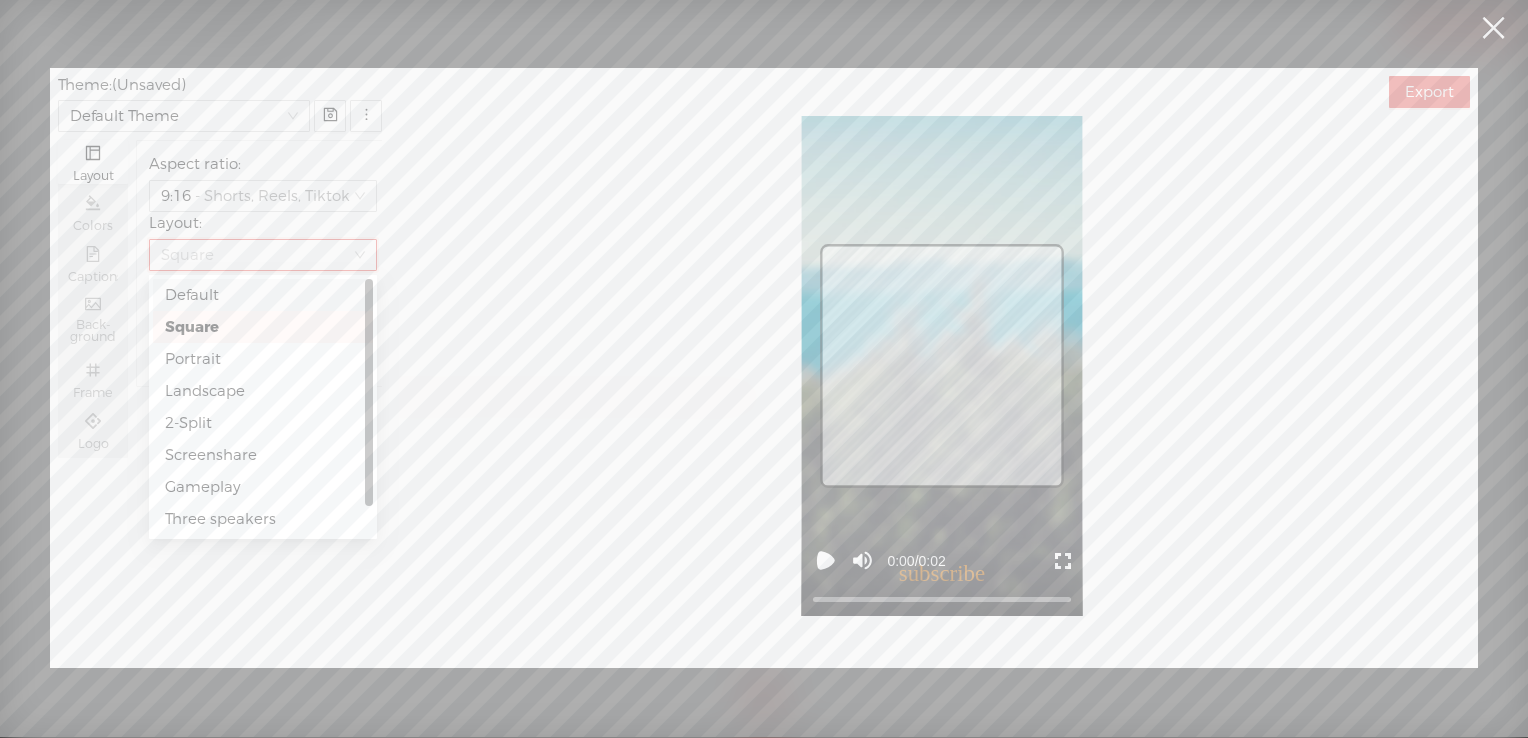 click on "Default" at bounding box center (263, 295) 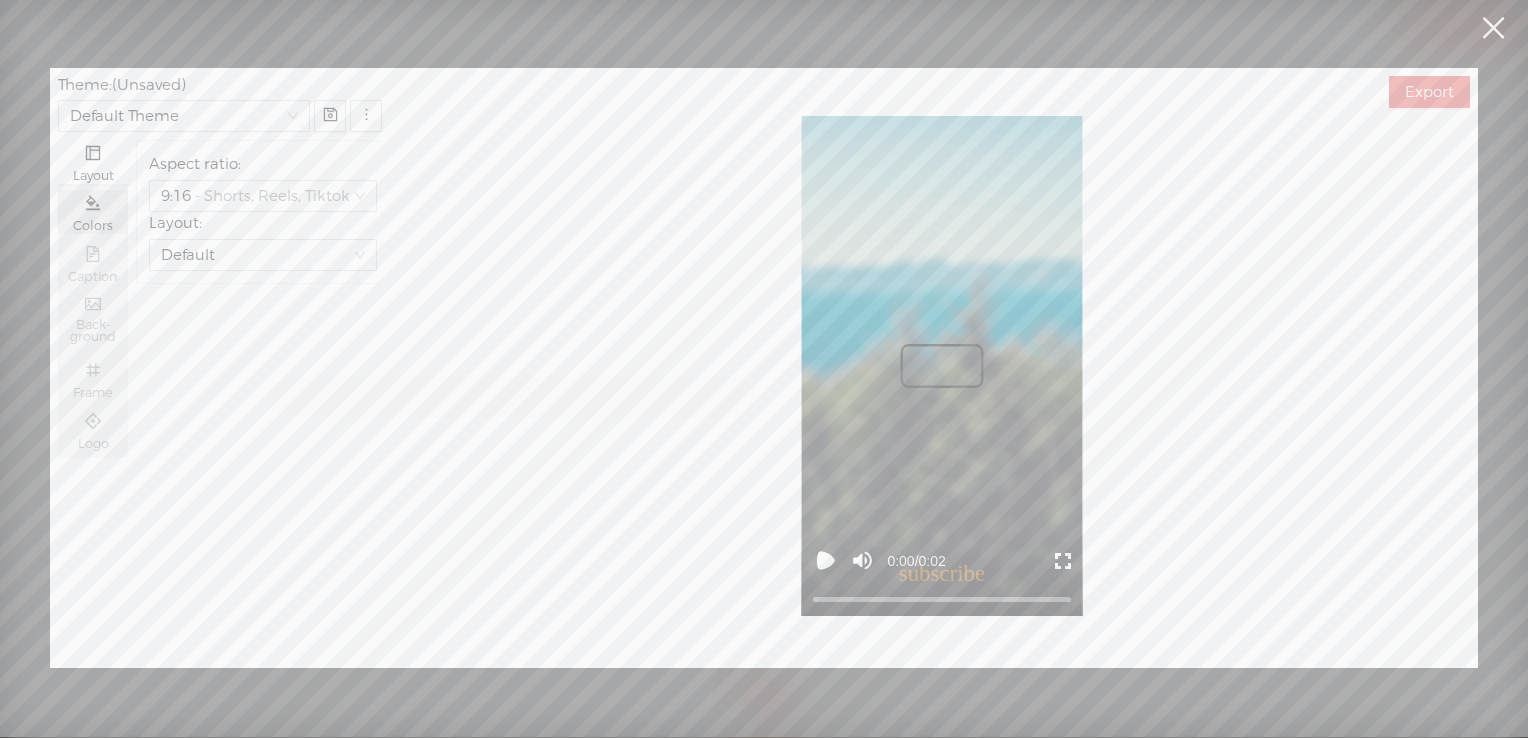 click 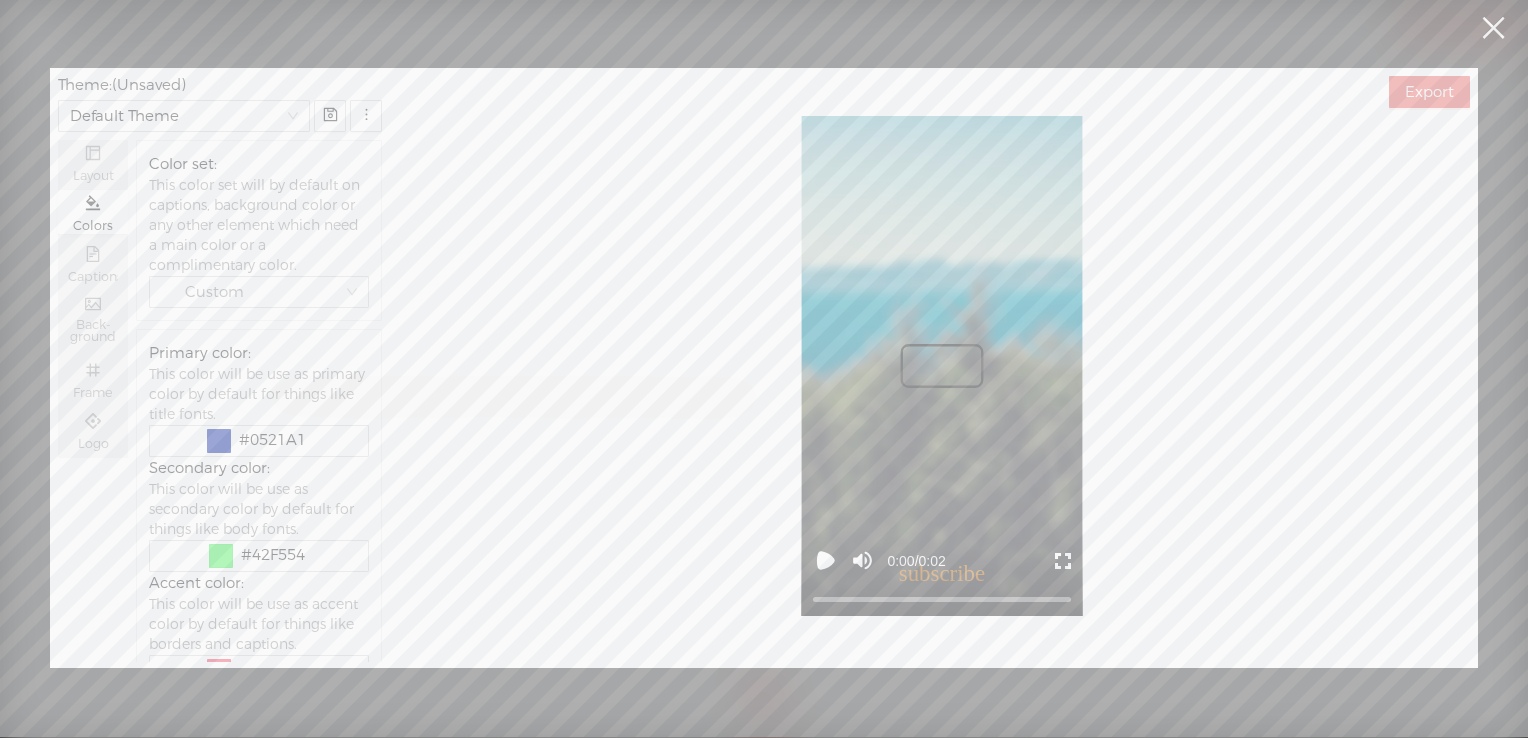 click on "Layout Colors Captions Back- ground Frame Logo" at bounding box center [93, 299] 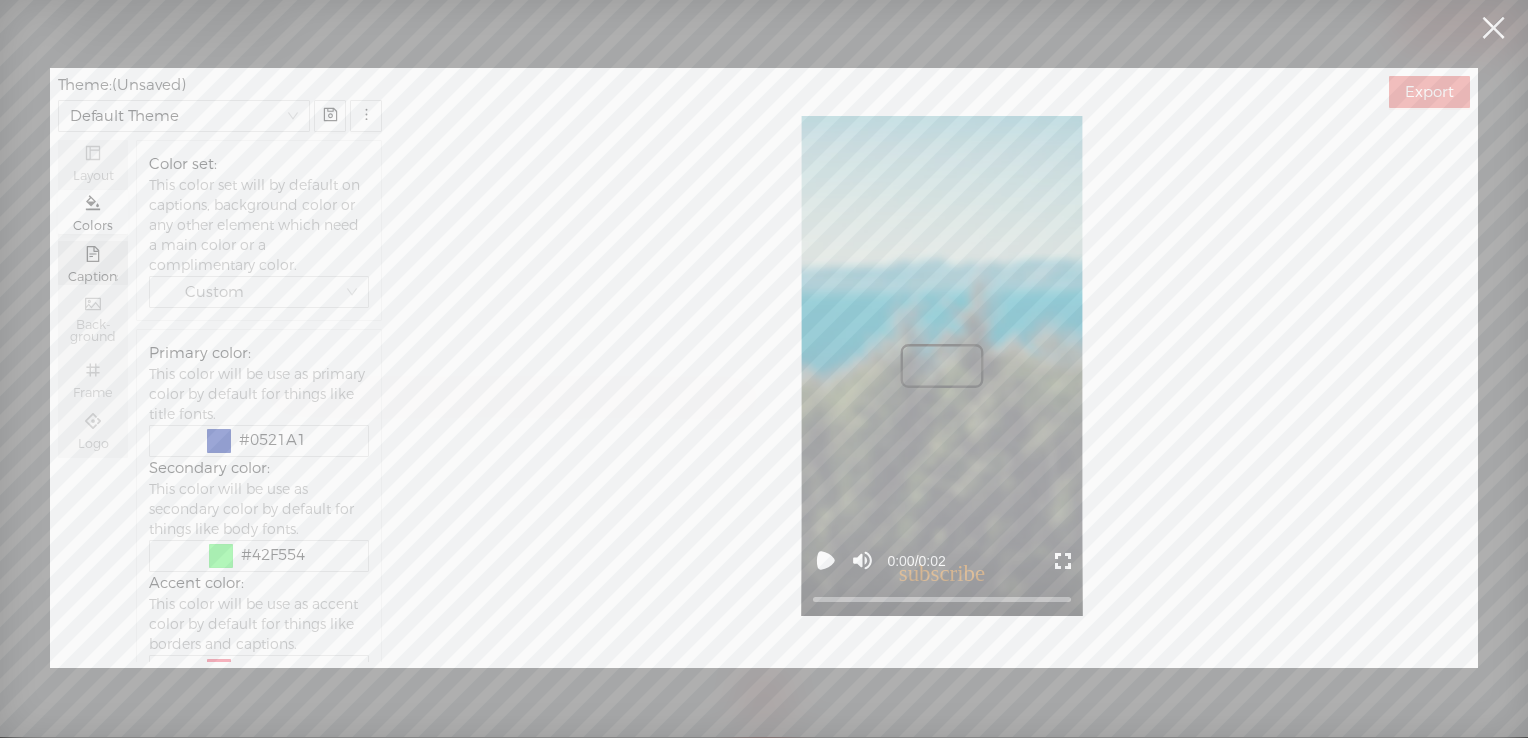 click on "Captions" at bounding box center (93, 263) 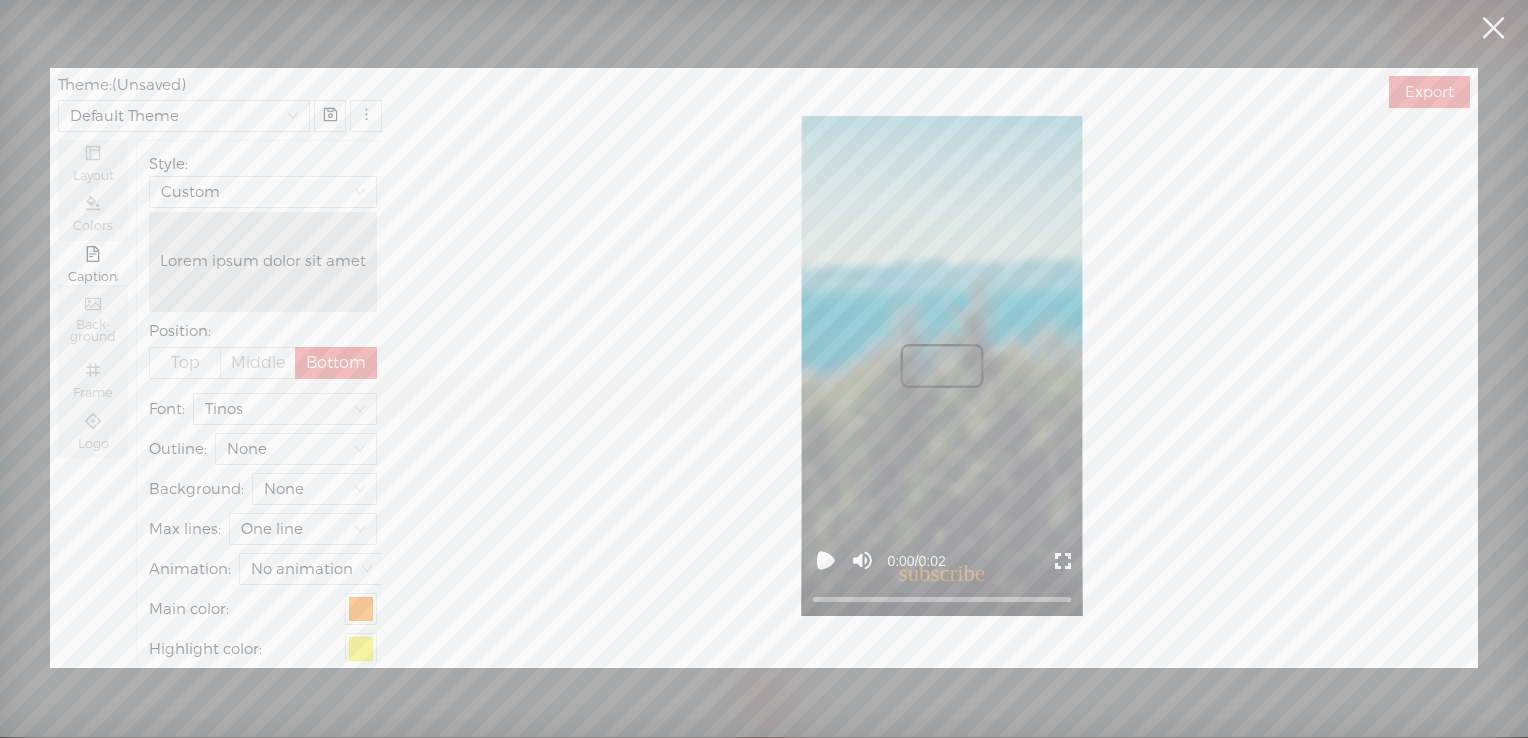 click 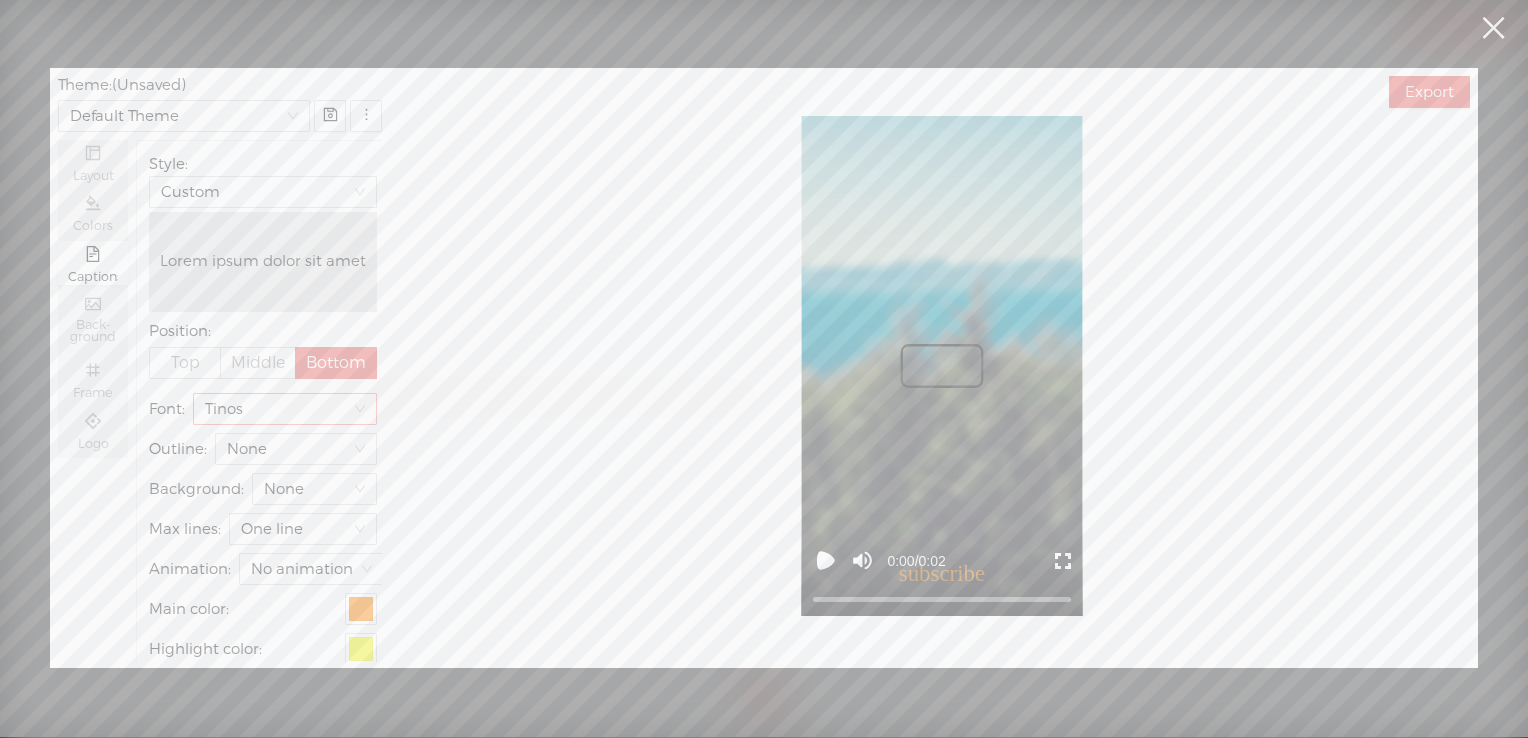 click on "Tinos" at bounding box center [285, 409] 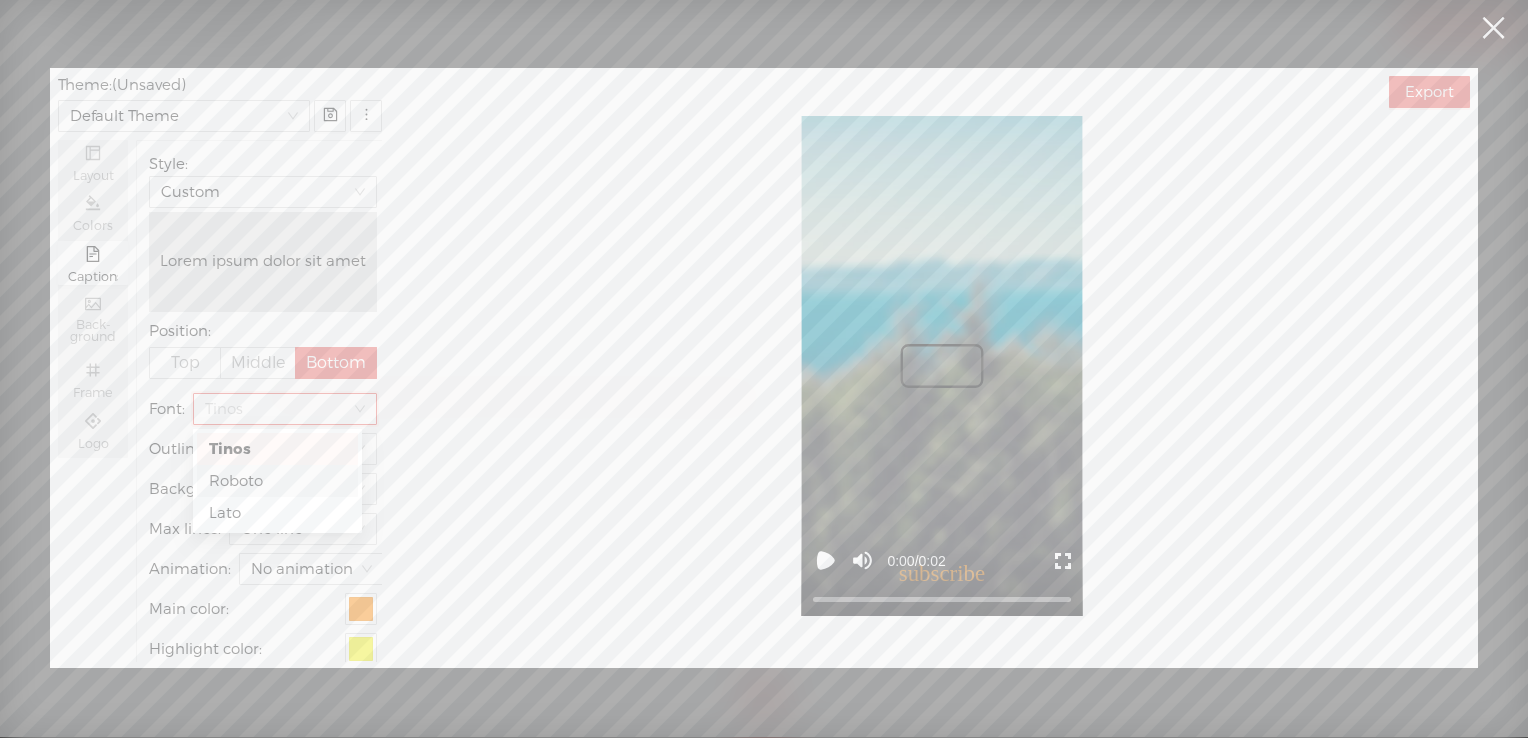 click on "Roboto" at bounding box center [277, 481] 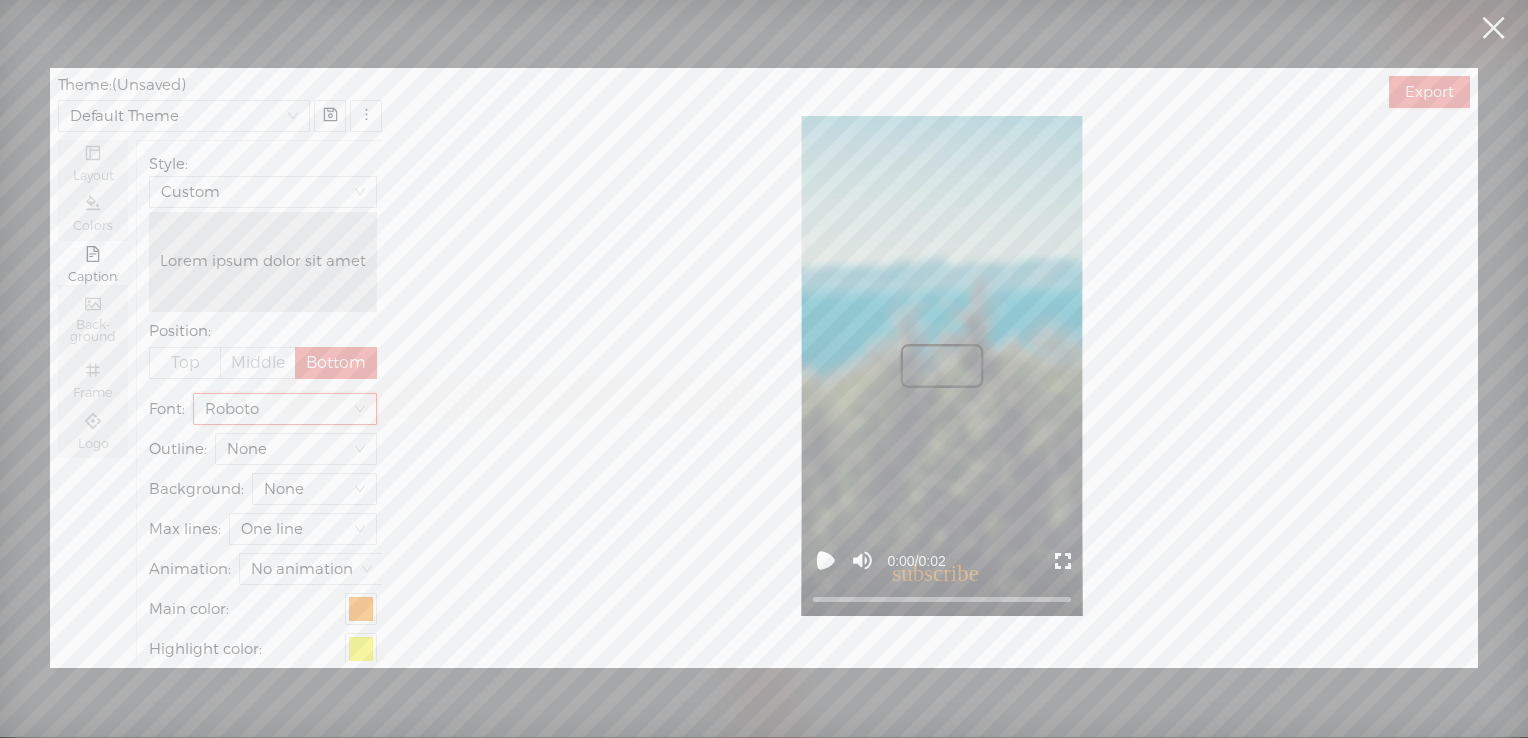 click on "Roboto" at bounding box center [285, 409] 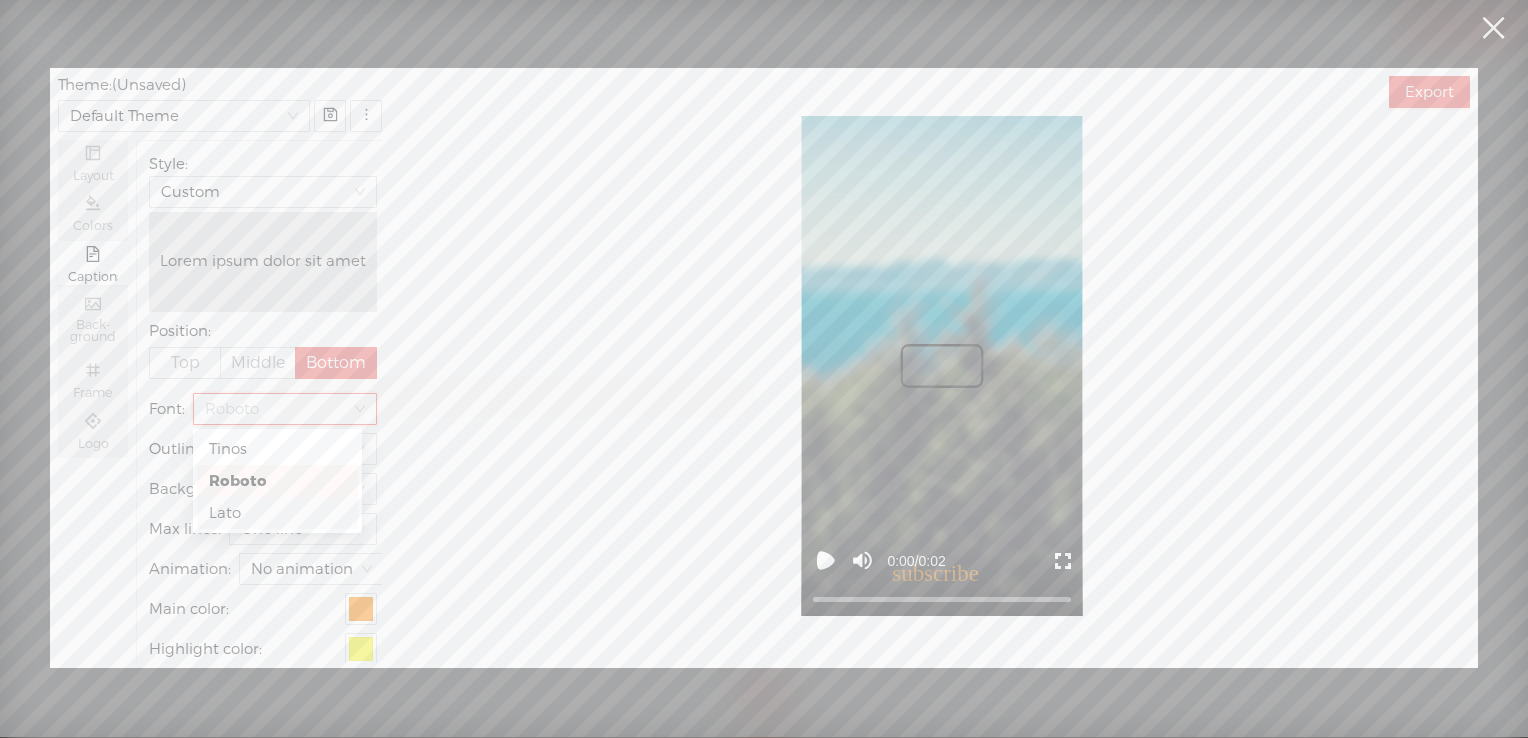 click on "Lato" at bounding box center [277, 513] 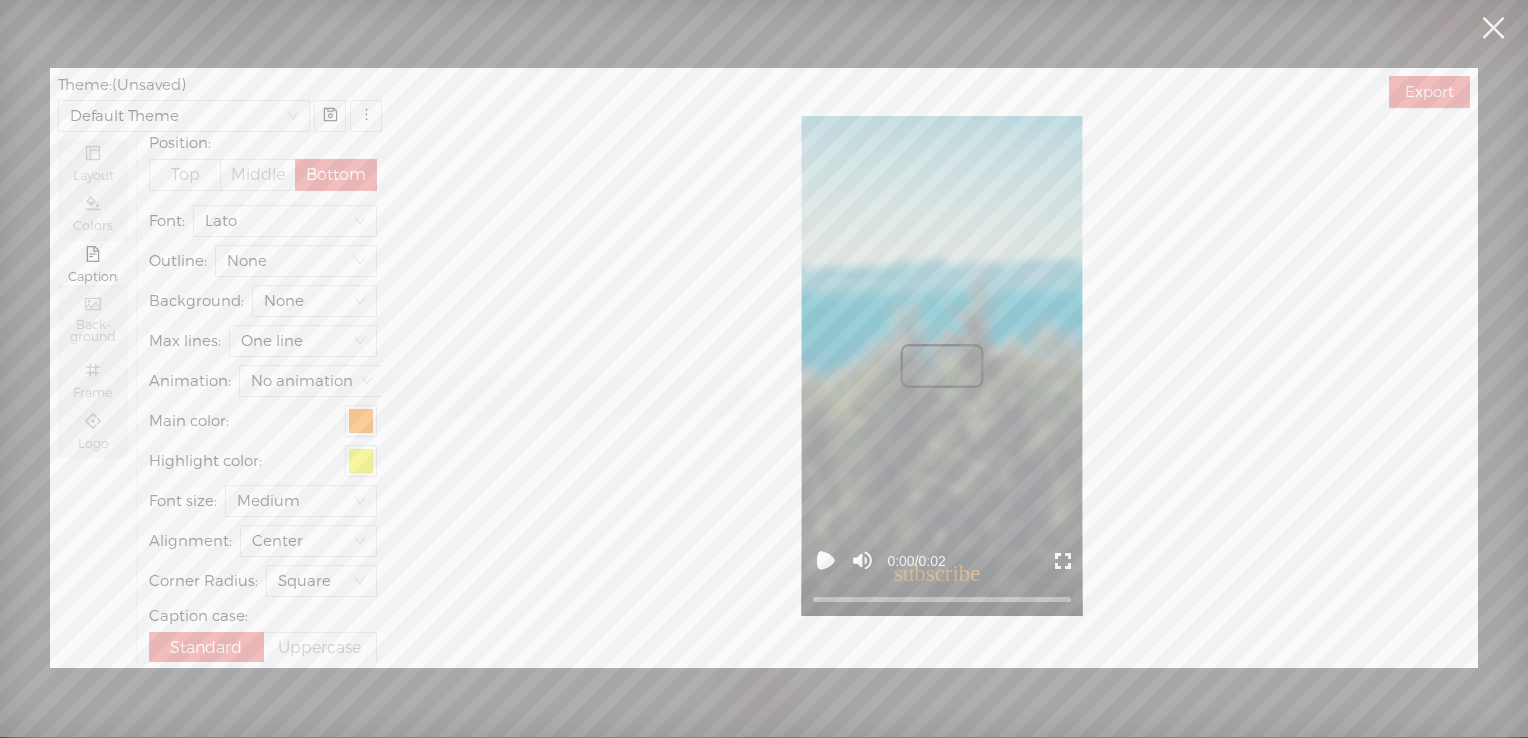 scroll, scrollTop: 263, scrollLeft: 0, axis: vertical 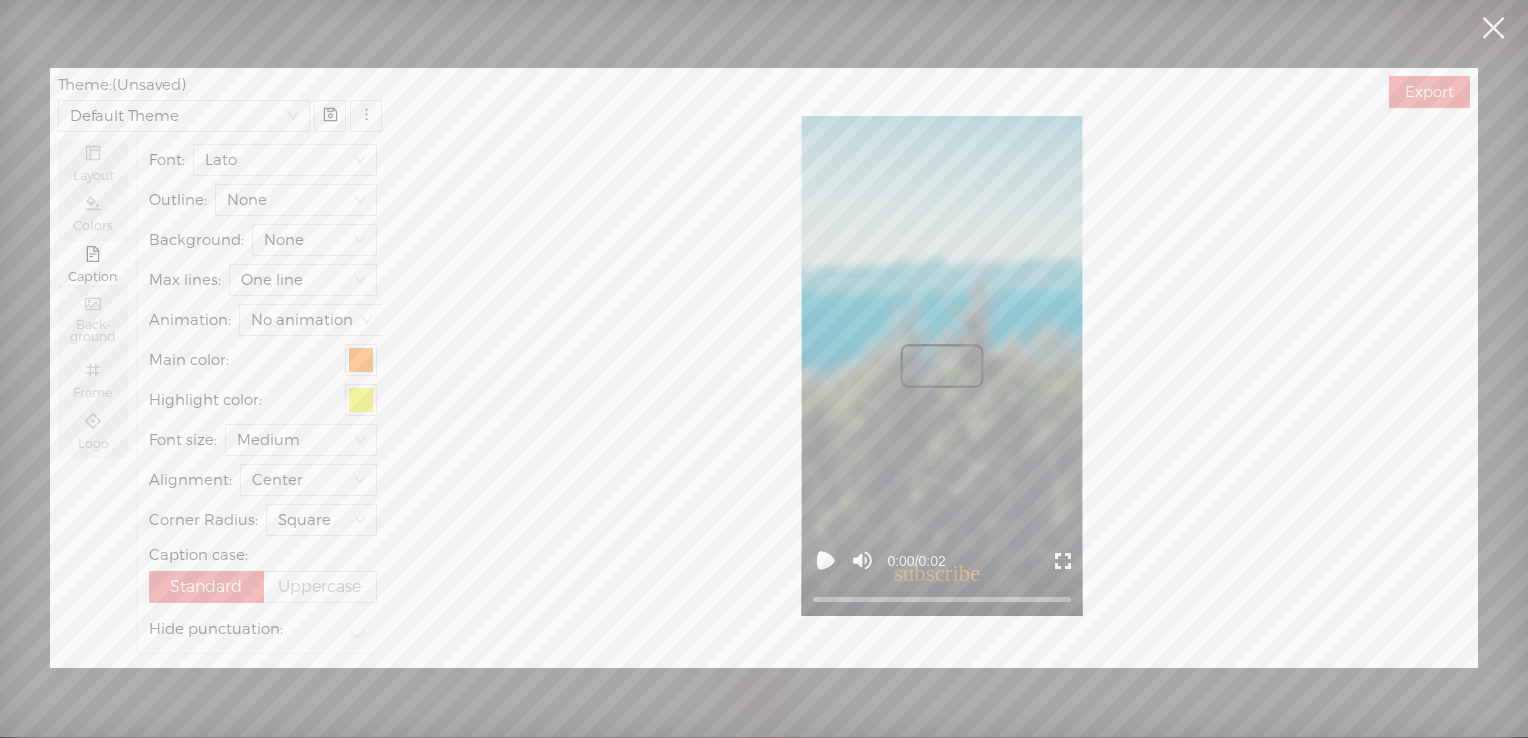 click on "Uppercase" at bounding box center (319, 586) 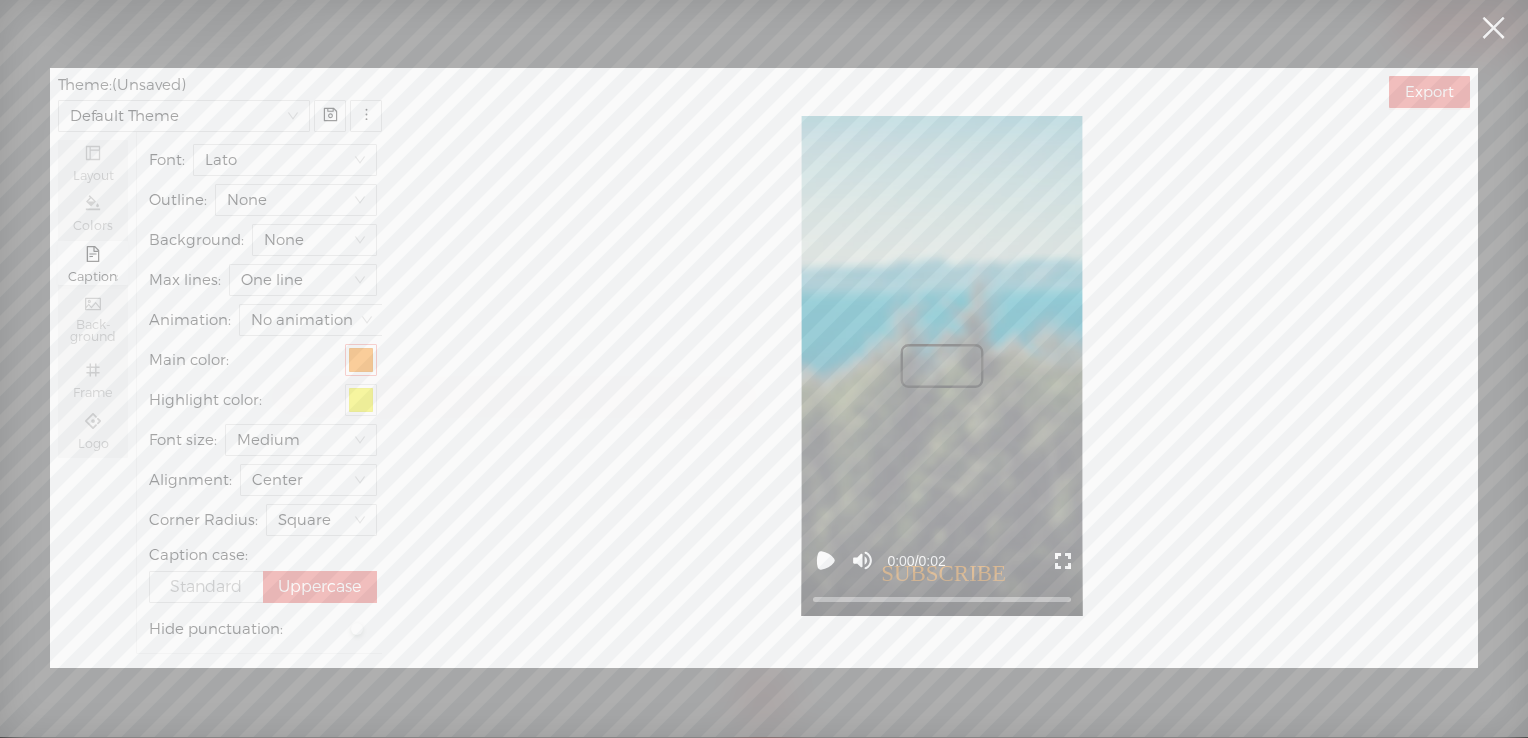 click at bounding box center [361, 360] 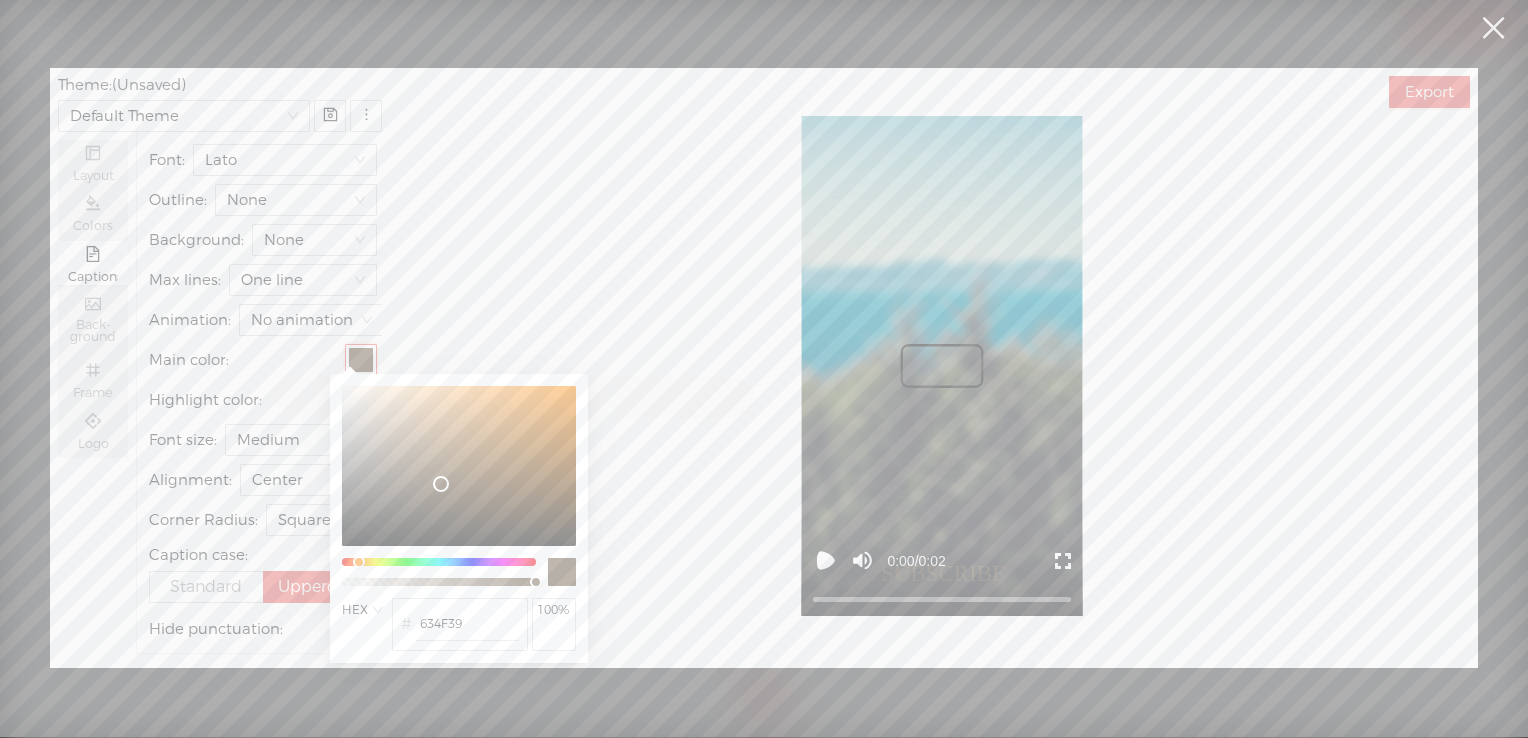 click at bounding box center [459, 466] 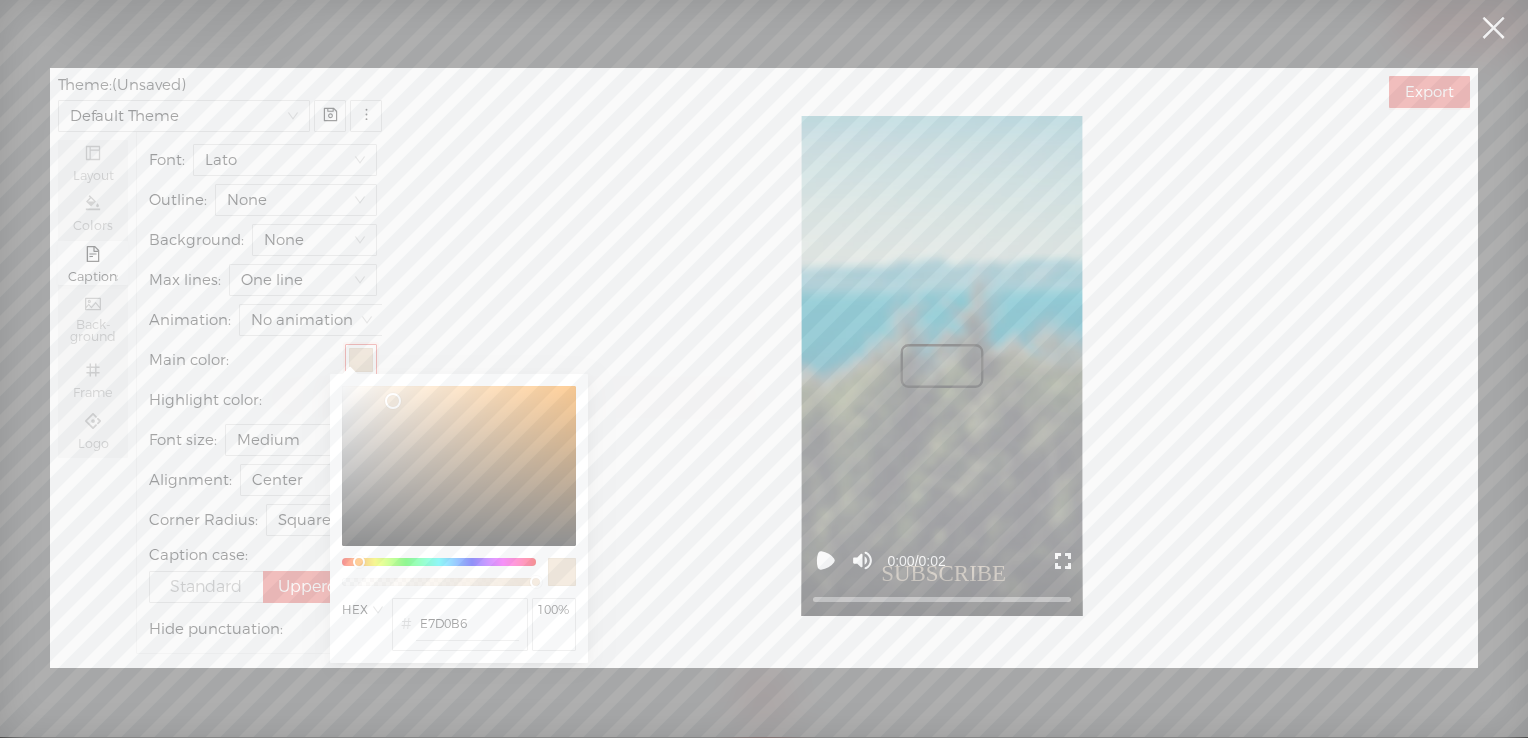 type on "e9d1b7" 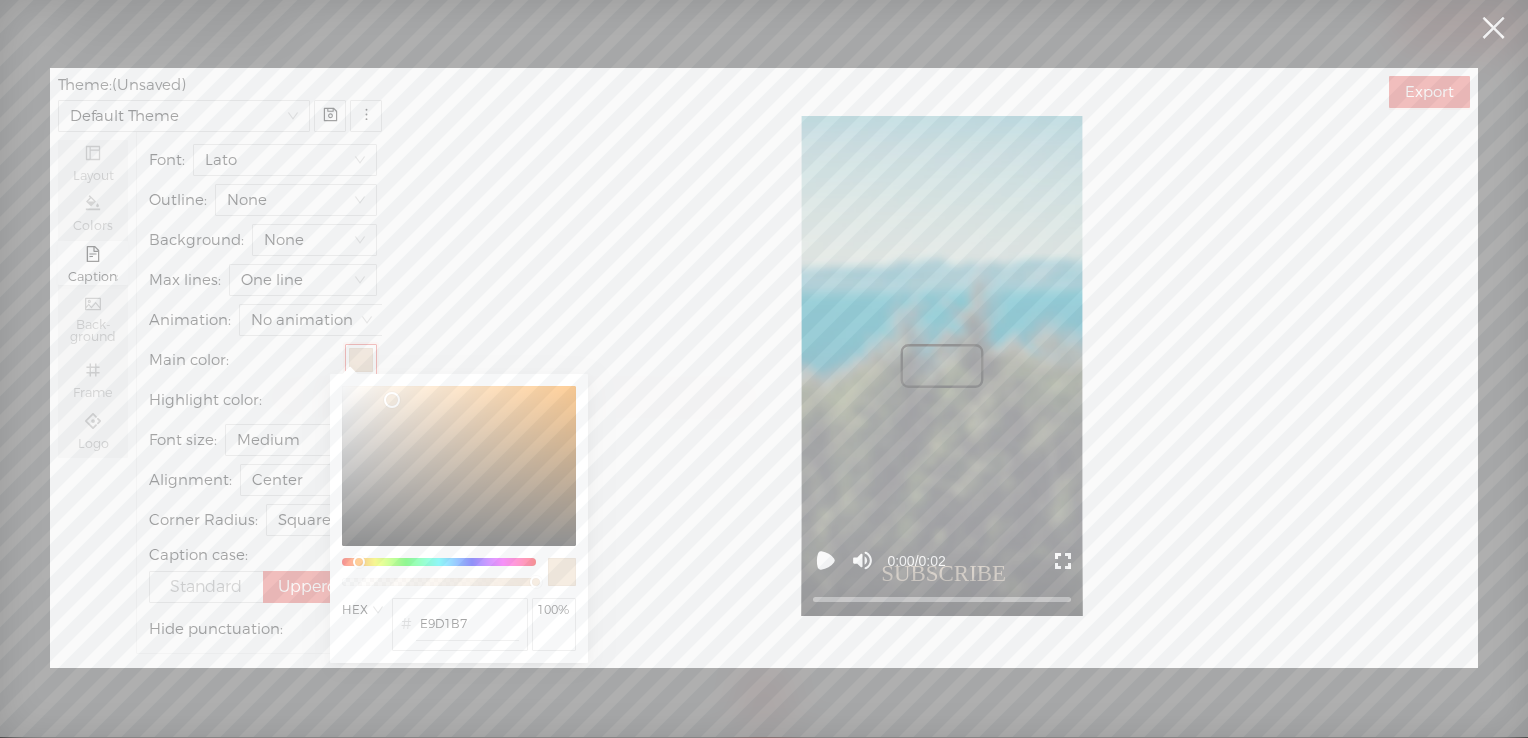 drag, startPoint x: 418, startPoint y: 407, endPoint x: 392, endPoint y: 400, distance: 26.925823 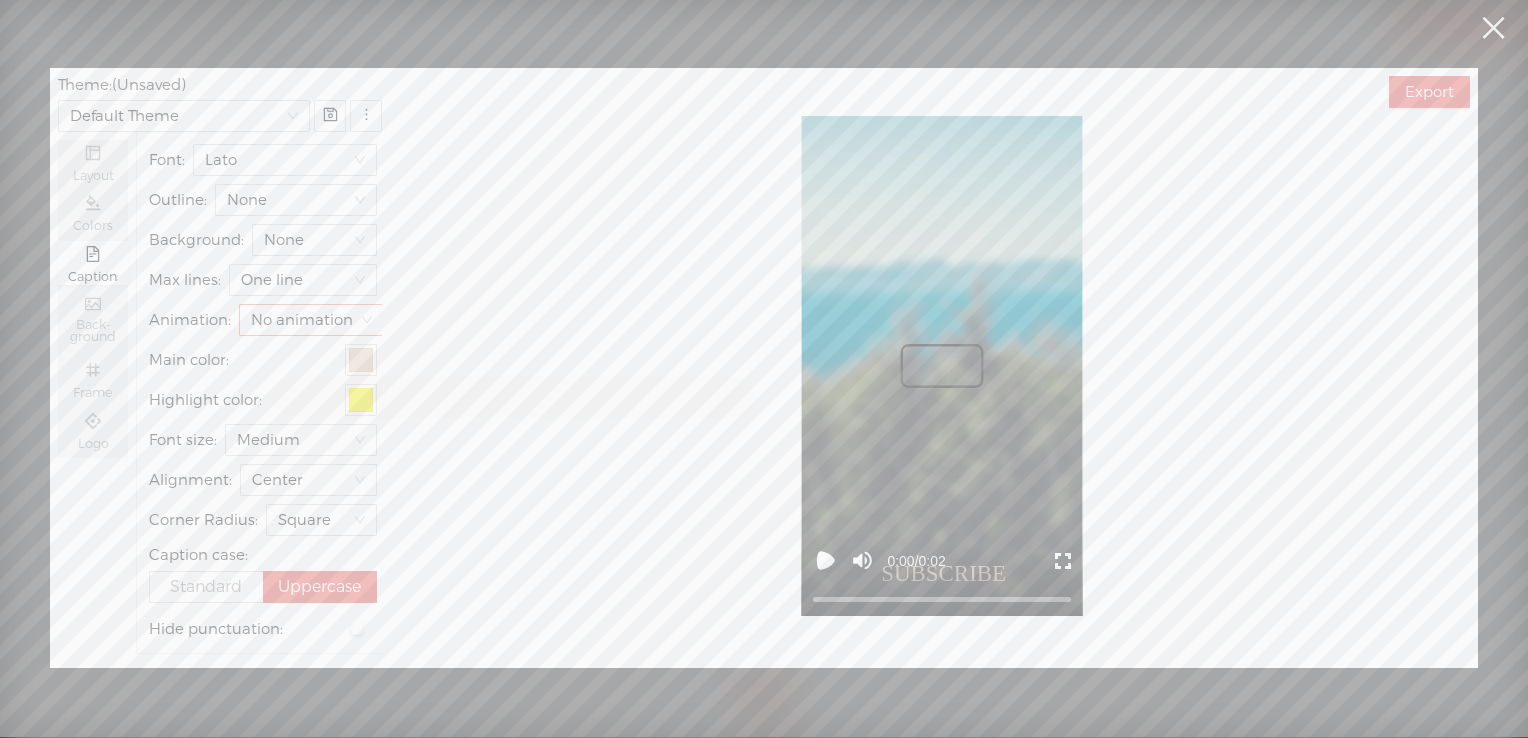 click on "No animation" at bounding box center [311, 320] 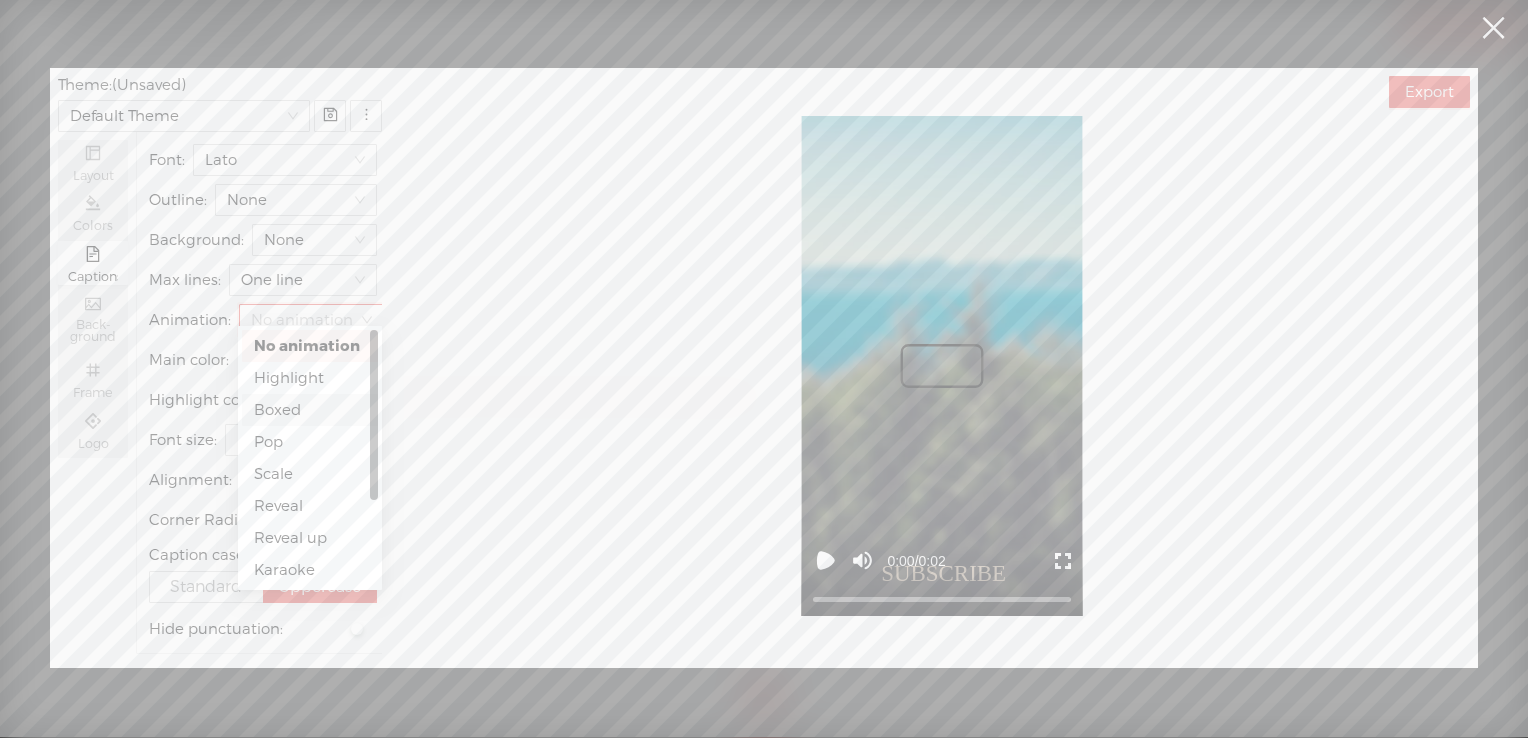 click on "Boxed" at bounding box center (310, 410) 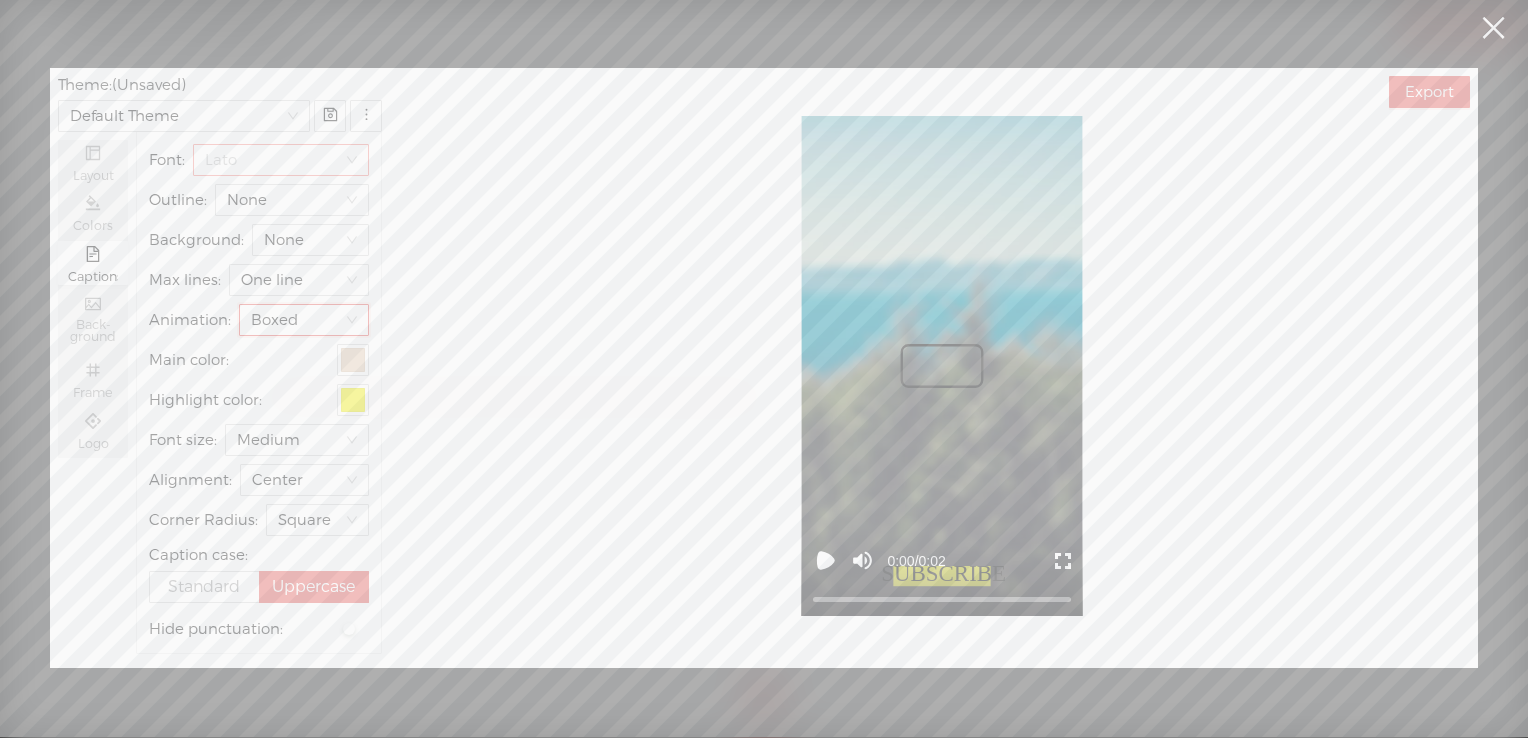 click on "Lato" at bounding box center [281, 160] 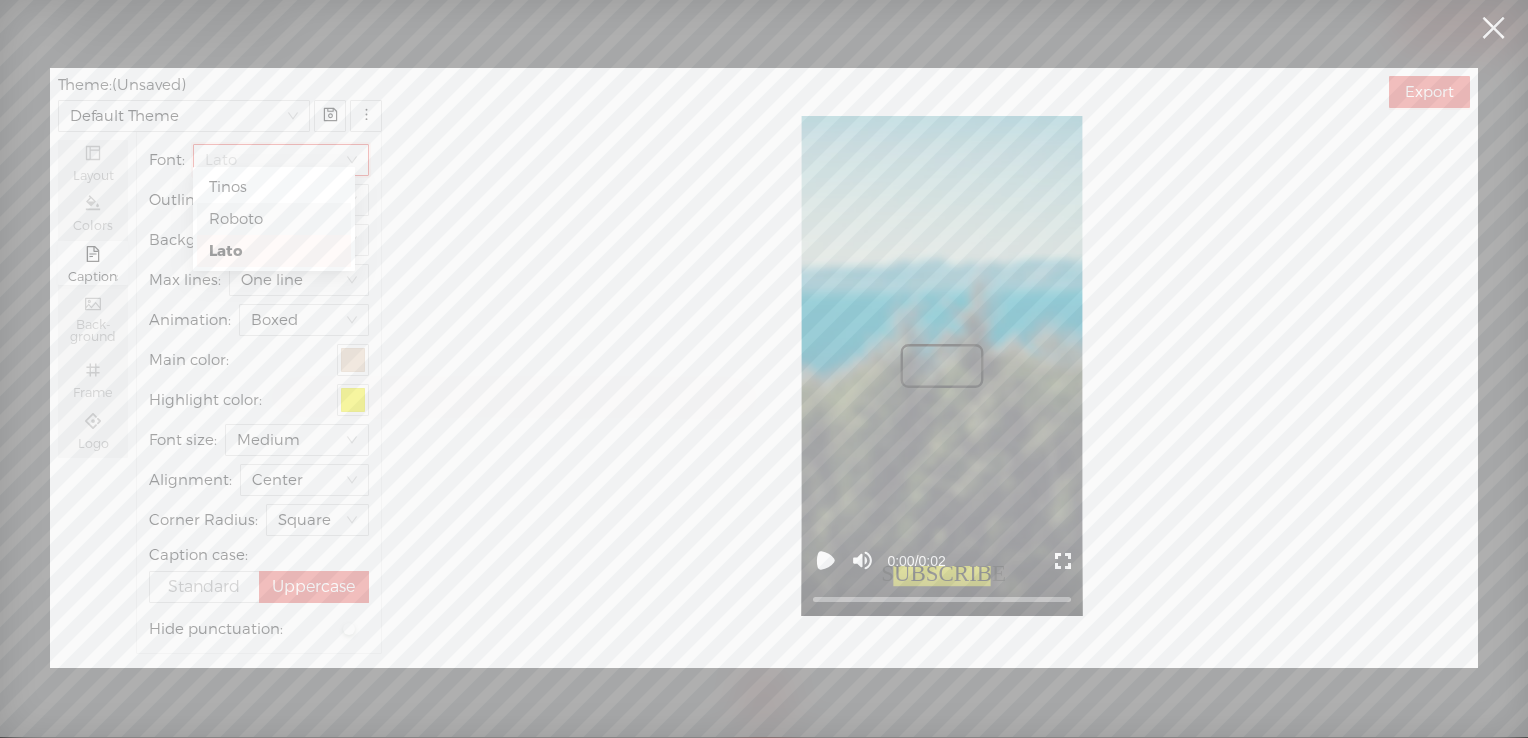 click on "Roboto" at bounding box center (274, 219) 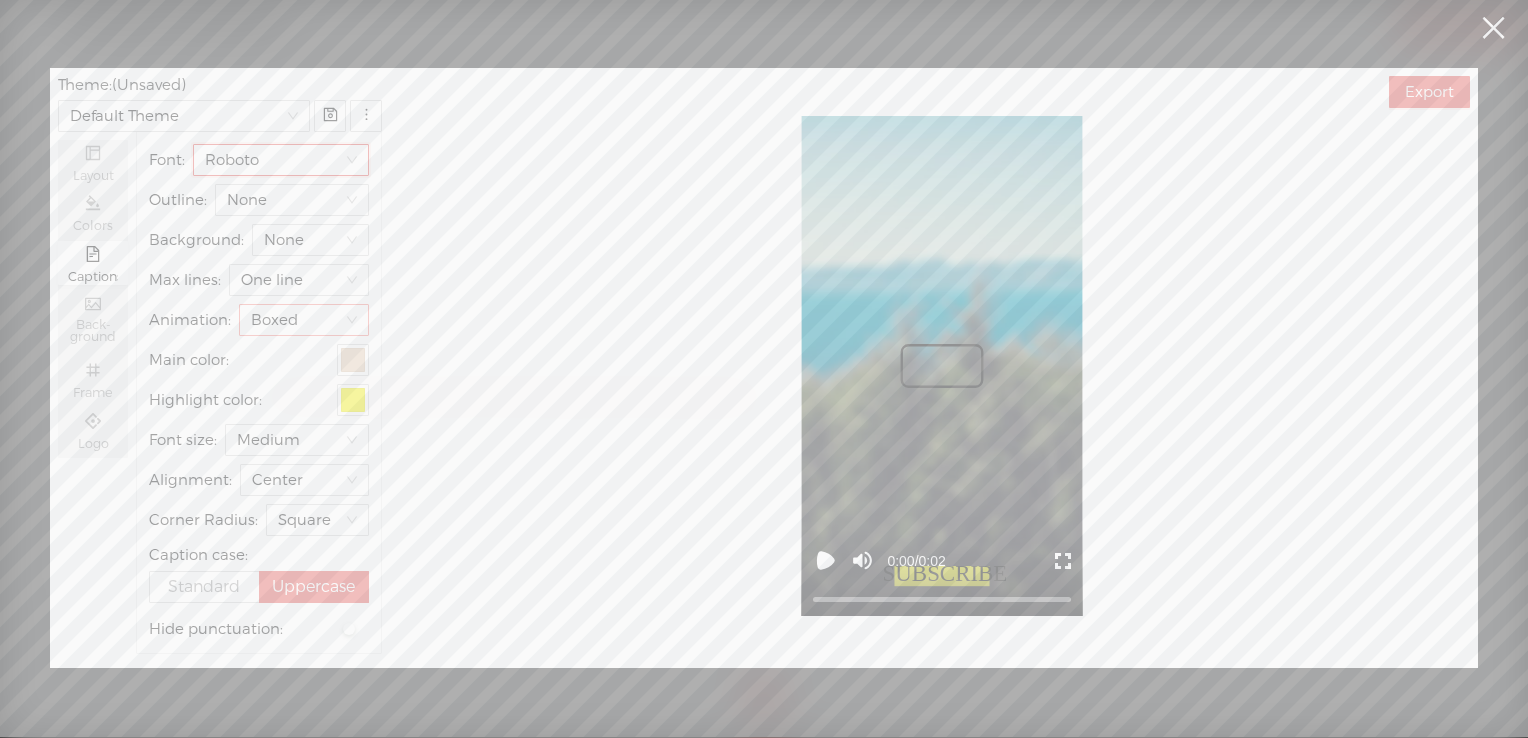 click on "Boxed" at bounding box center (304, 320) 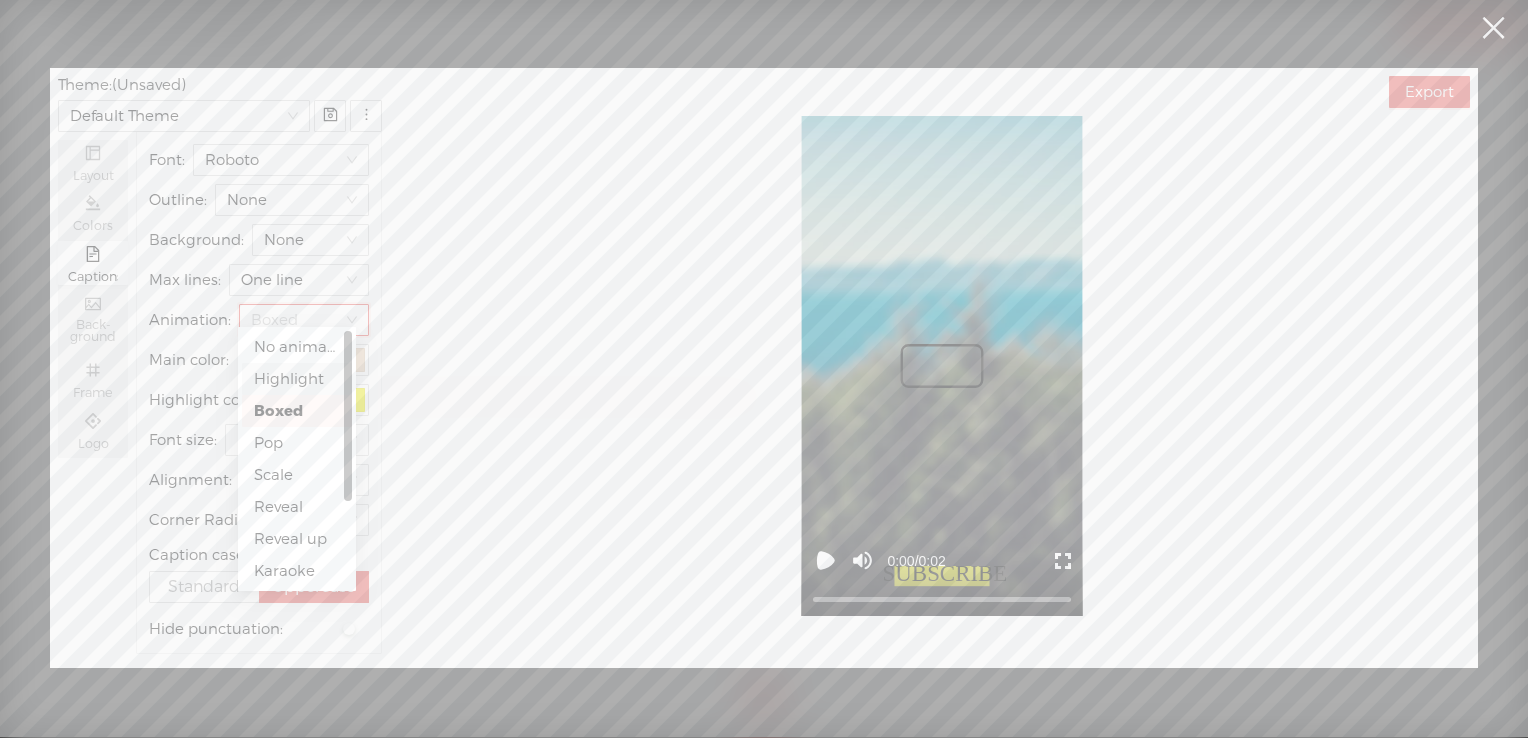 click on "Highlight" at bounding box center (297, 379) 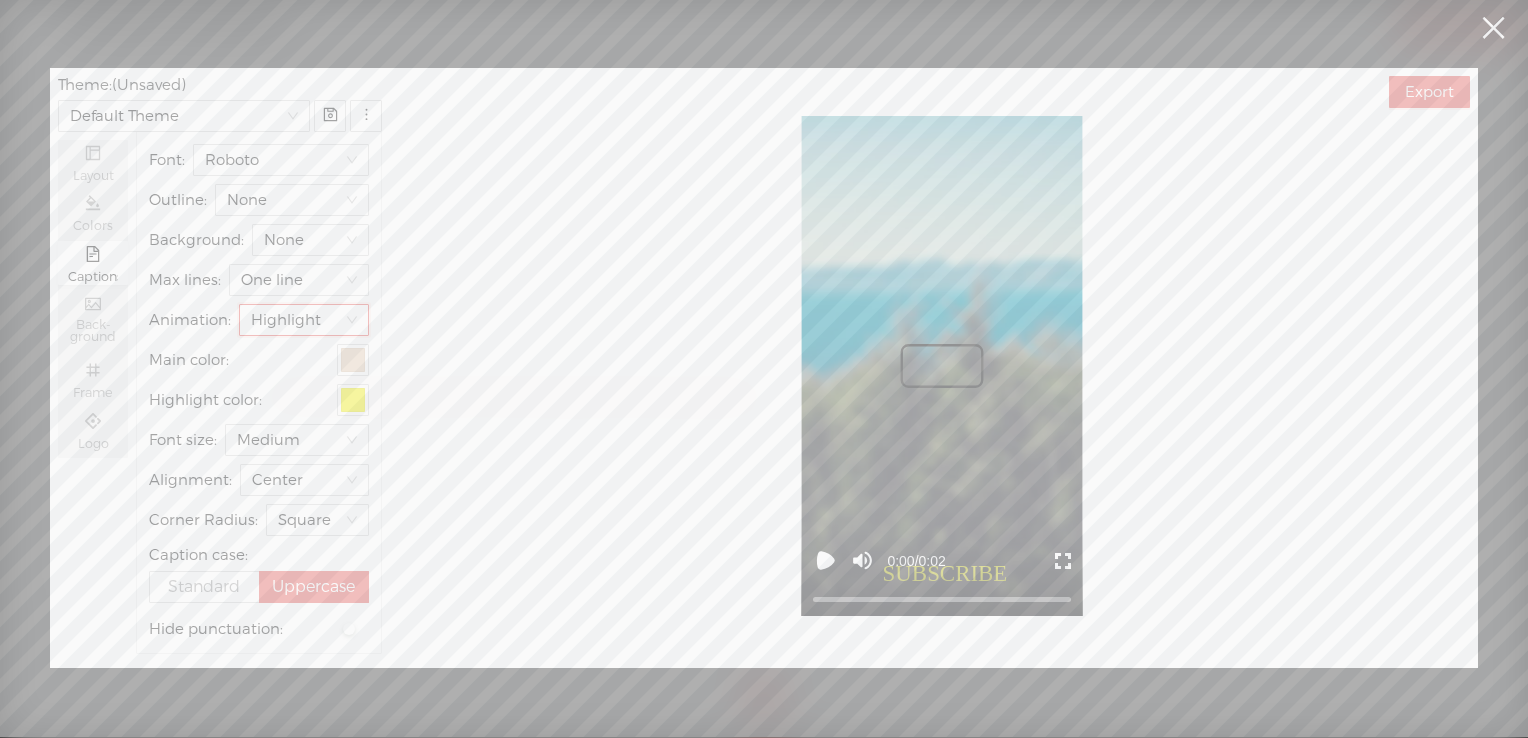 click on "Highlight" at bounding box center [304, 320] 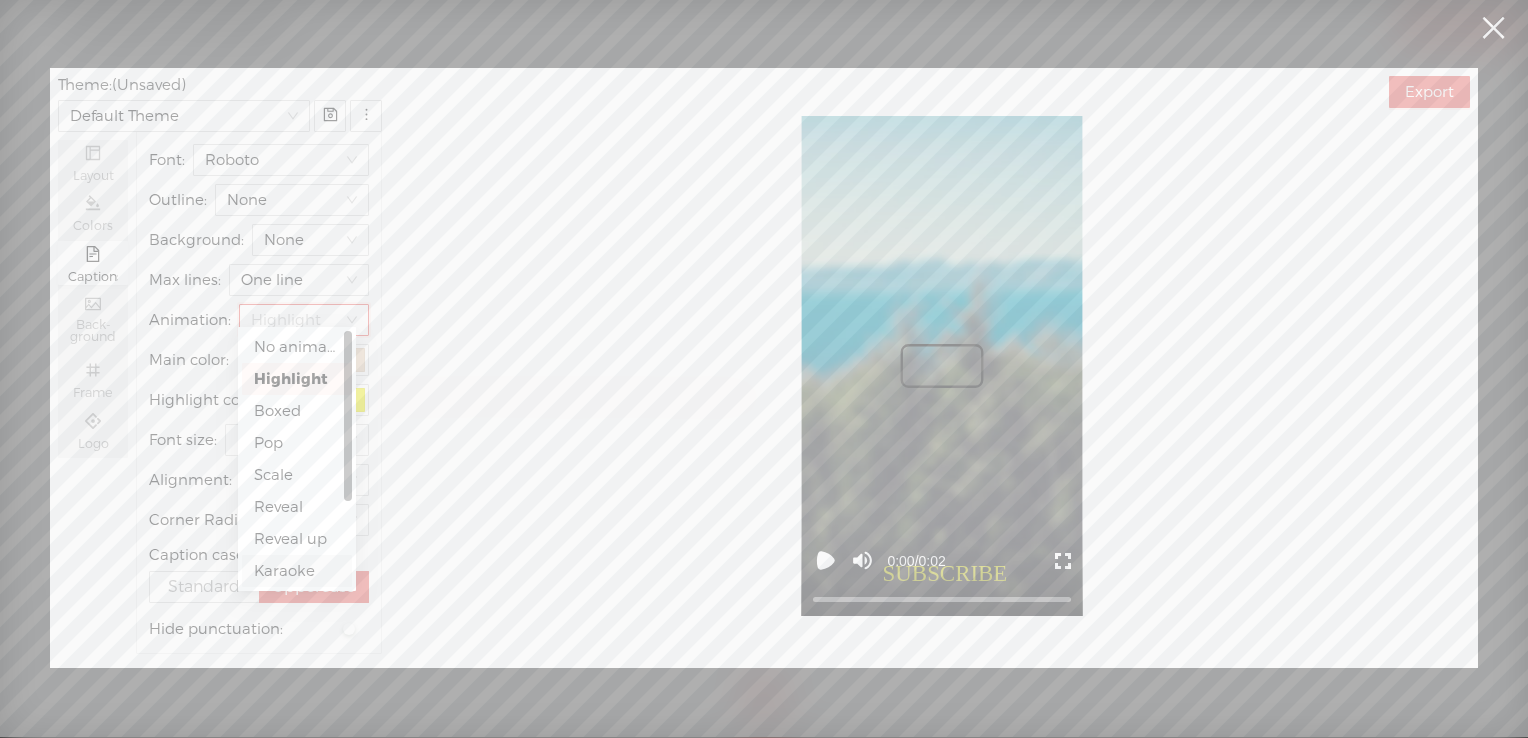 click on "Karaoke" at bounding box center [297, 571] 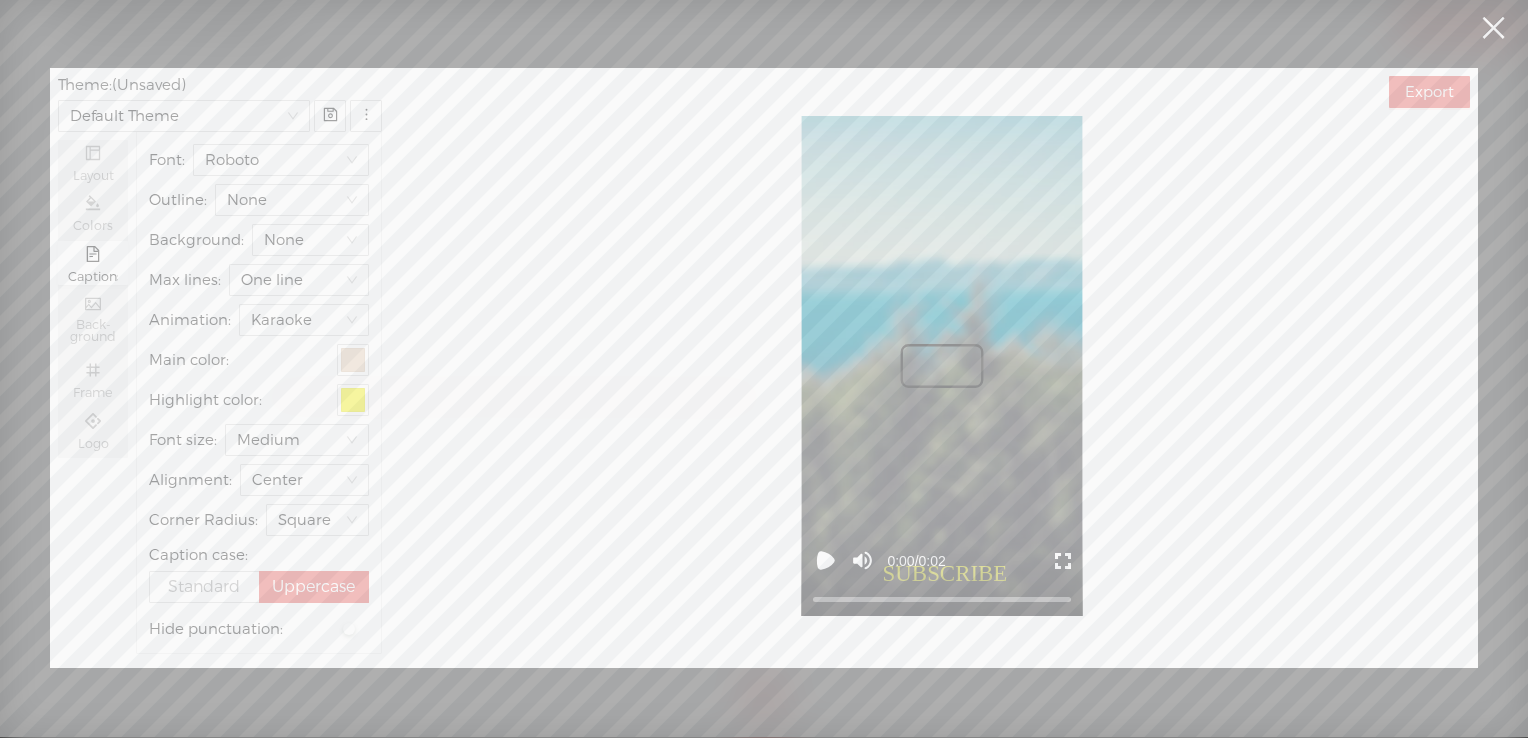 scroll, scrollTop: 263, scrollLeft: 0, axis: vertical 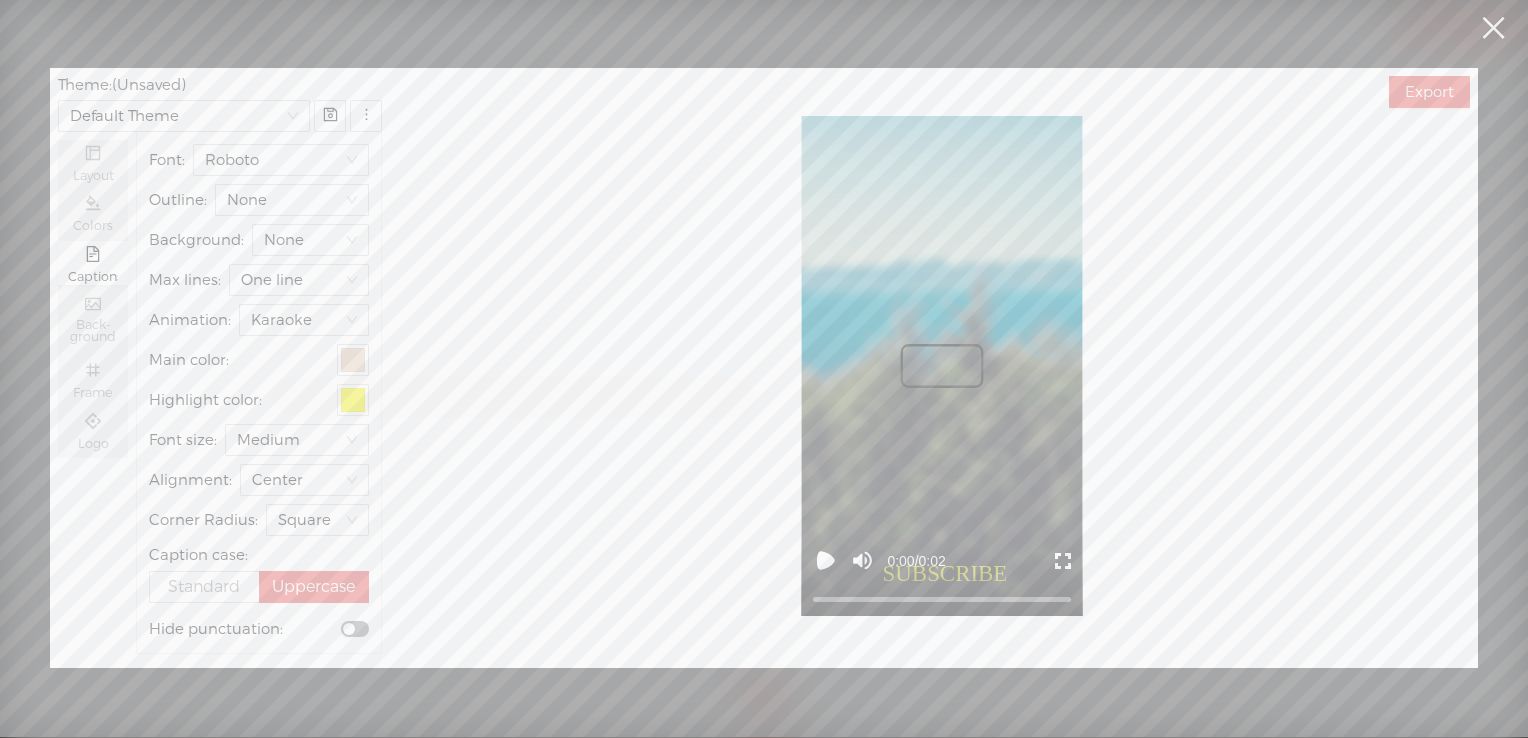 click at bounding box center (349, 629) 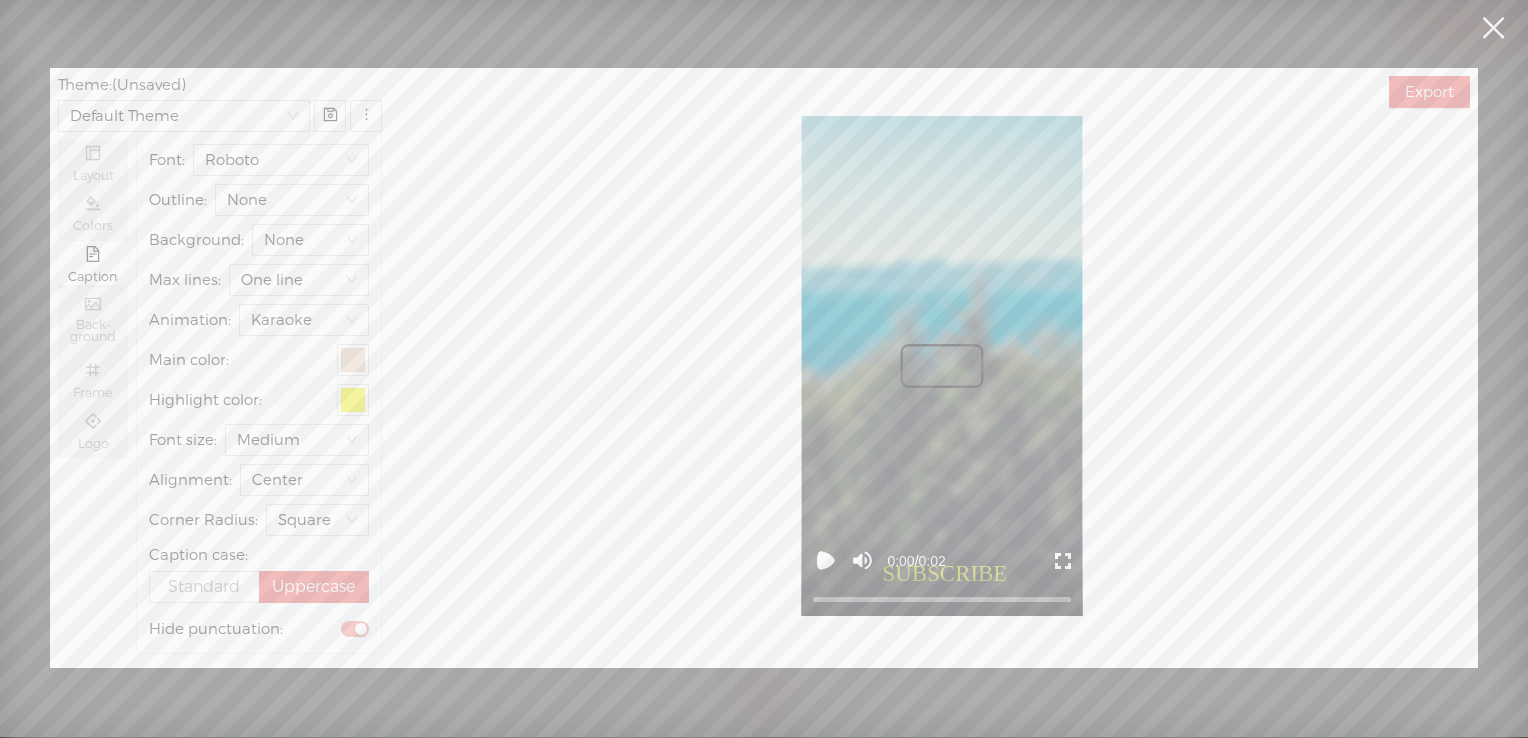 click at bounding box center [355, 629] 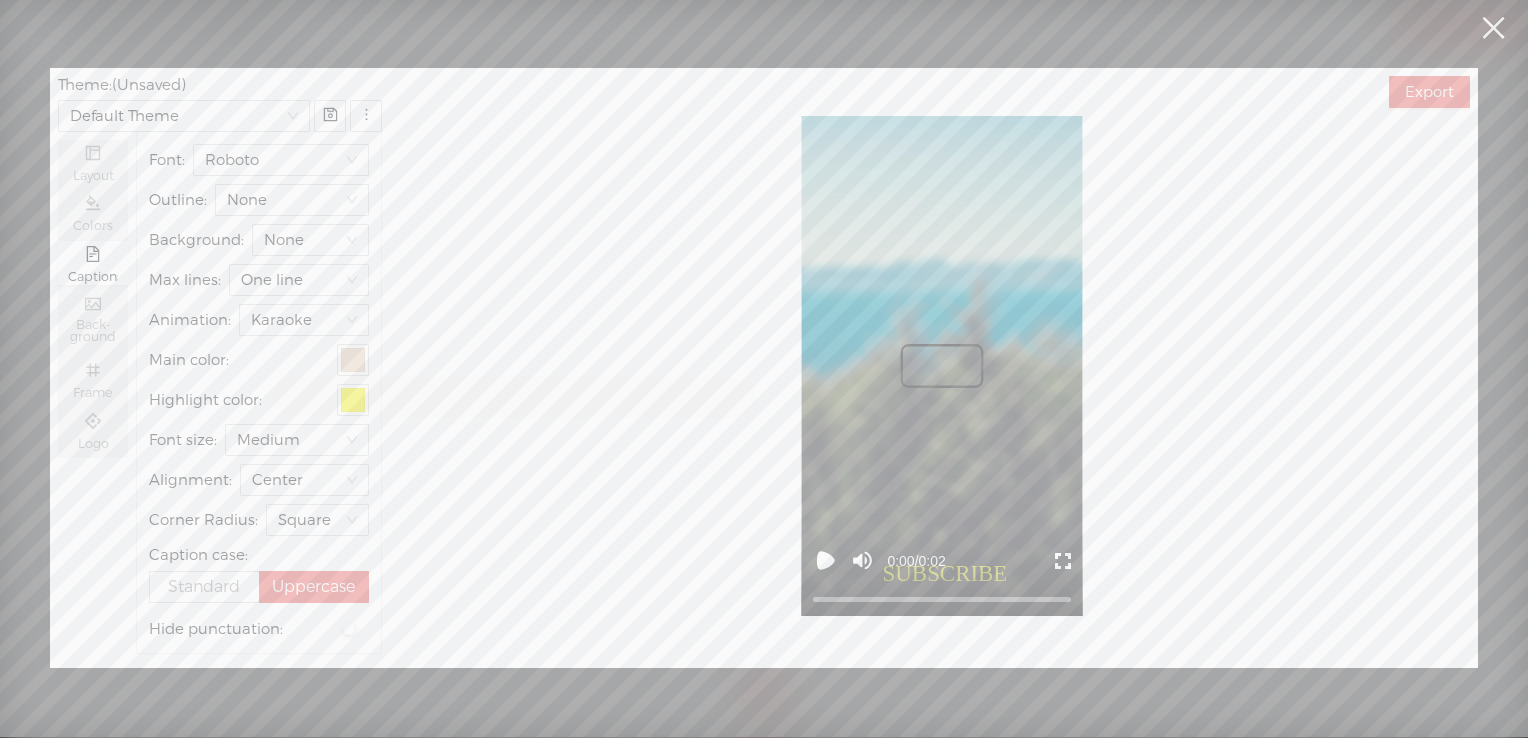 click 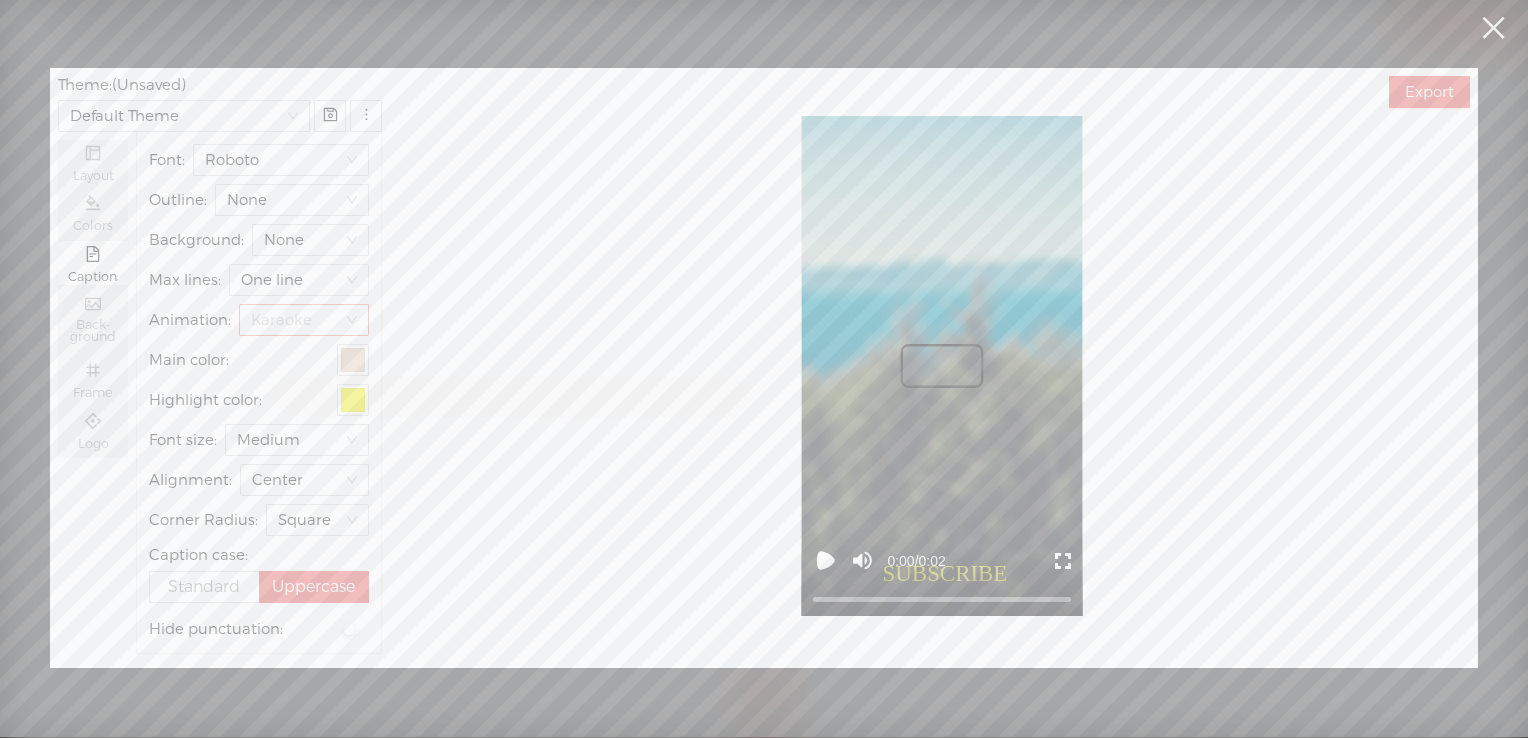 click on "Karaoke" at bounding box center (304, 320) 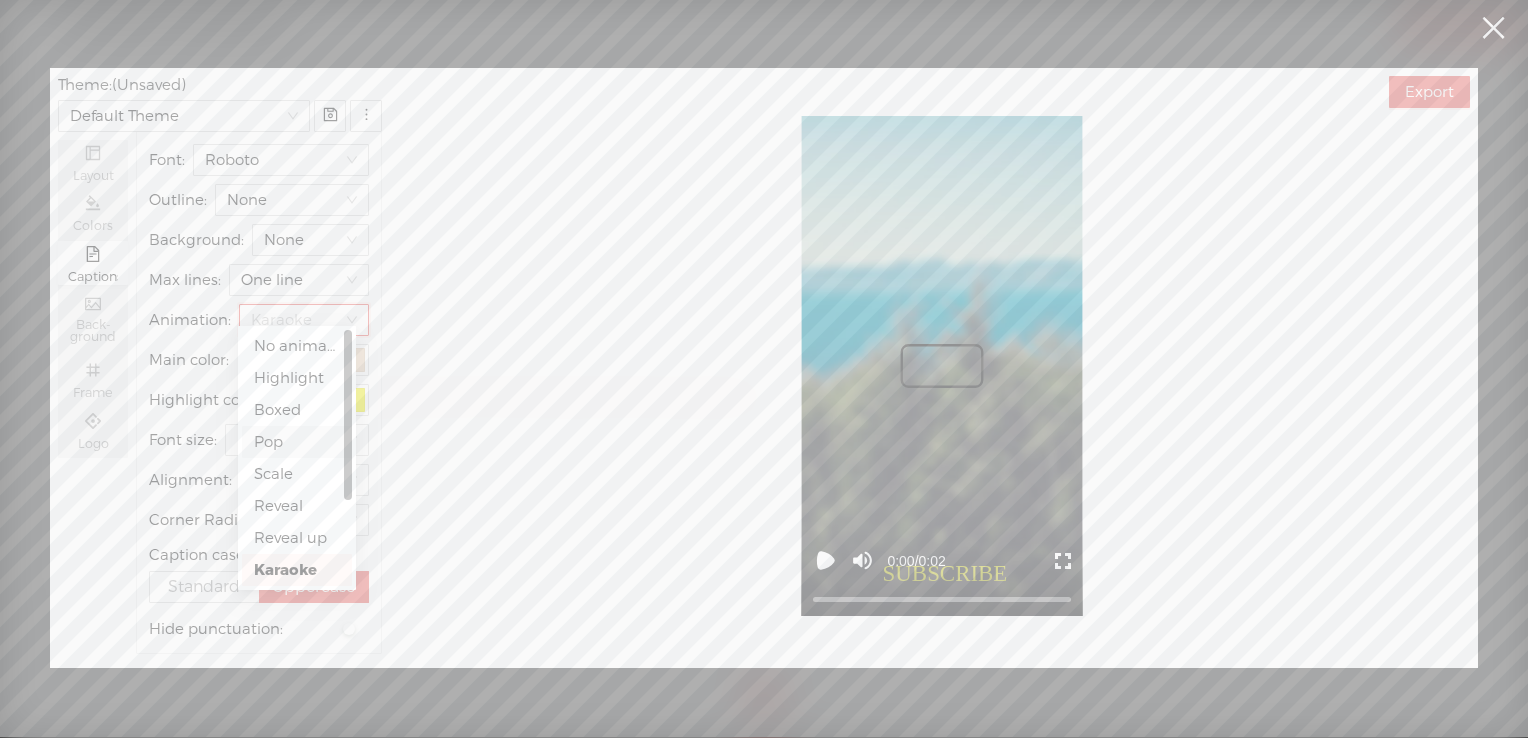 click on "Pop" at bounding box center [297, 442] 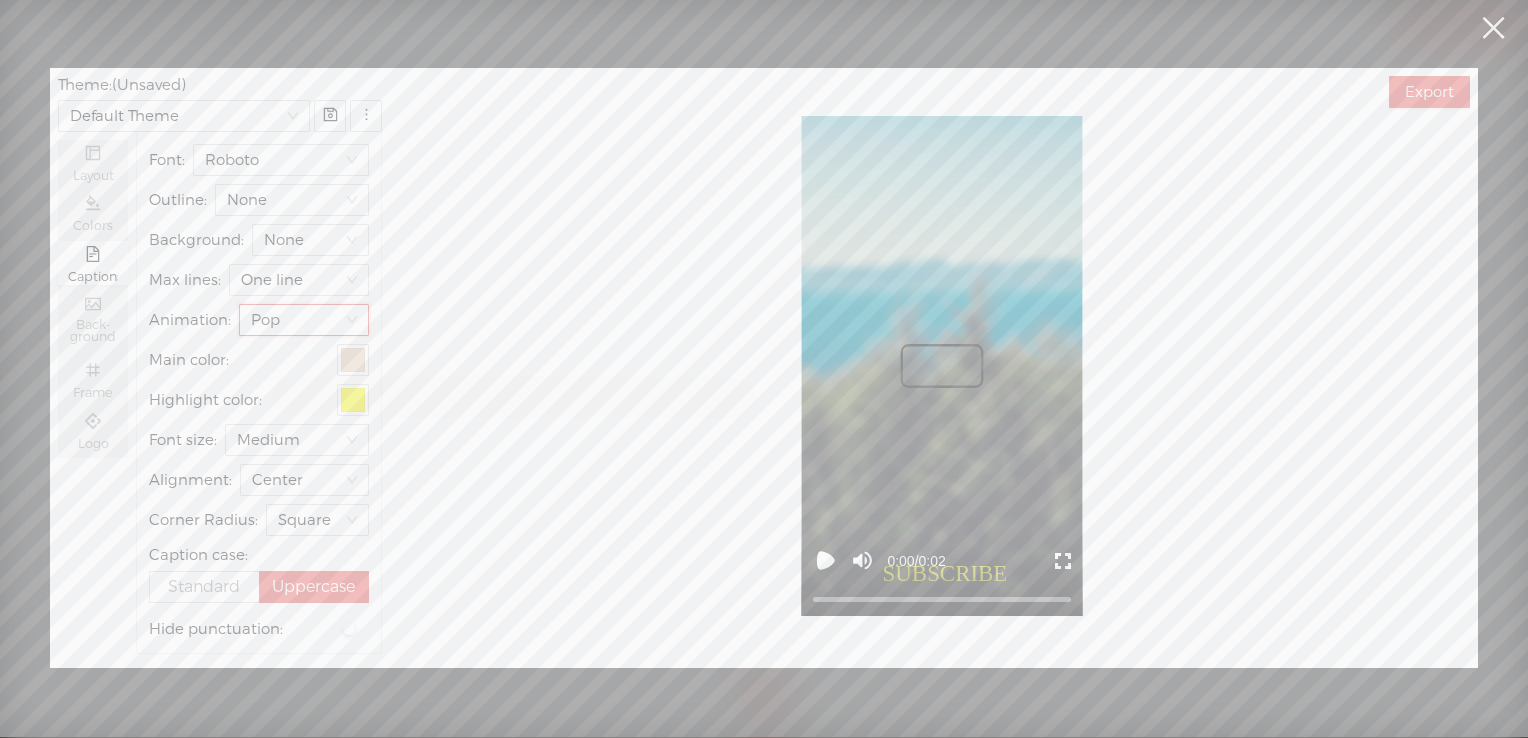 click 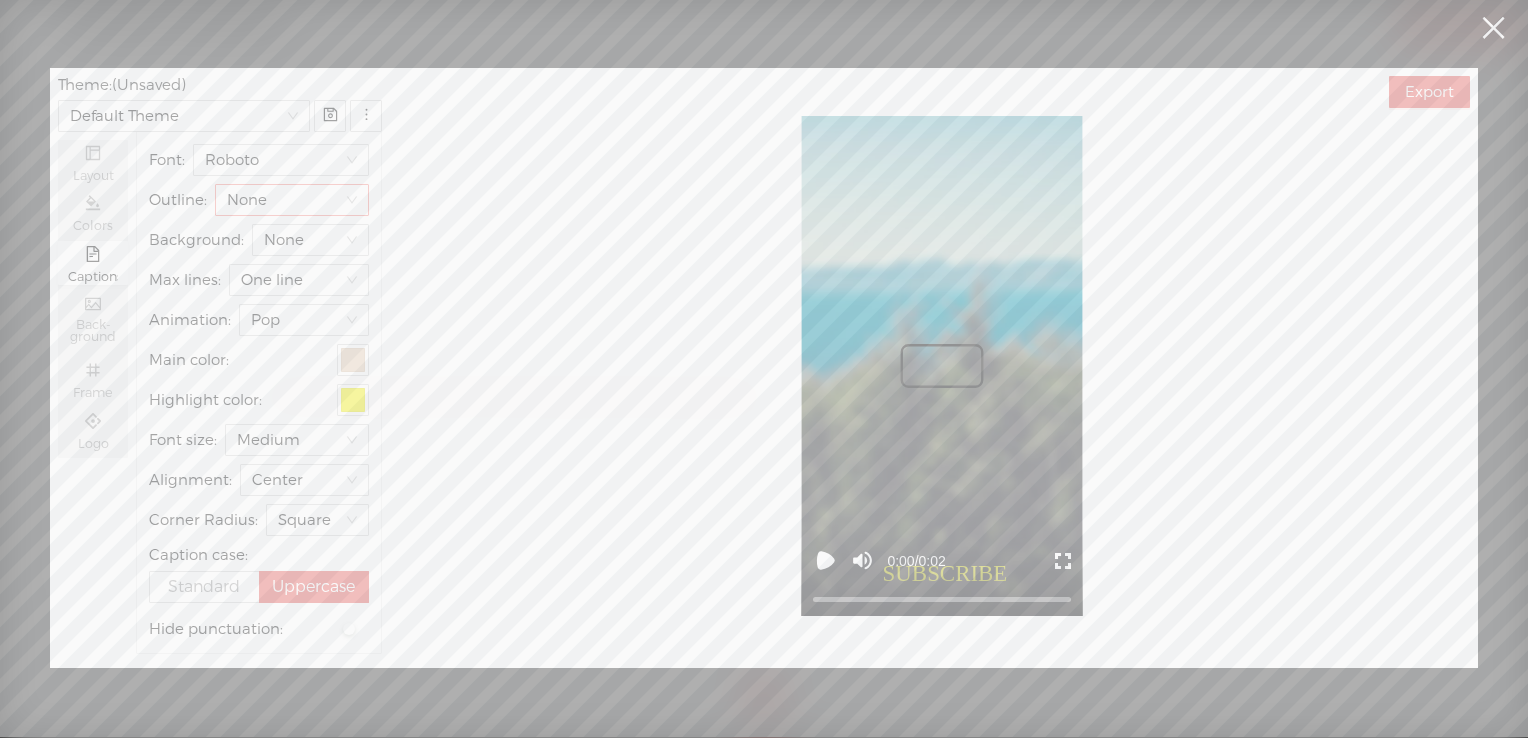 click on "None" at bounding box center (292, 200) 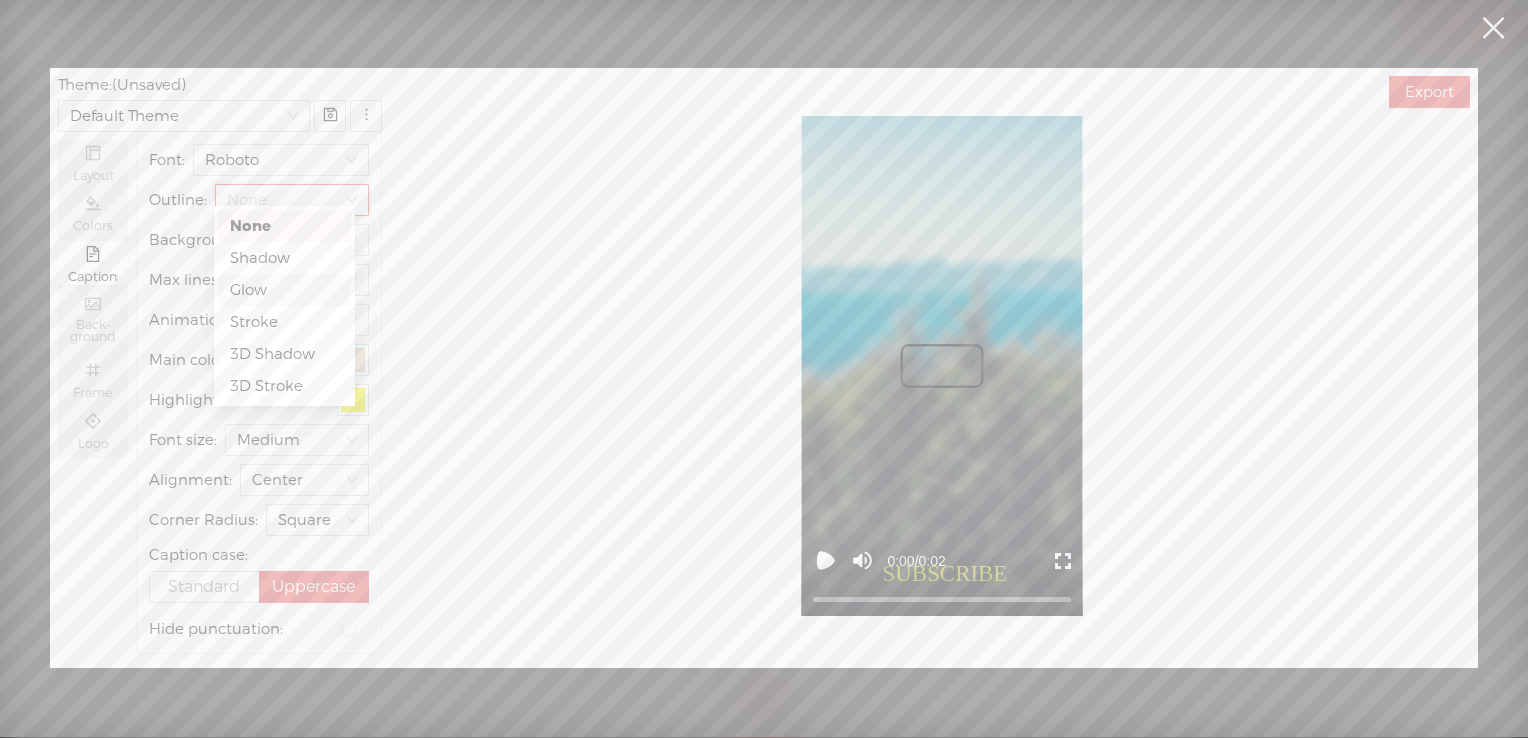 click on "Glow" at bounding box center [284, 290] 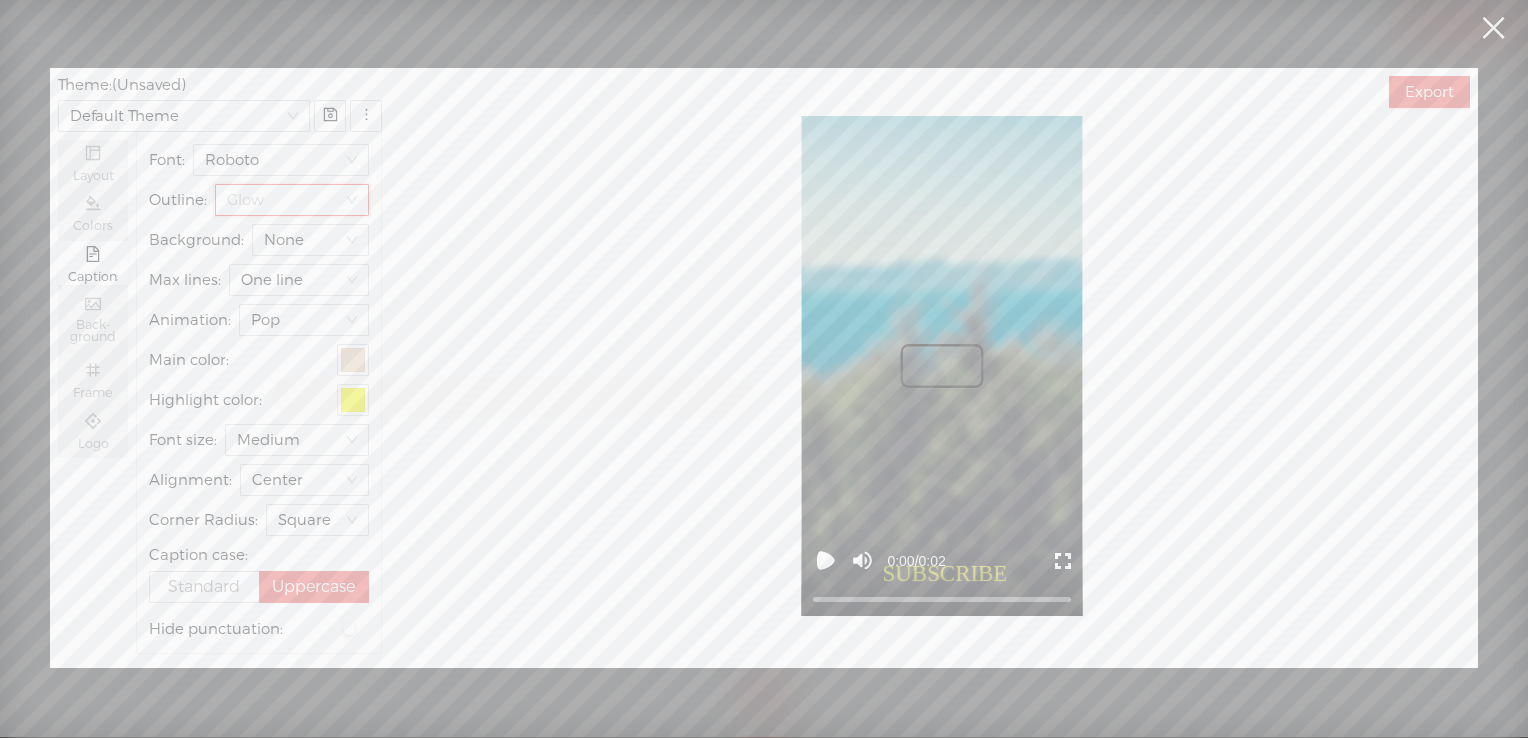 click on "Glow" at bounding box center [292, 200] 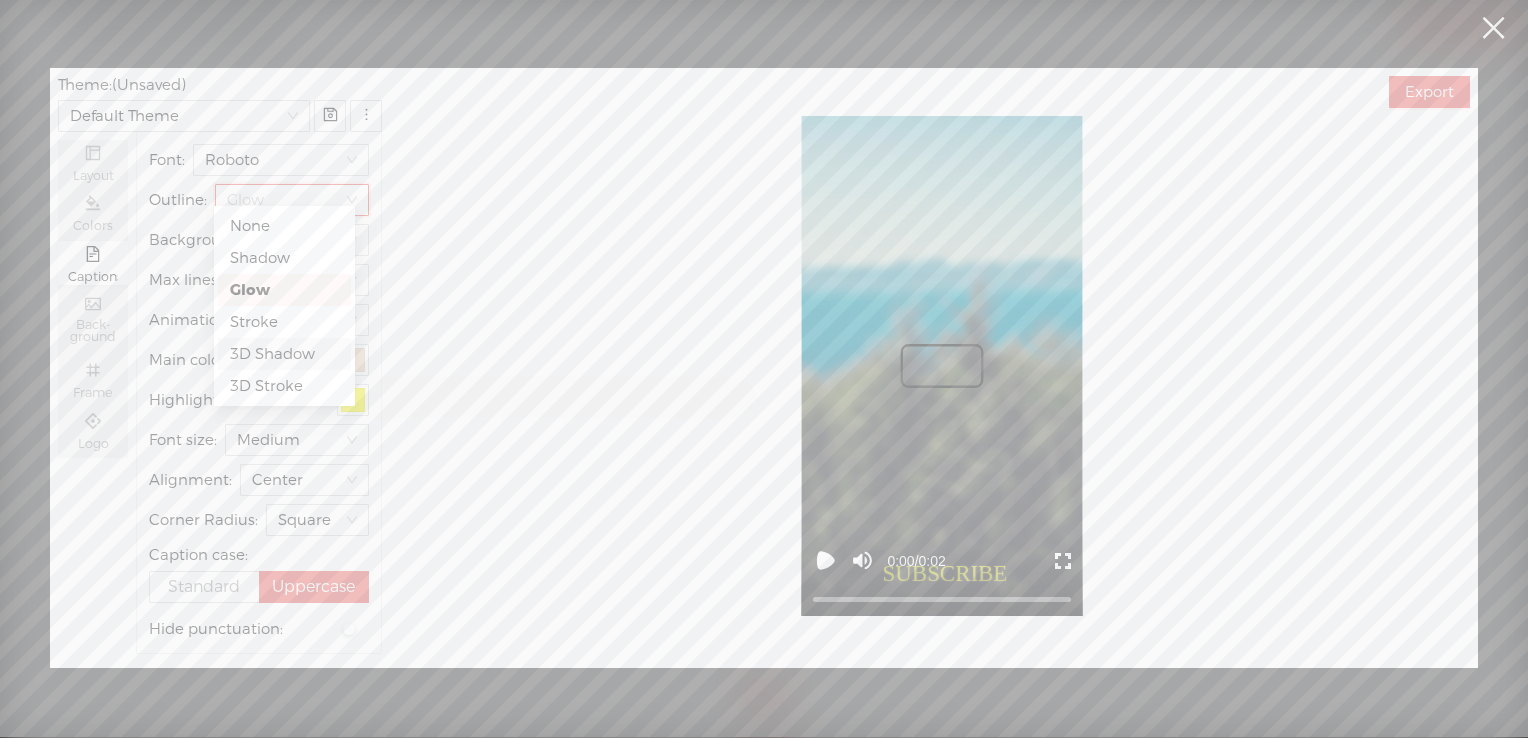 click on "3D Shadow" at bounding box center [284, 354] 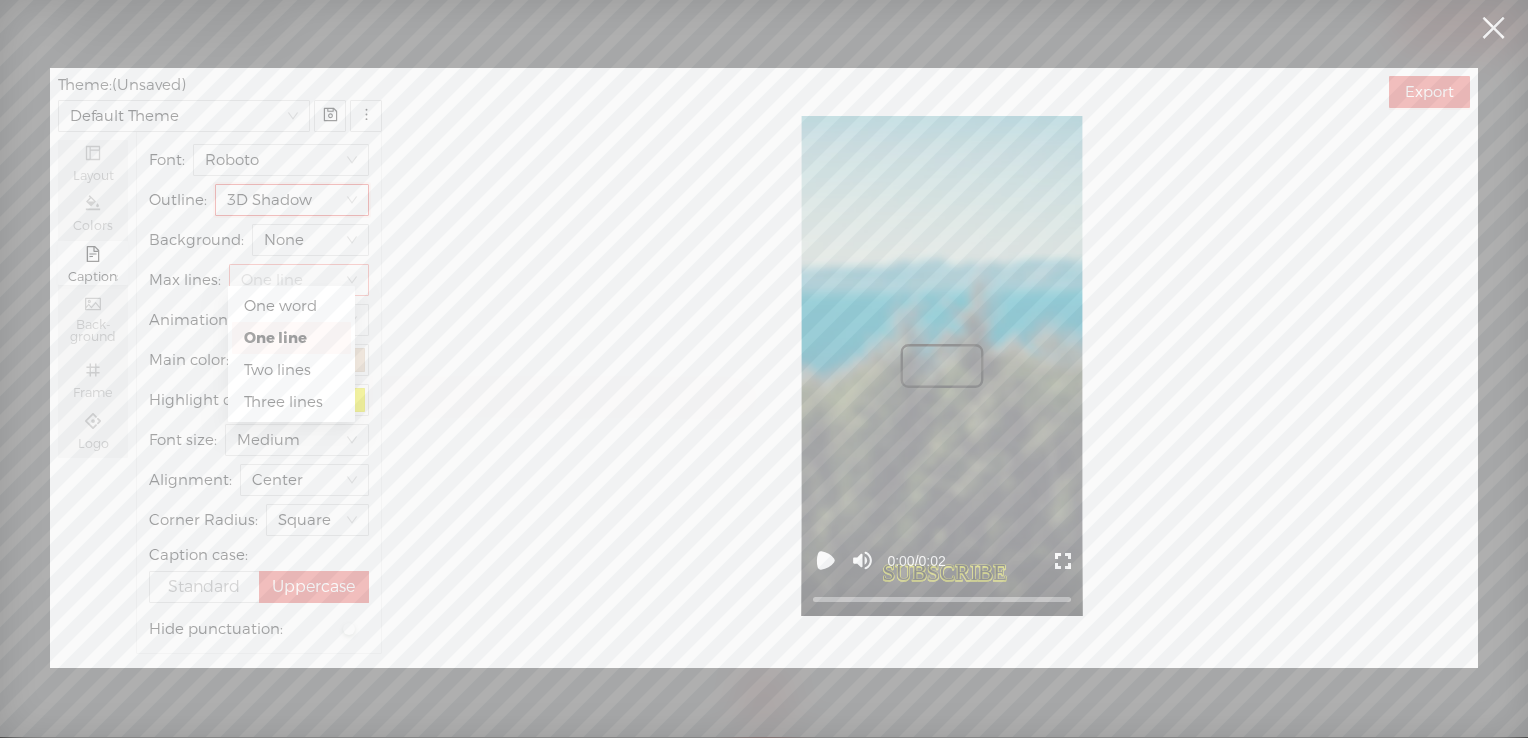 click on "One line" at bounding box center [299, 280] 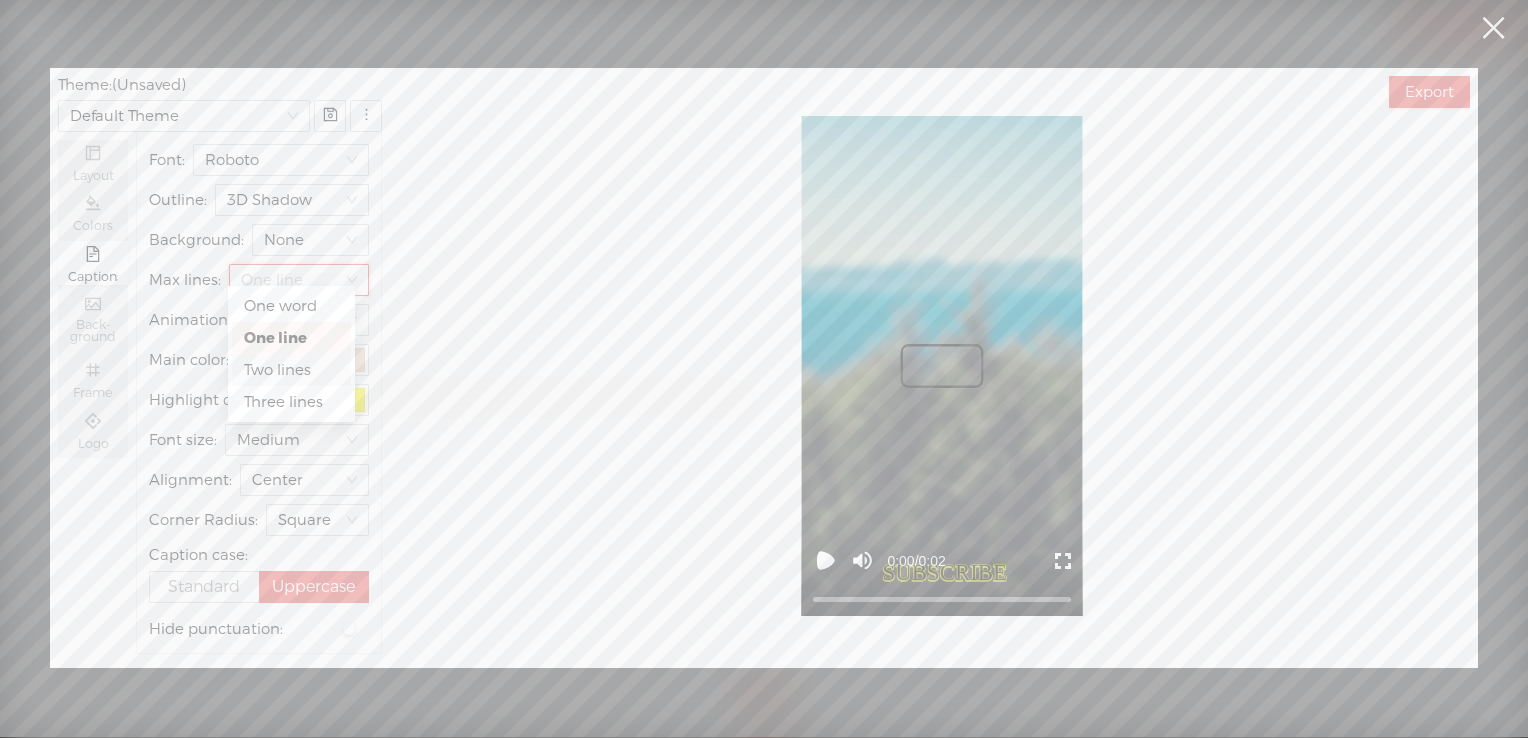 click on "Two lines" at bounding box center [291, 370] 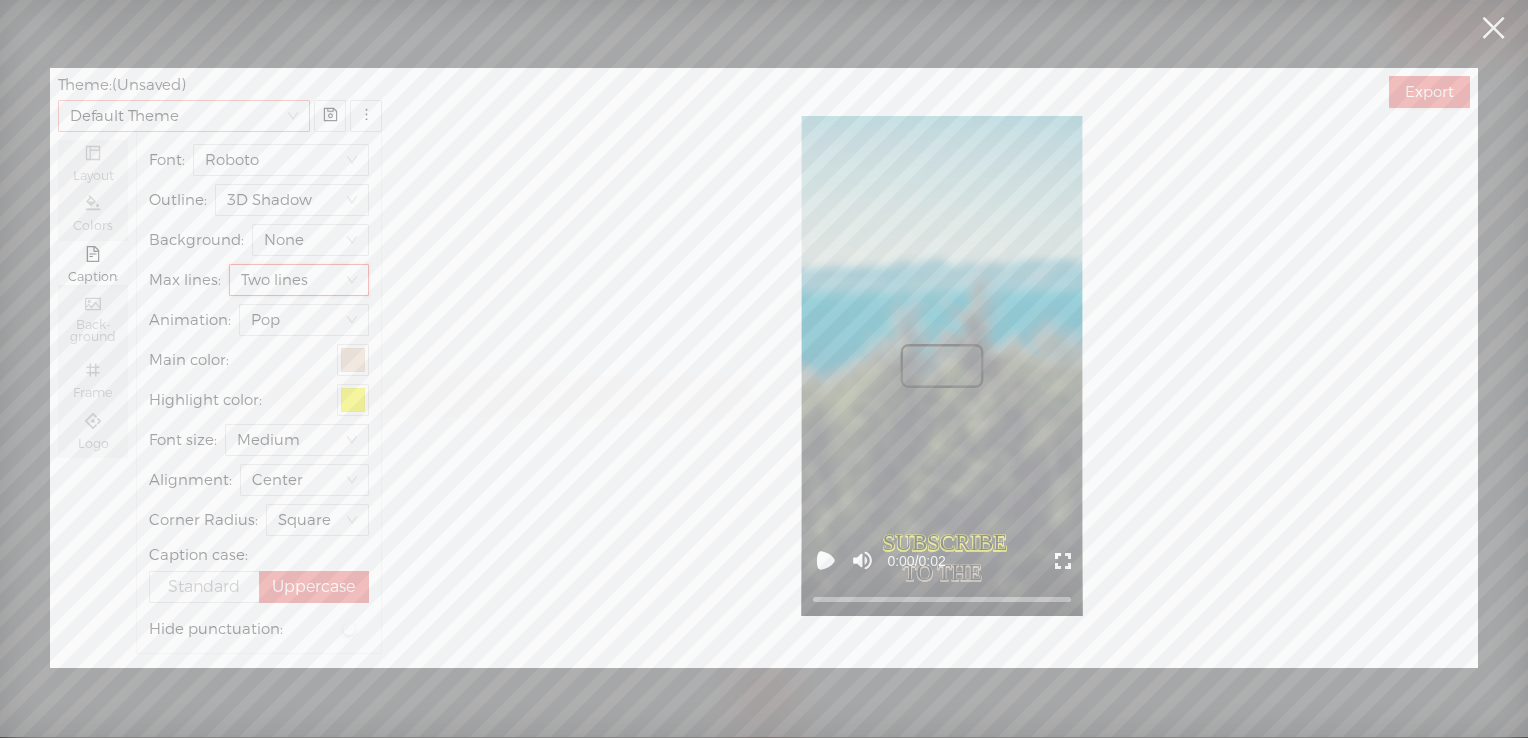 click on "Default Theme" at bounding box center [184, 116] 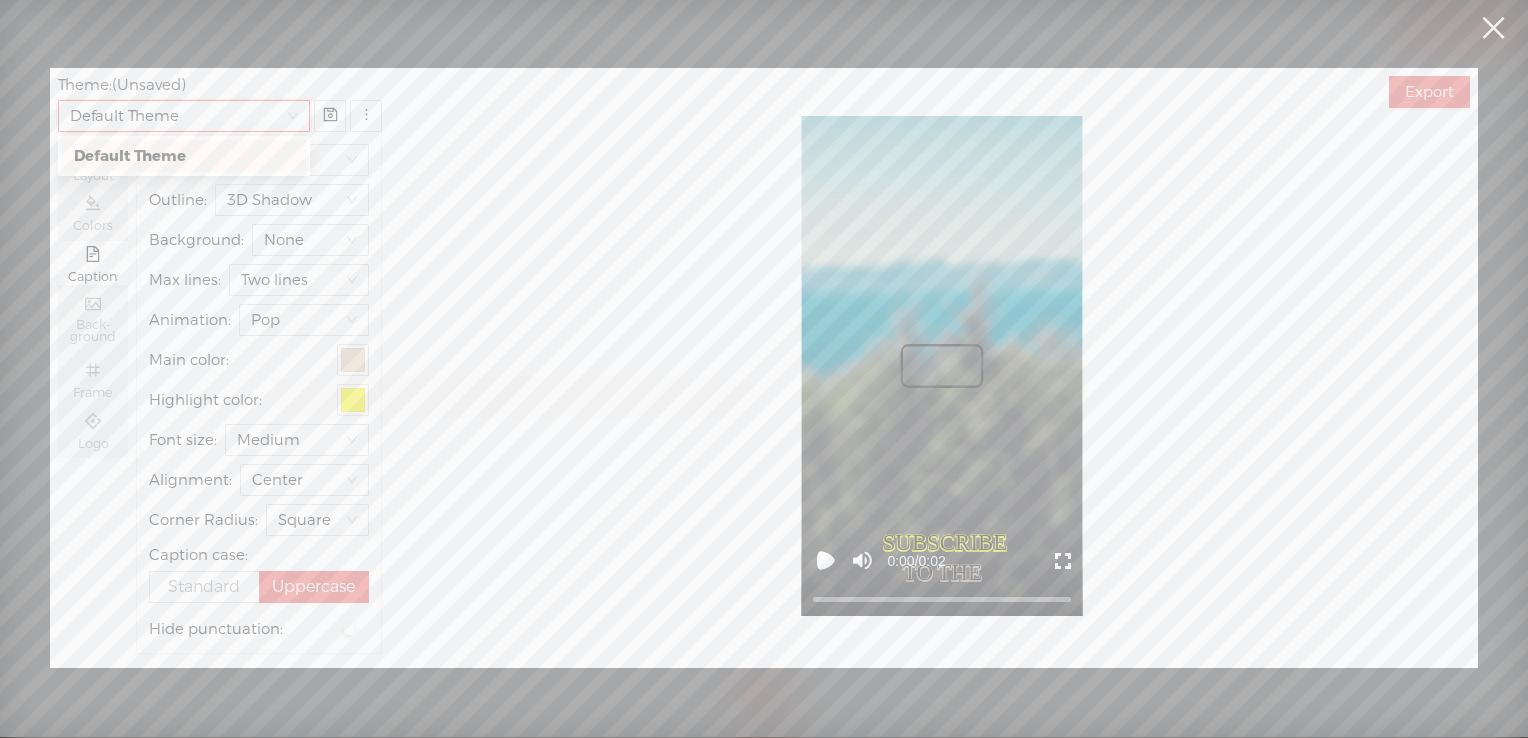 click on "Default Theme" at bounding box center [184, 116] 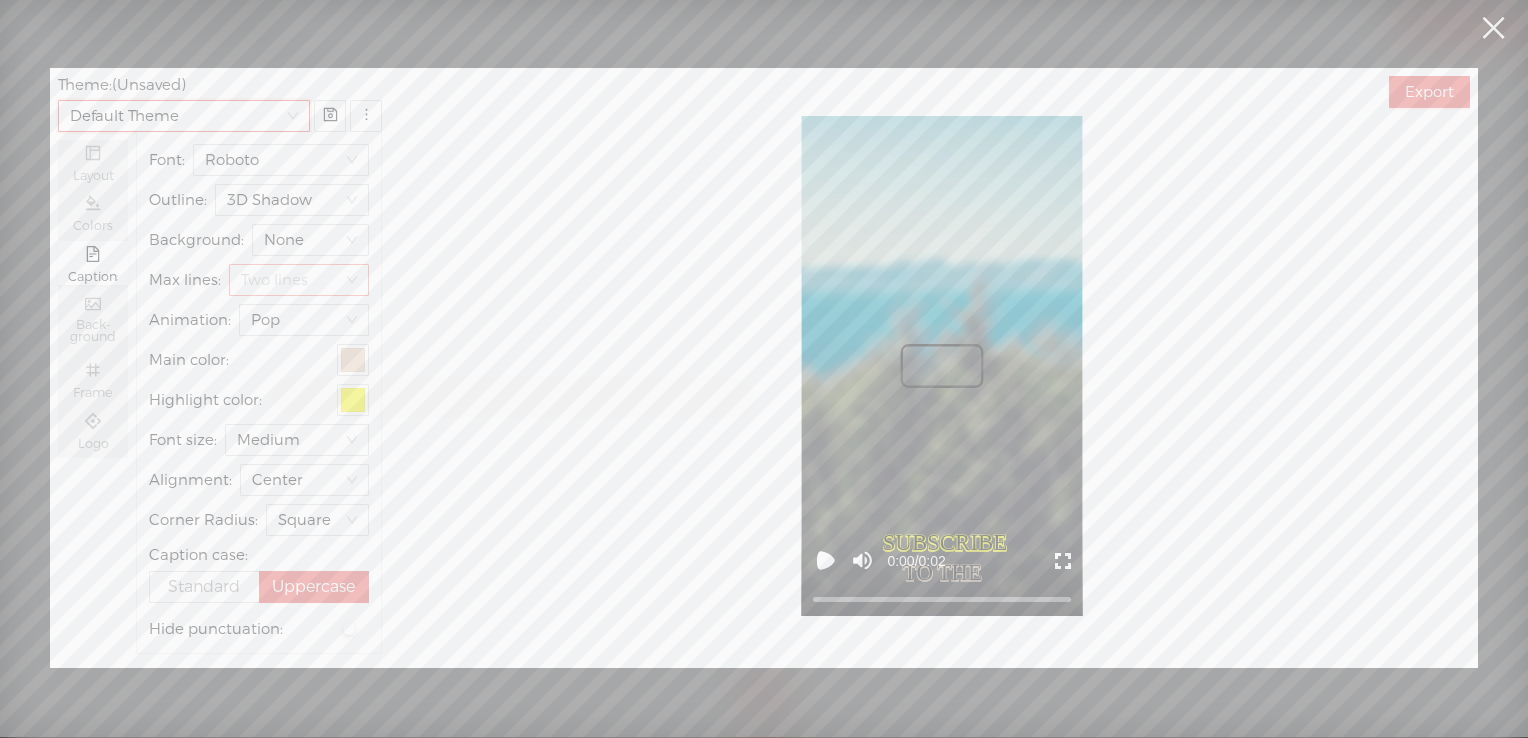 click on "Two lines" at bounding box center [299, 280] 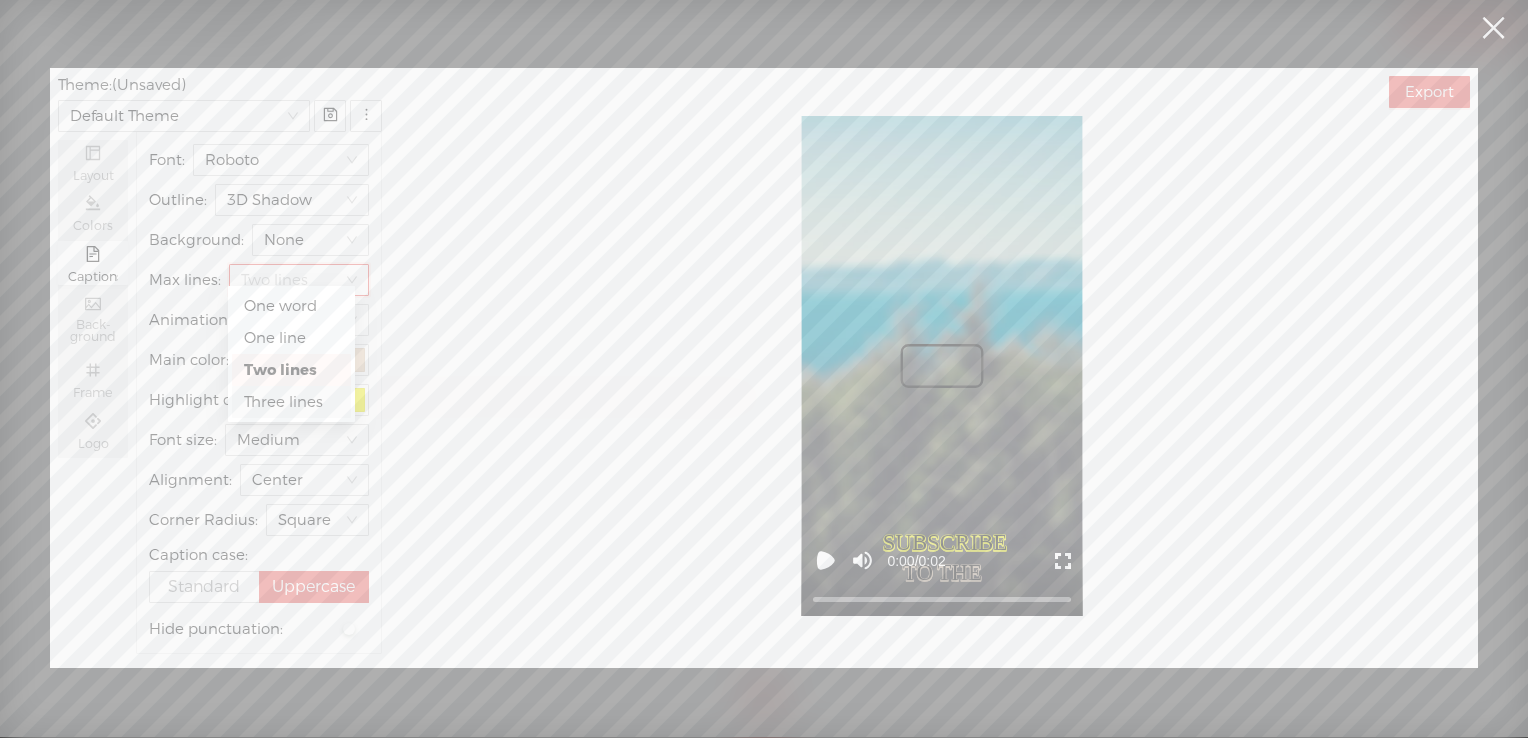 click on "Three lines" at bounding box center [291, 402] 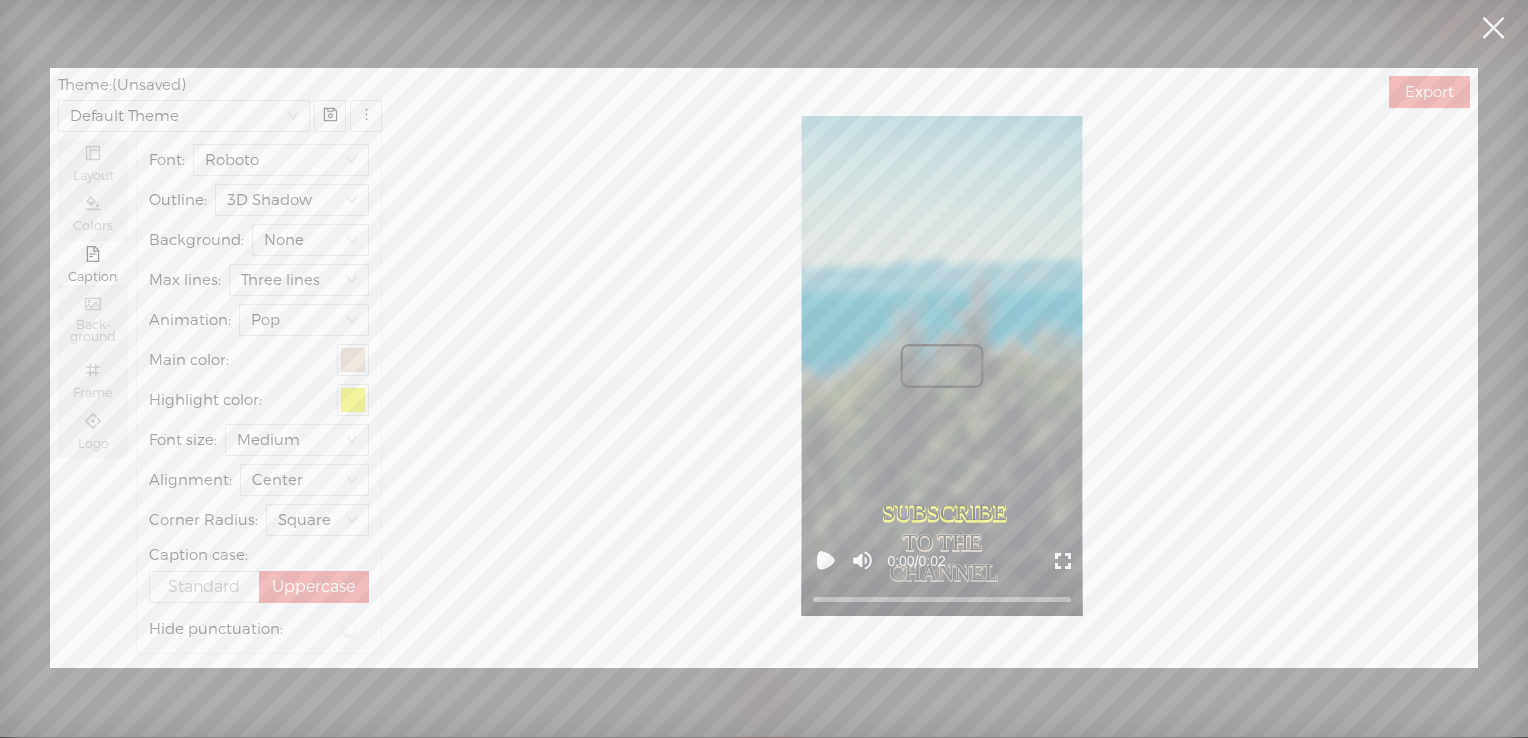 click at bounding box center [1493, 28] 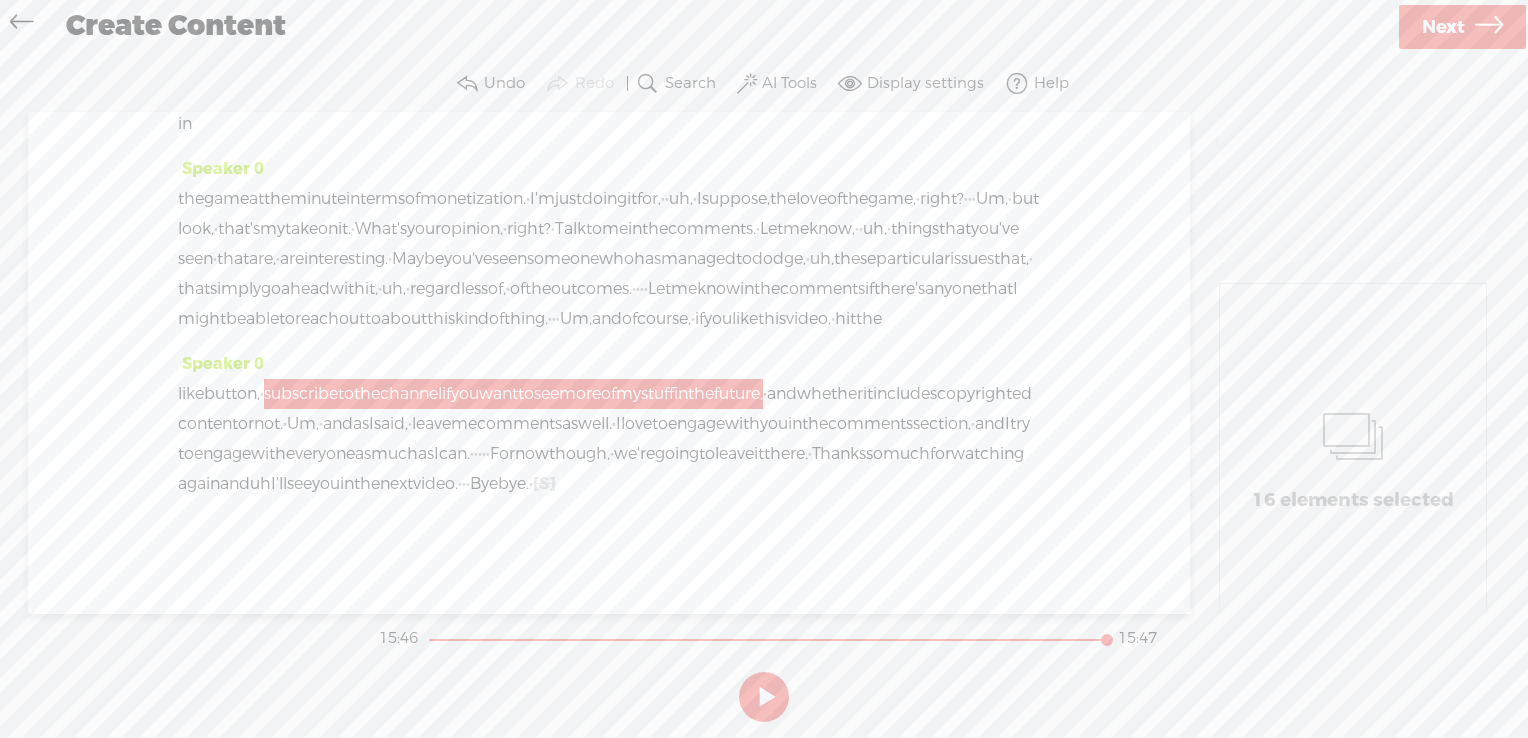 click on "engage" at bounding box center (222, 454) 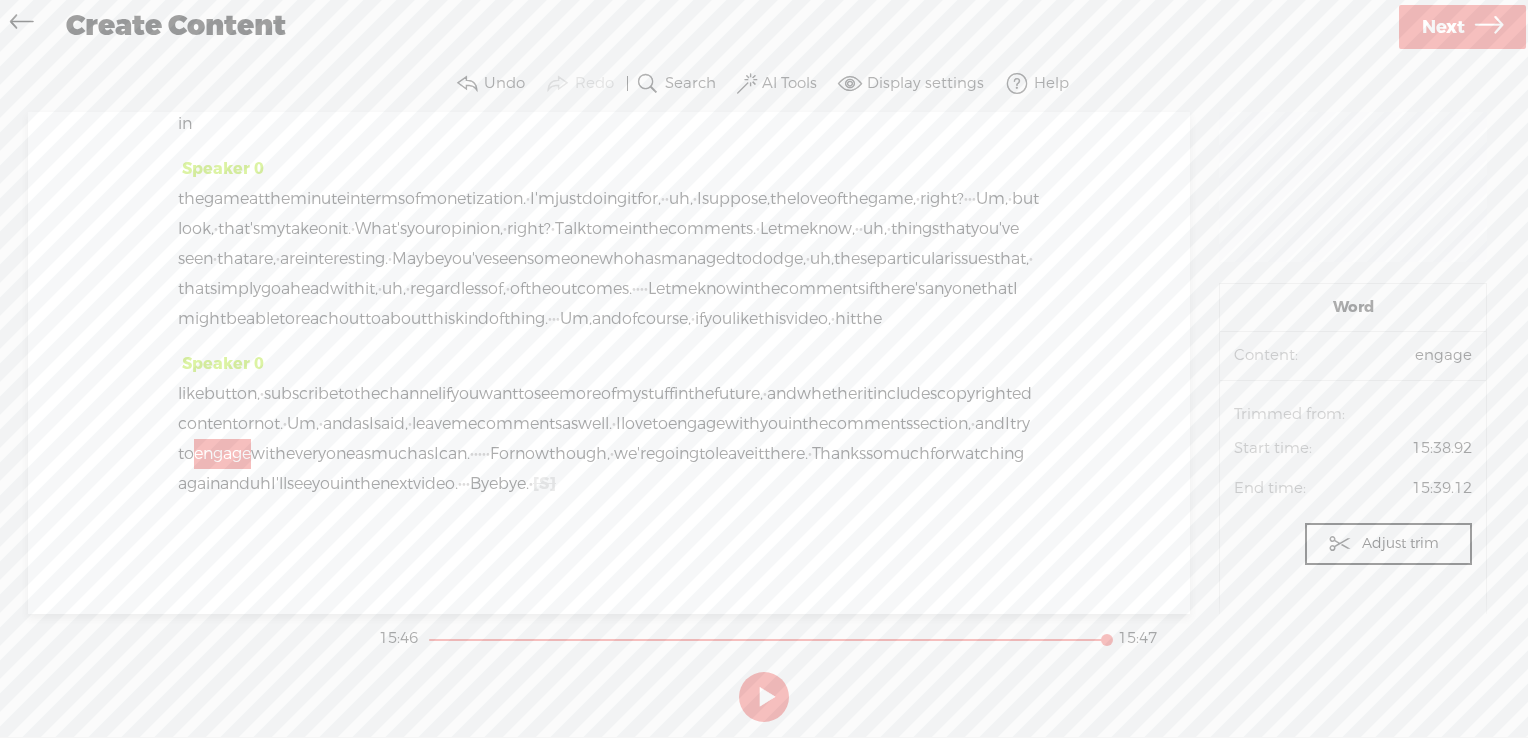 scroll, scrollTop: 6857, scrollLeft: 0, axis: vertical 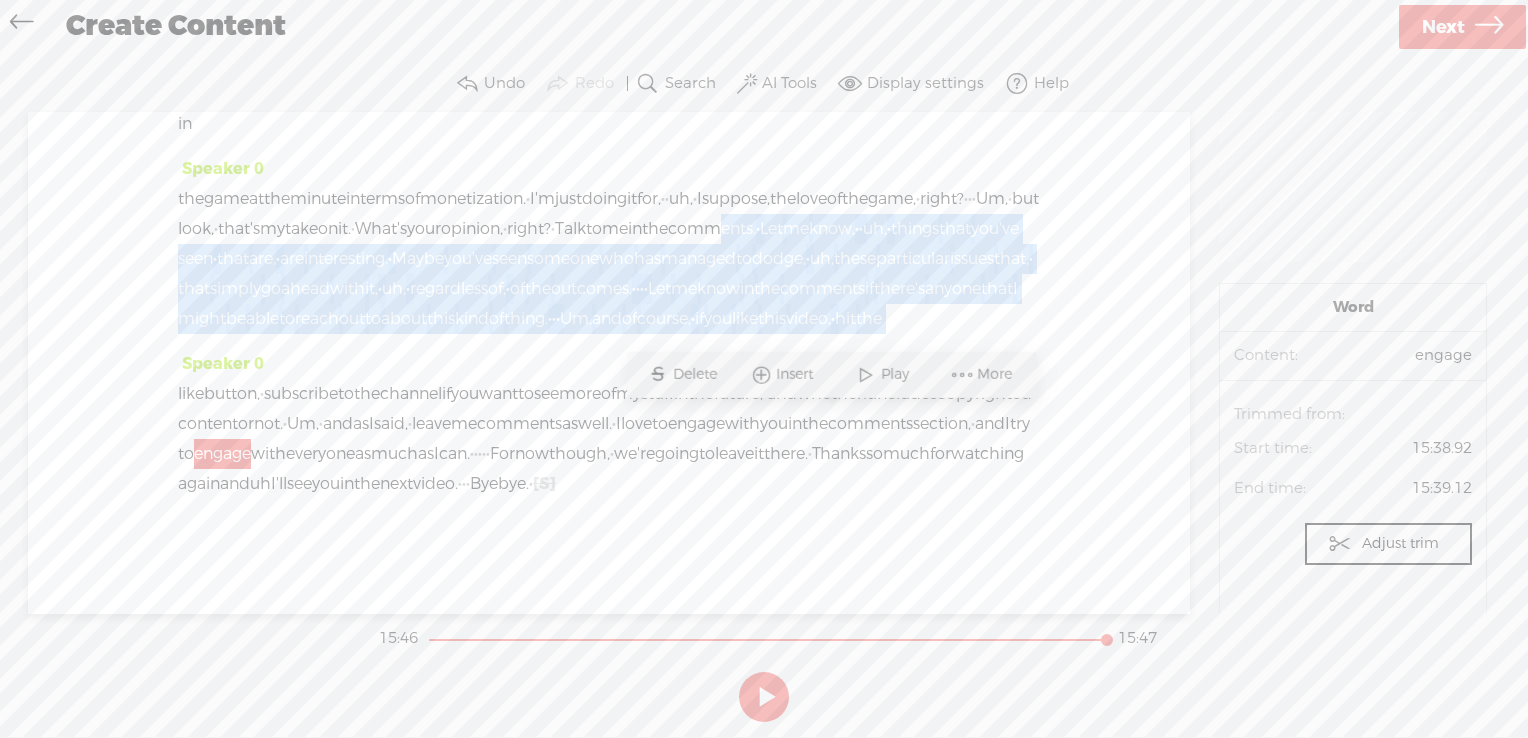 drag, startPoint x: 368, startPoint y: 178, endPoint x: 836, endPoint y: 276, distance: 478.1506 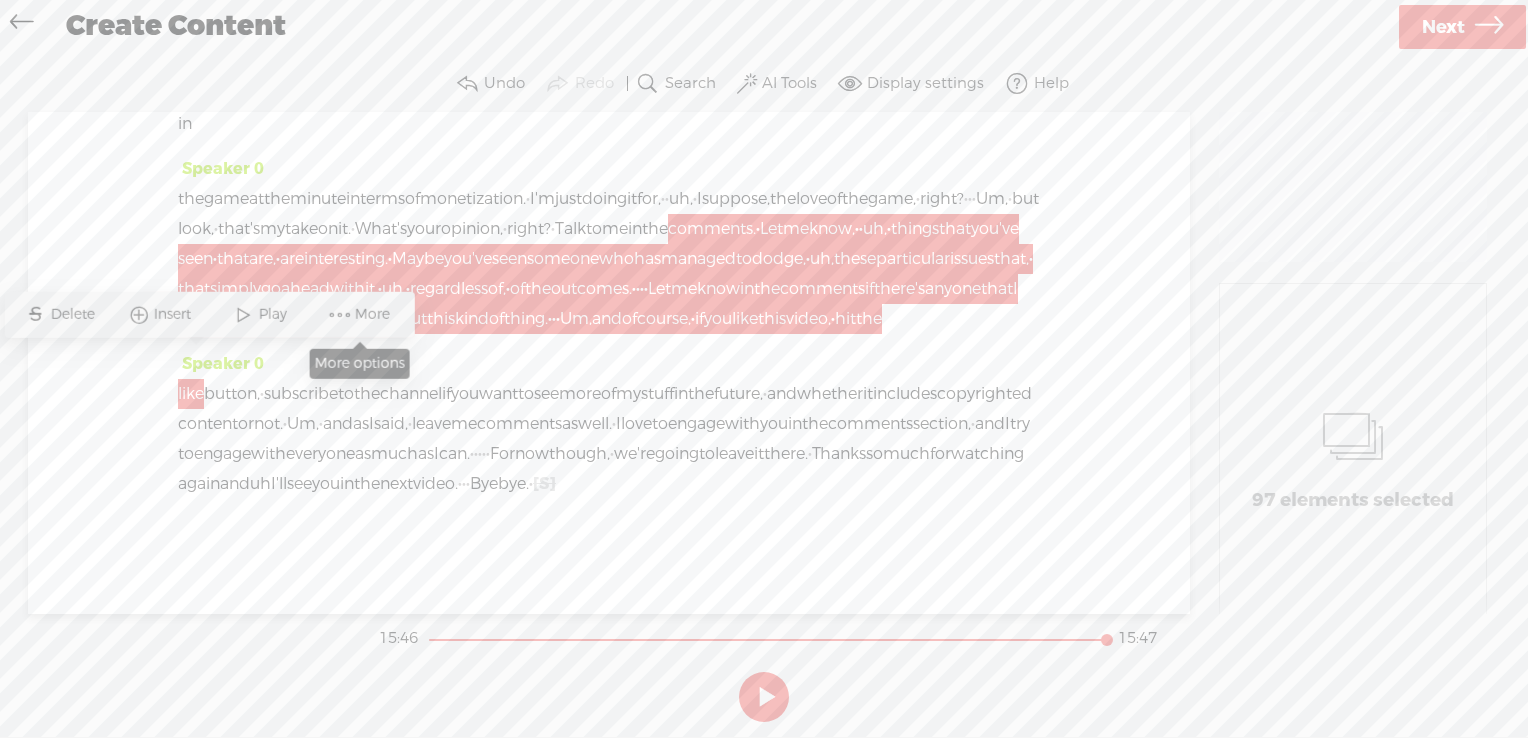 click on "More" at bounding box center [360, 314] 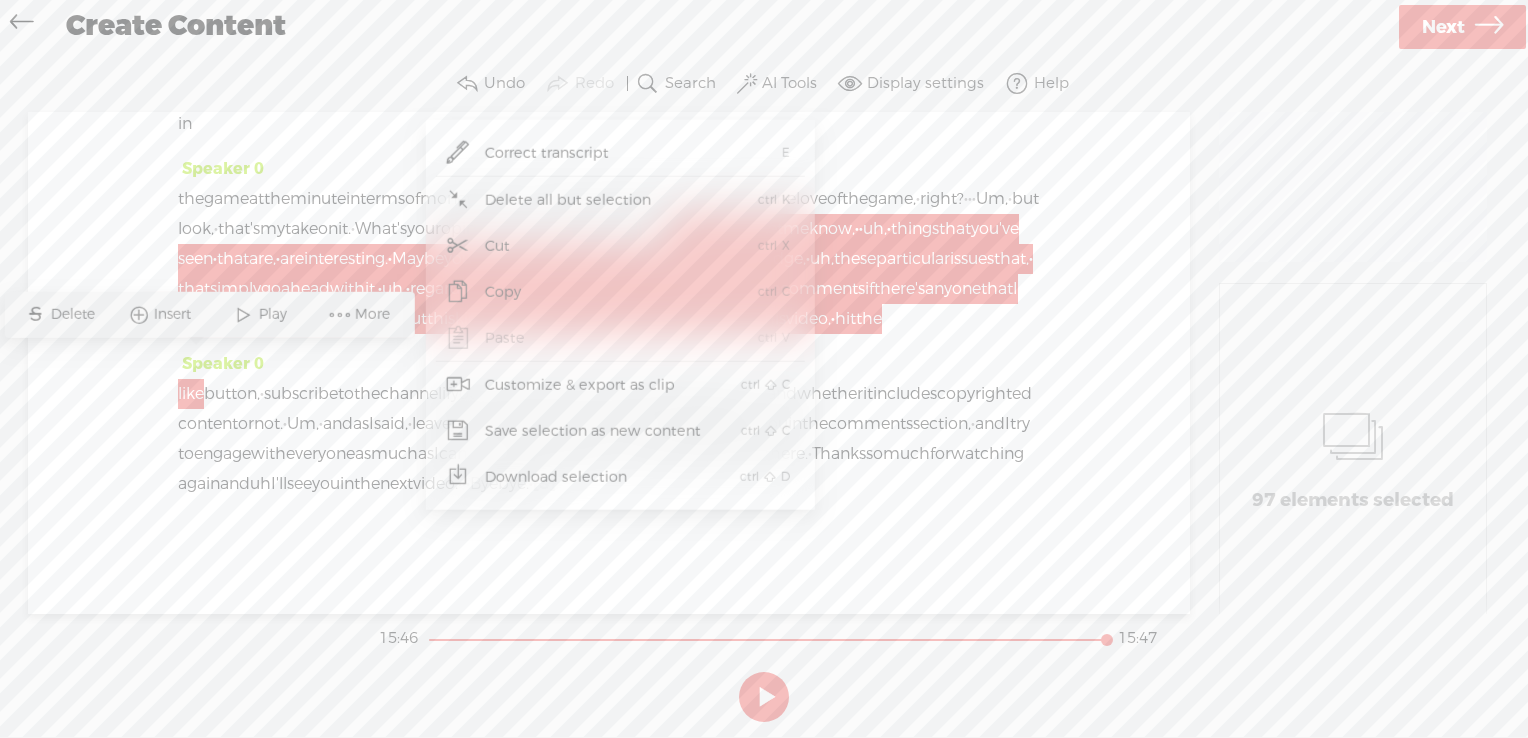 click on "Customize & export as clip" at bounding box center [580, 384] 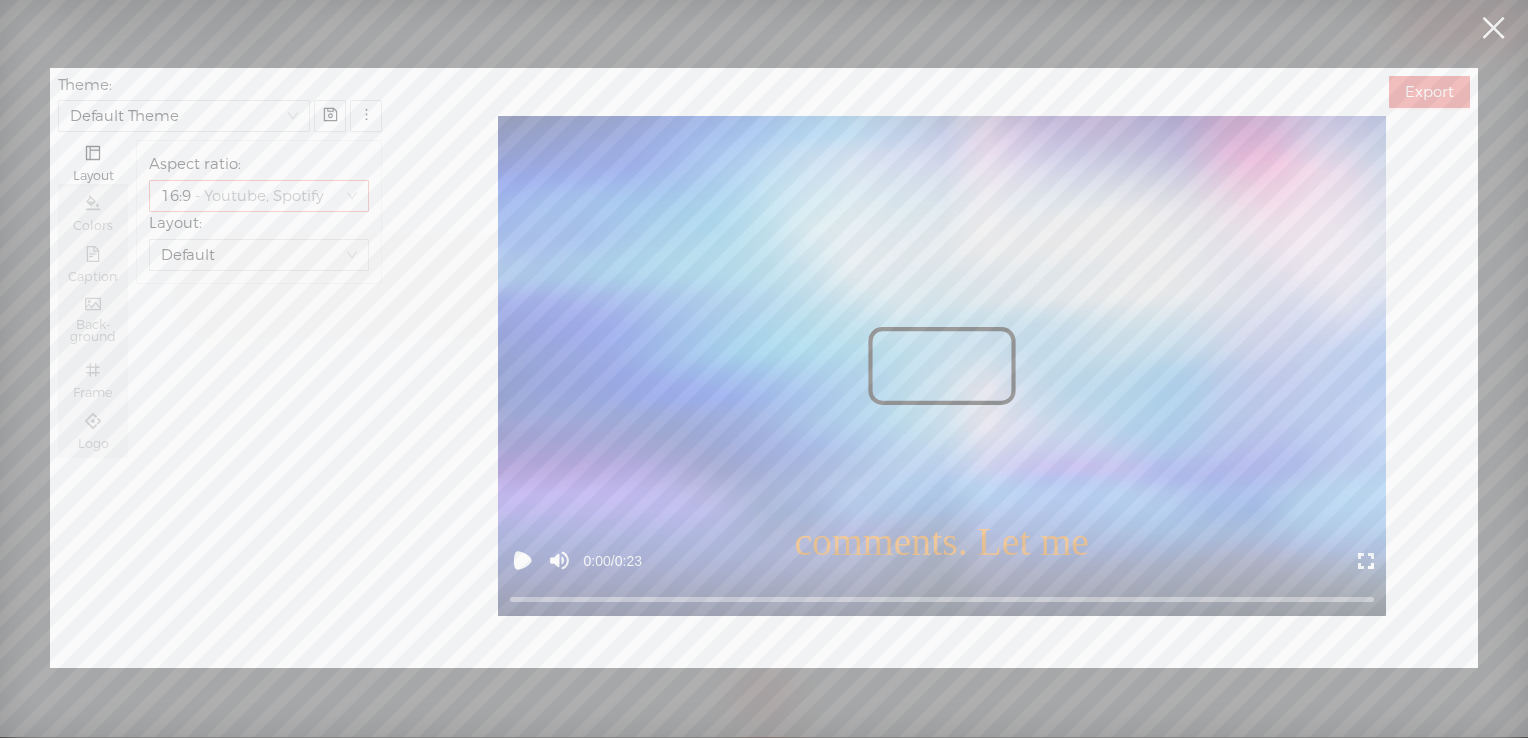 click on "- Youtube, Spotify" at bounding box center (259, 196) 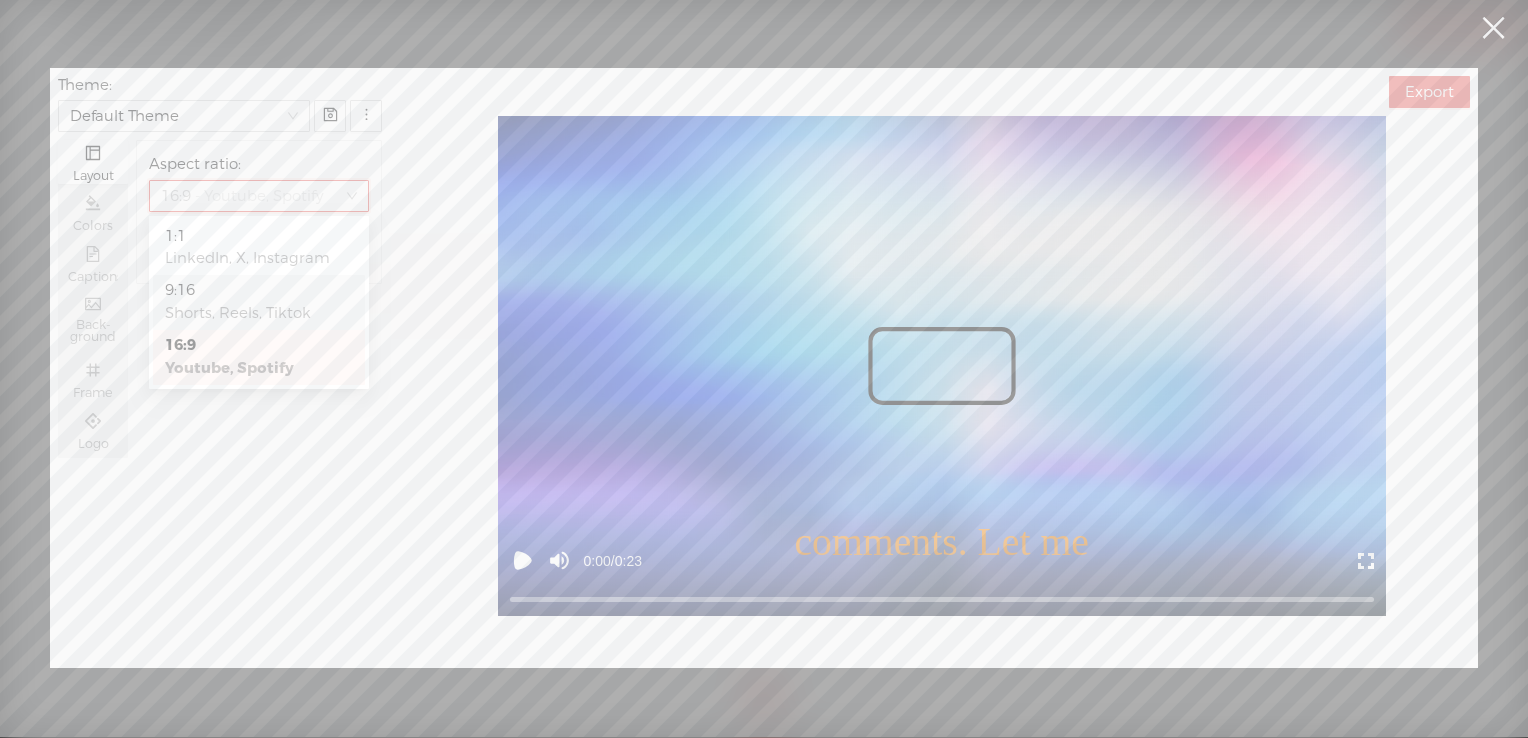 click on "9:16" at bounding box center [259, 290] 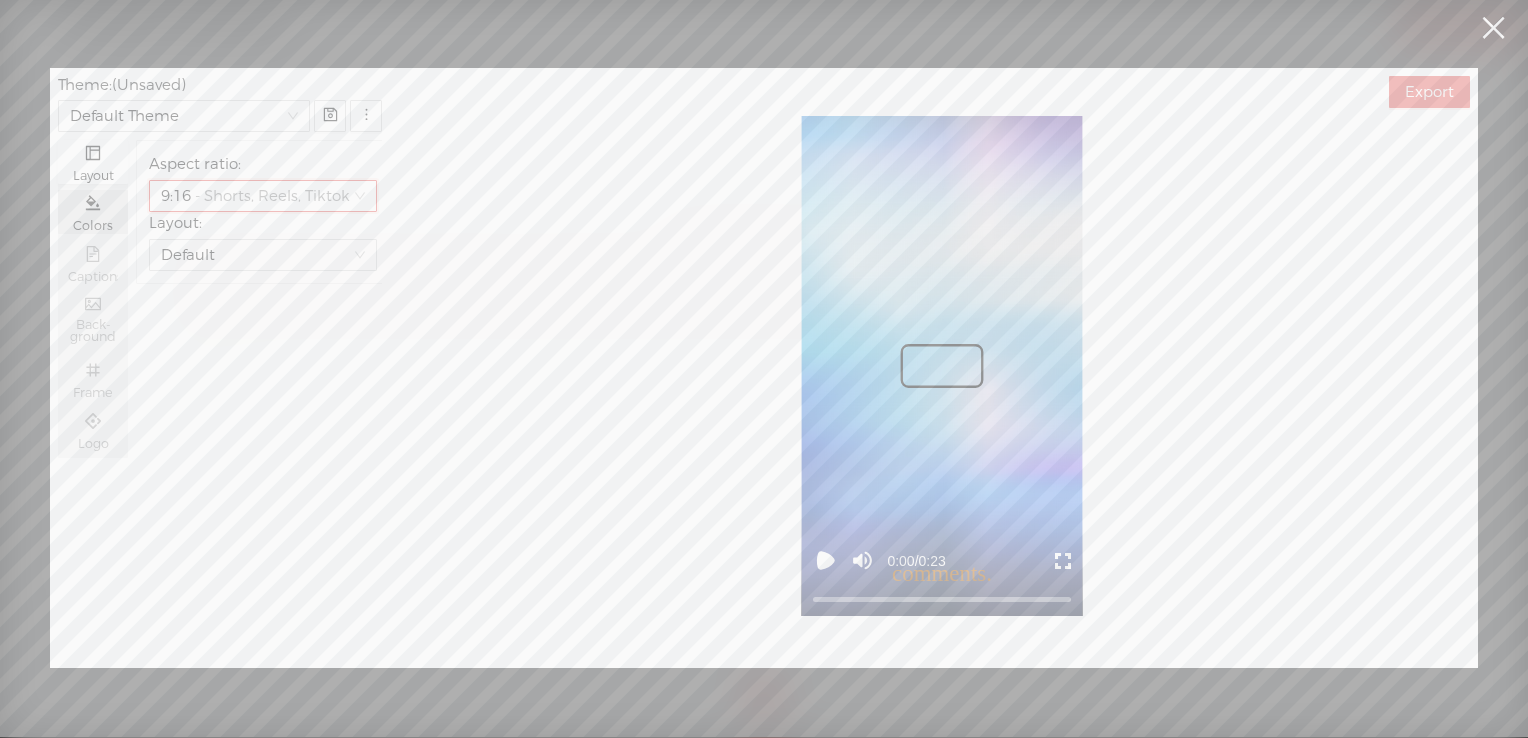 click on "Colors" at bounding box center (93, 226) 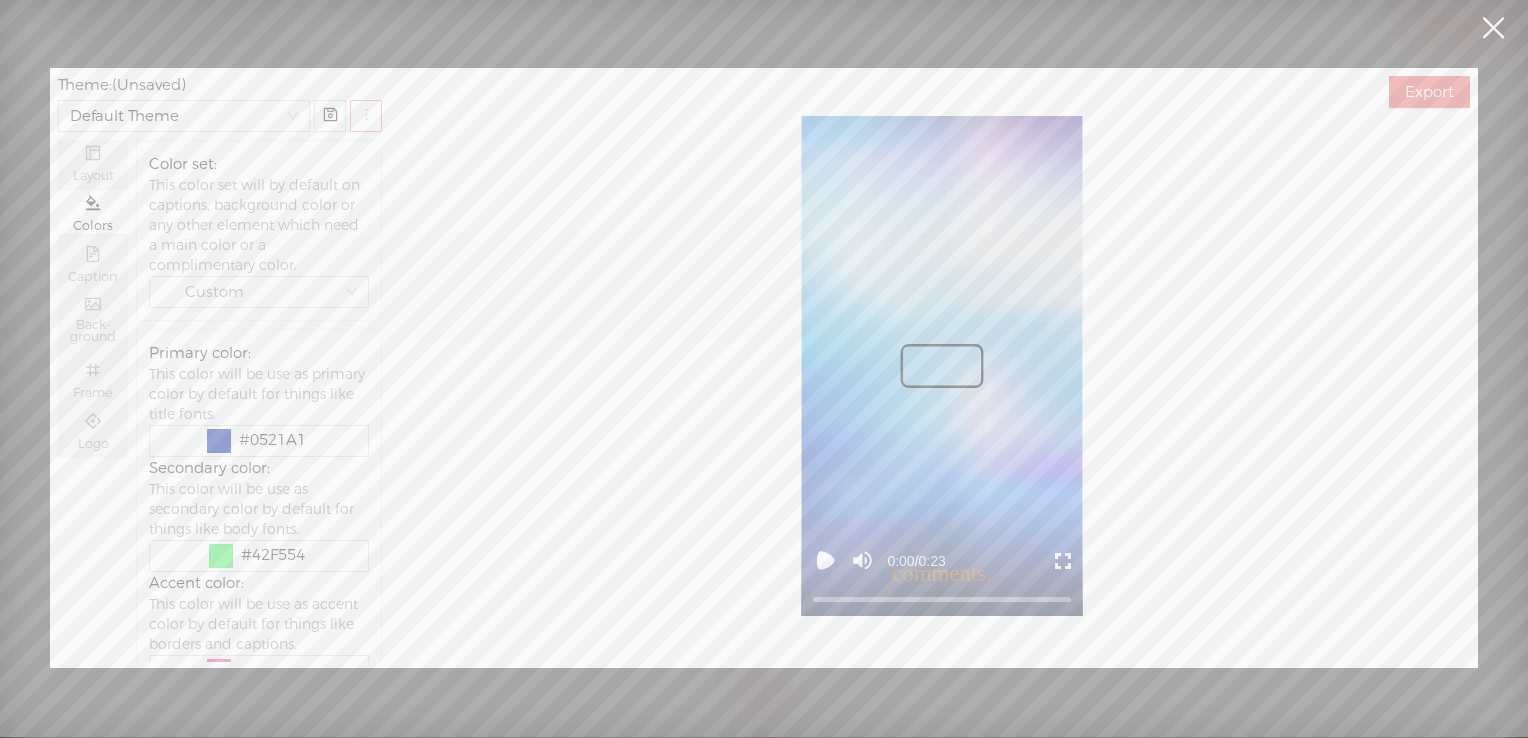 click at bounding box center [366, 116] 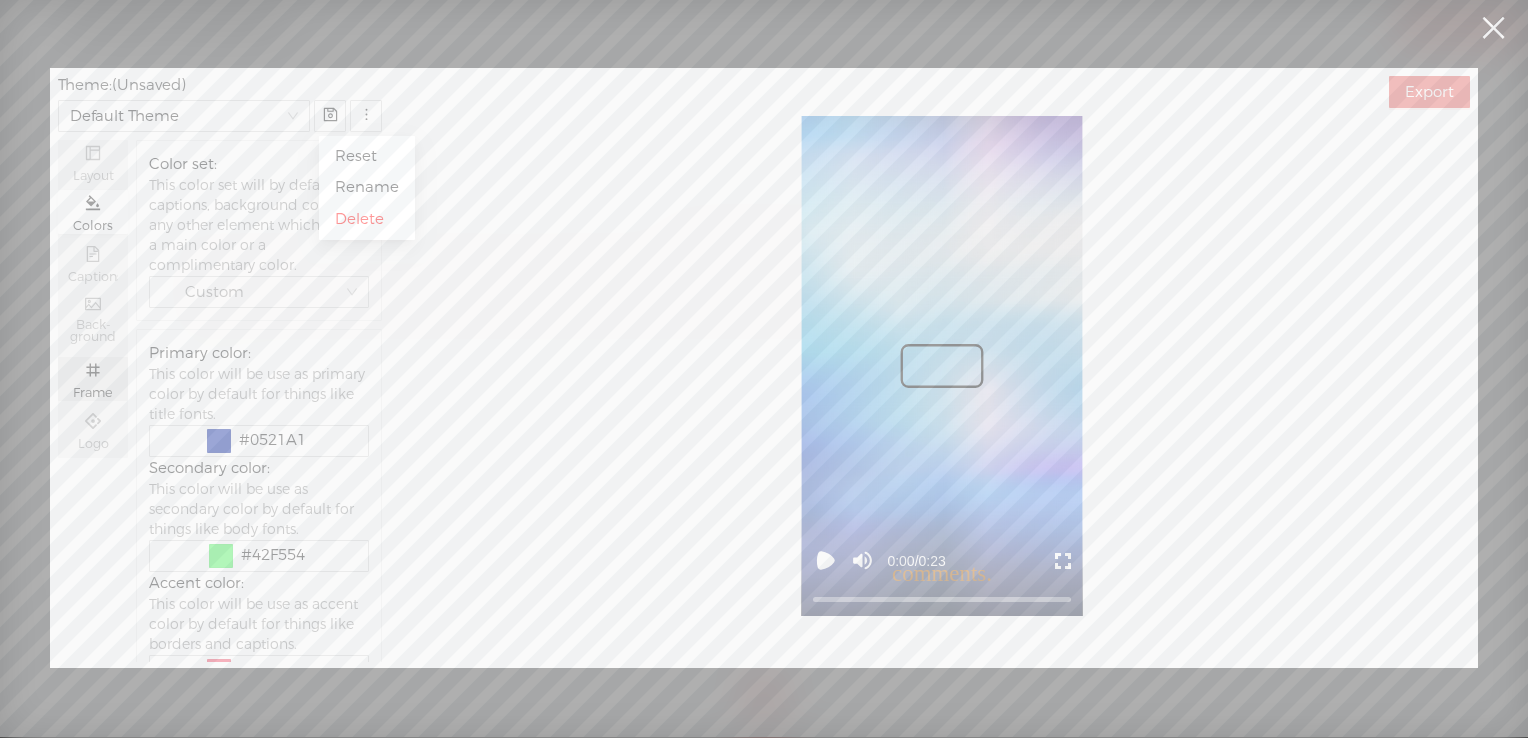 click on "Frame" at bounding box center [93, 379] 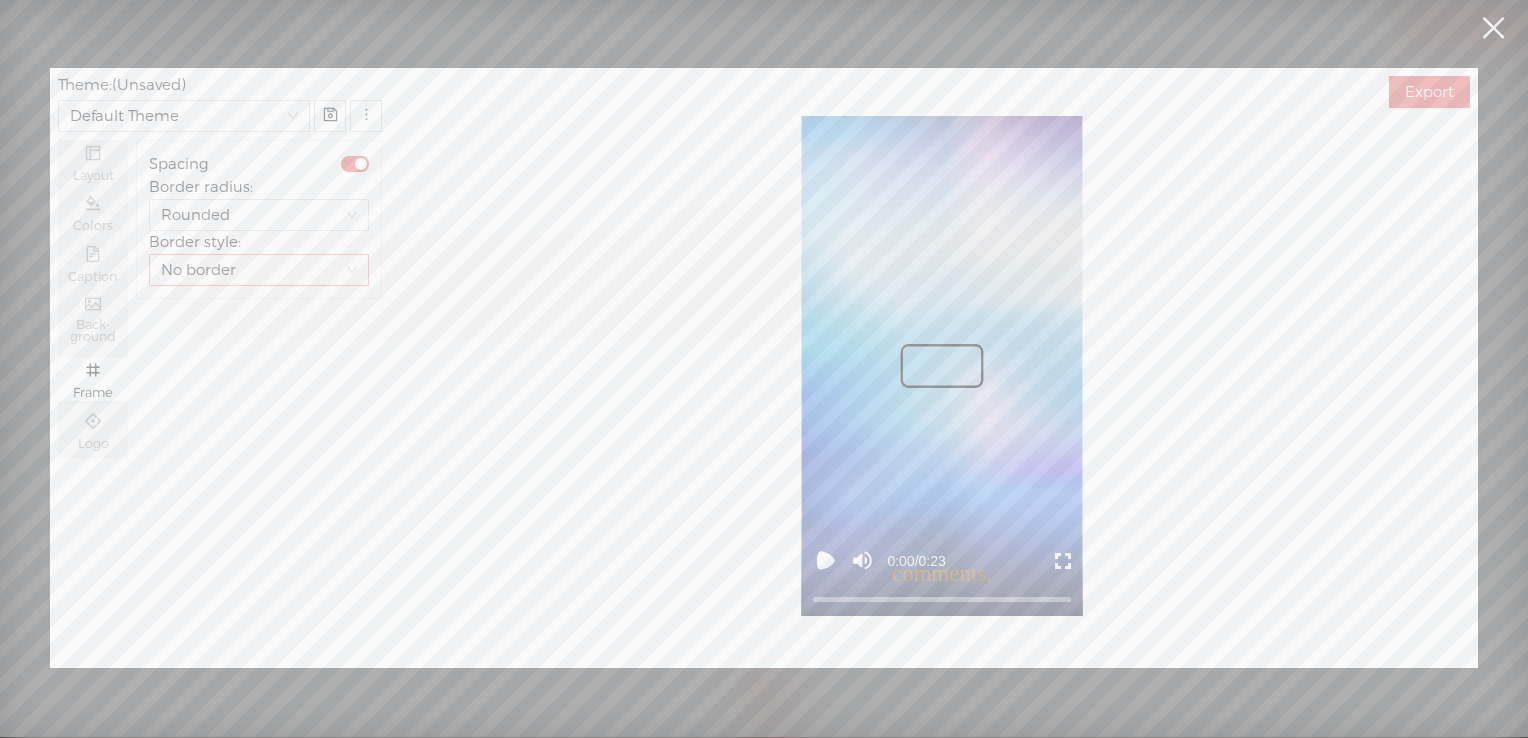 click on "No border" at bounding box center (259, 270) 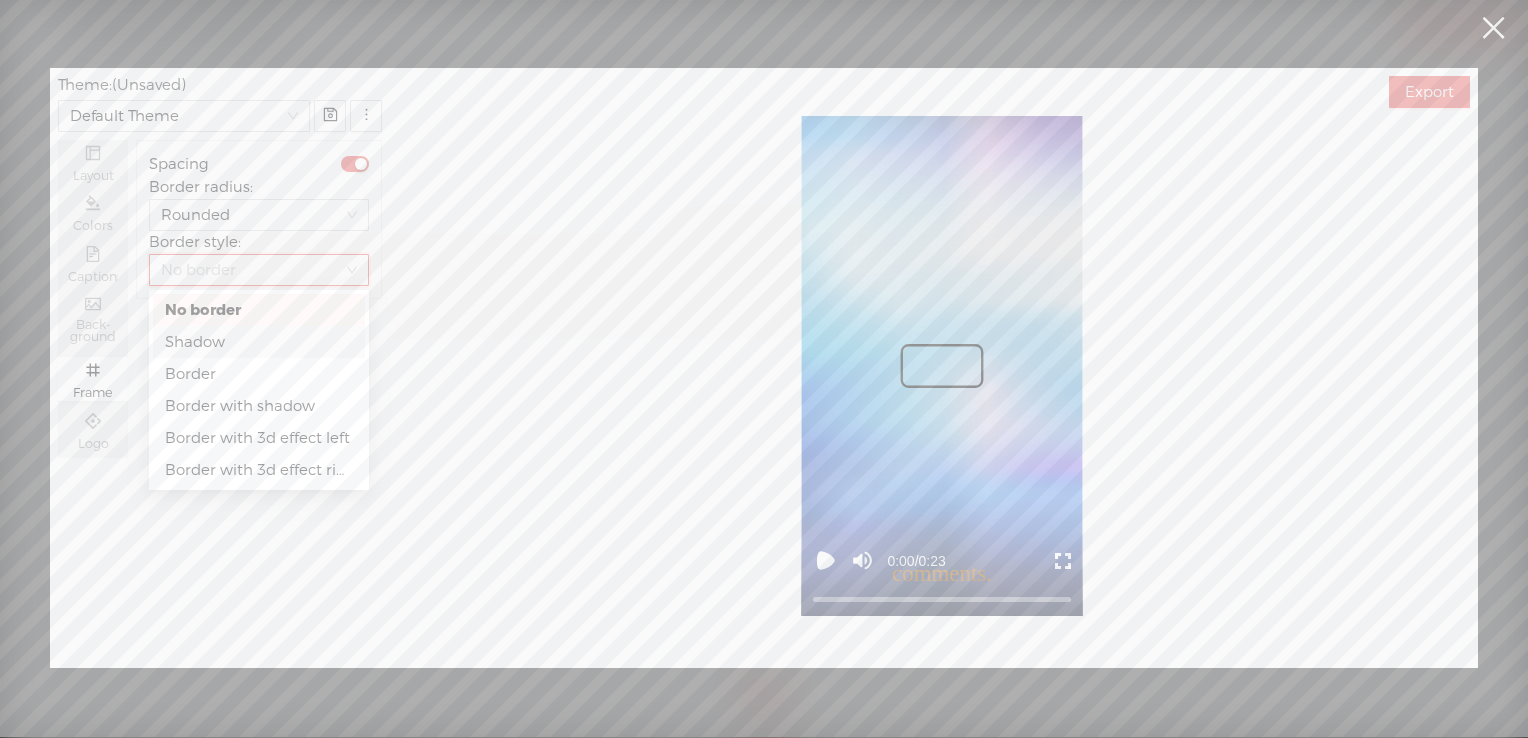 click on "Shadow" at bounding box center [259, 342] 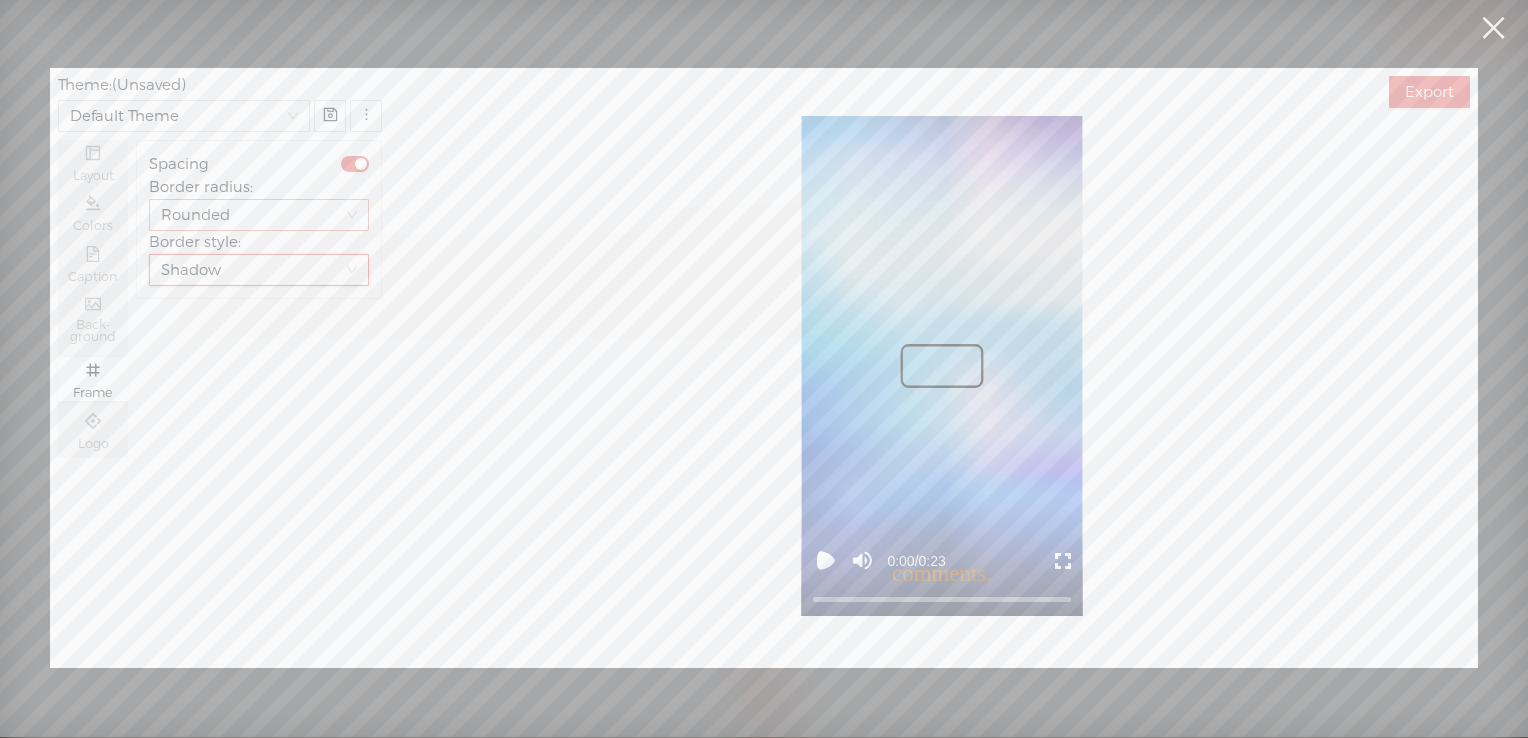click on "Rounded" at bounding box center [259, 215] 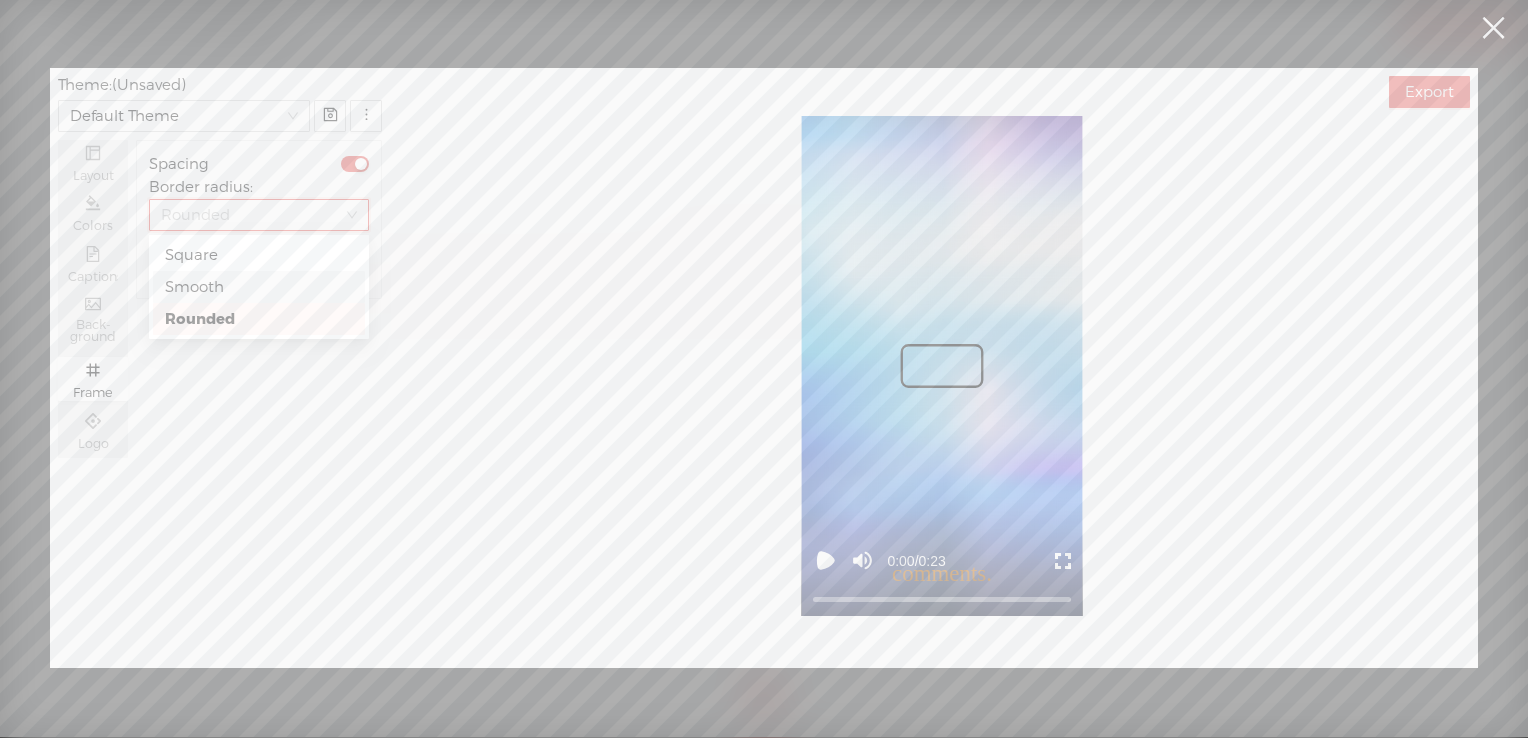 click on "Smooth" at bounding box center [259, 287] 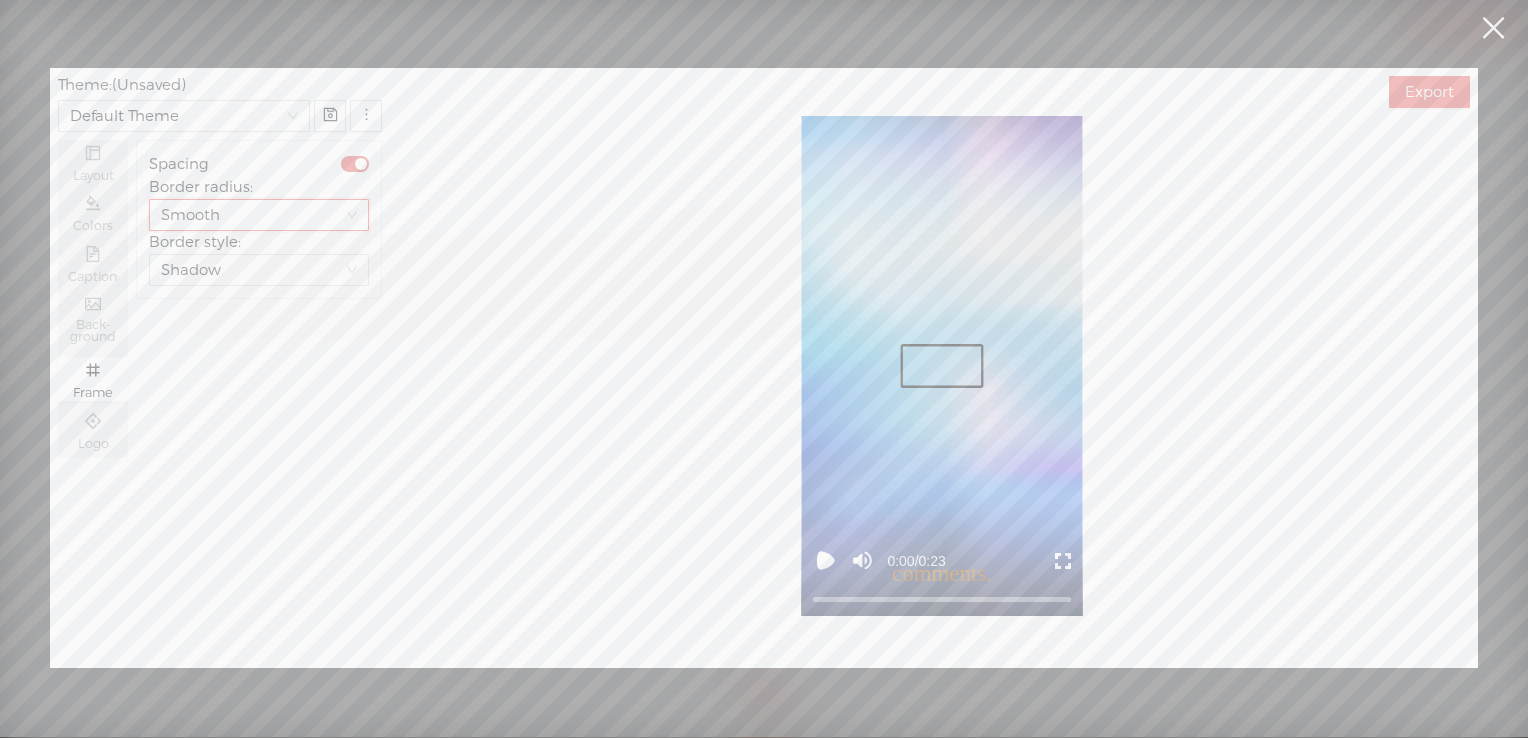 click on "Smooth" at bounding box center (259, 215) 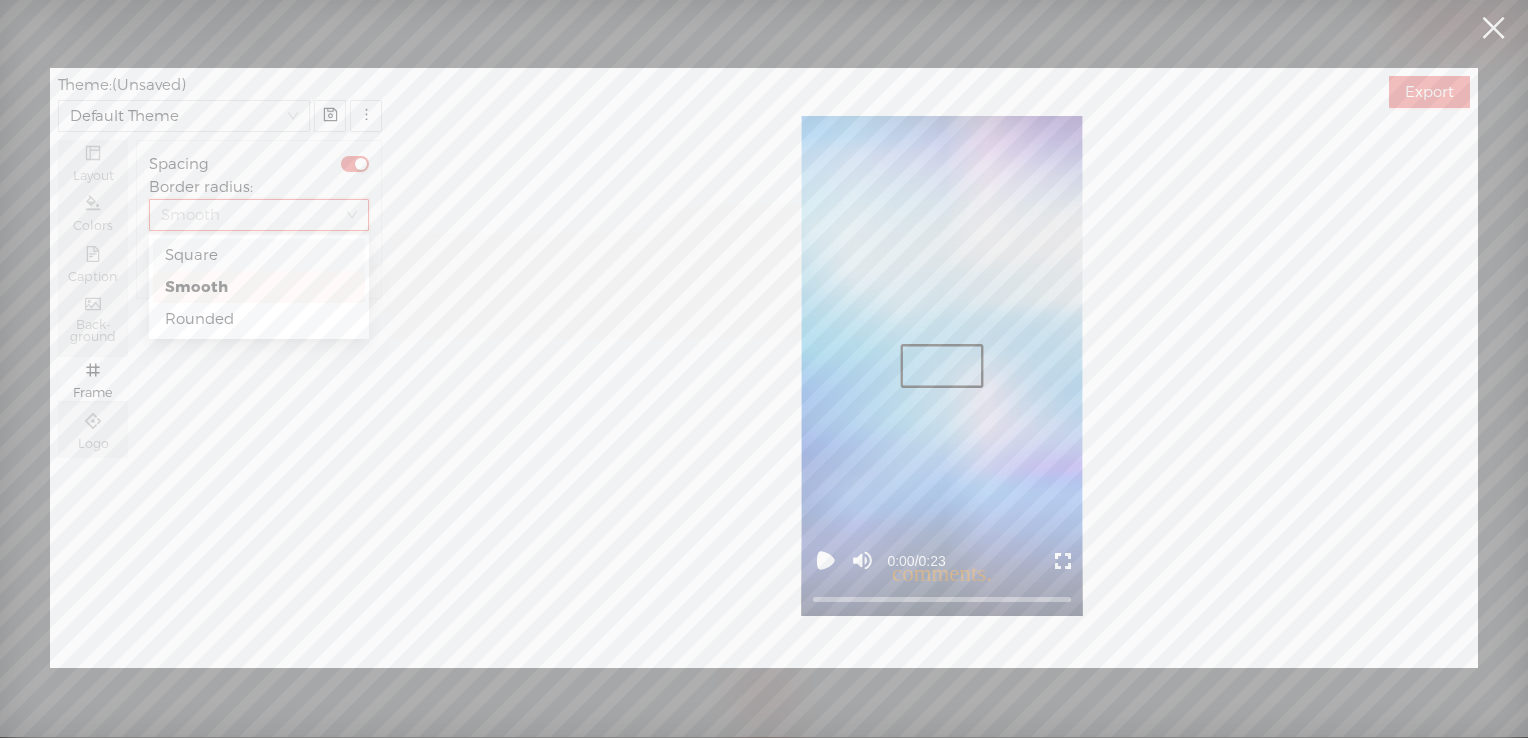 click on "Square" at bounding box center [259, 255] 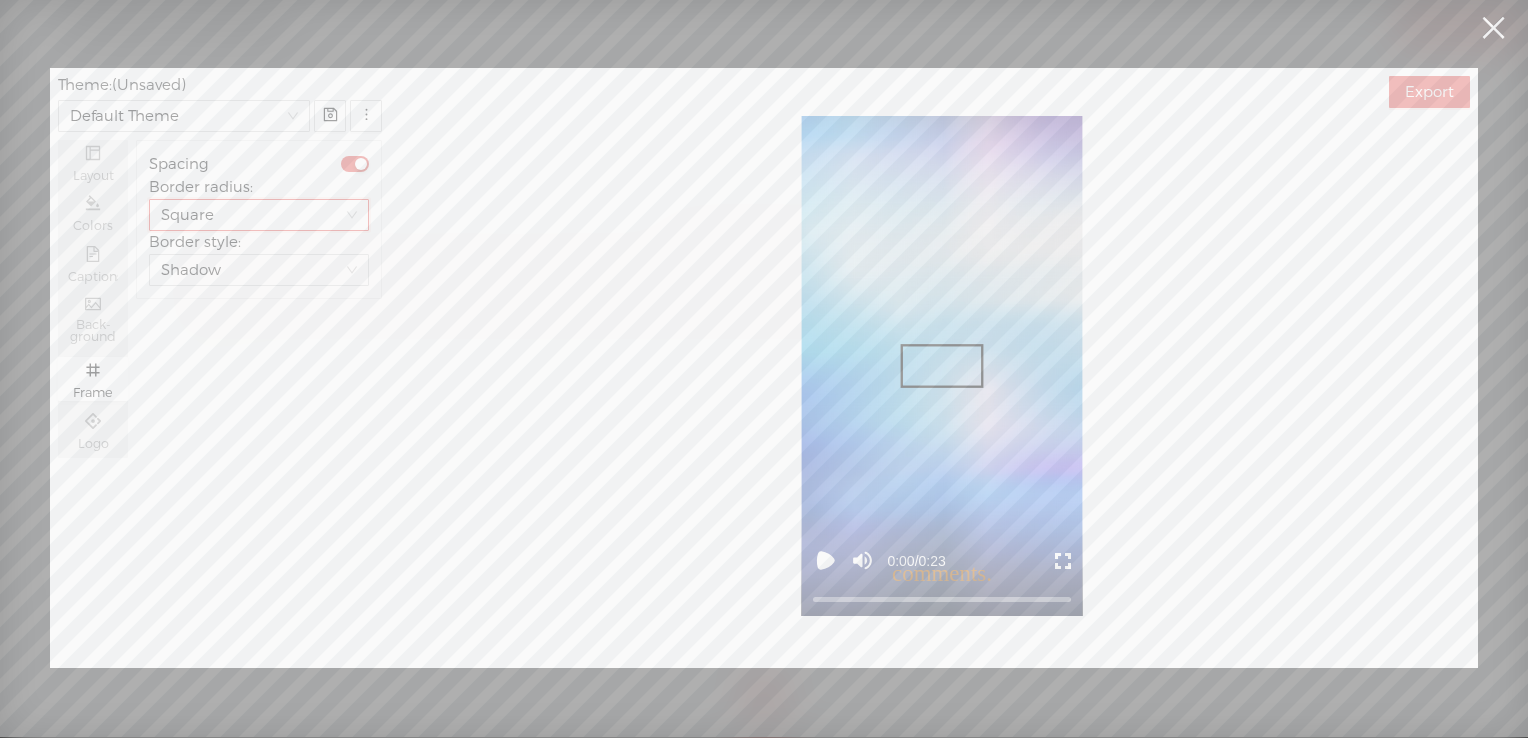 click on "Square" at bounding box center (259, 215) 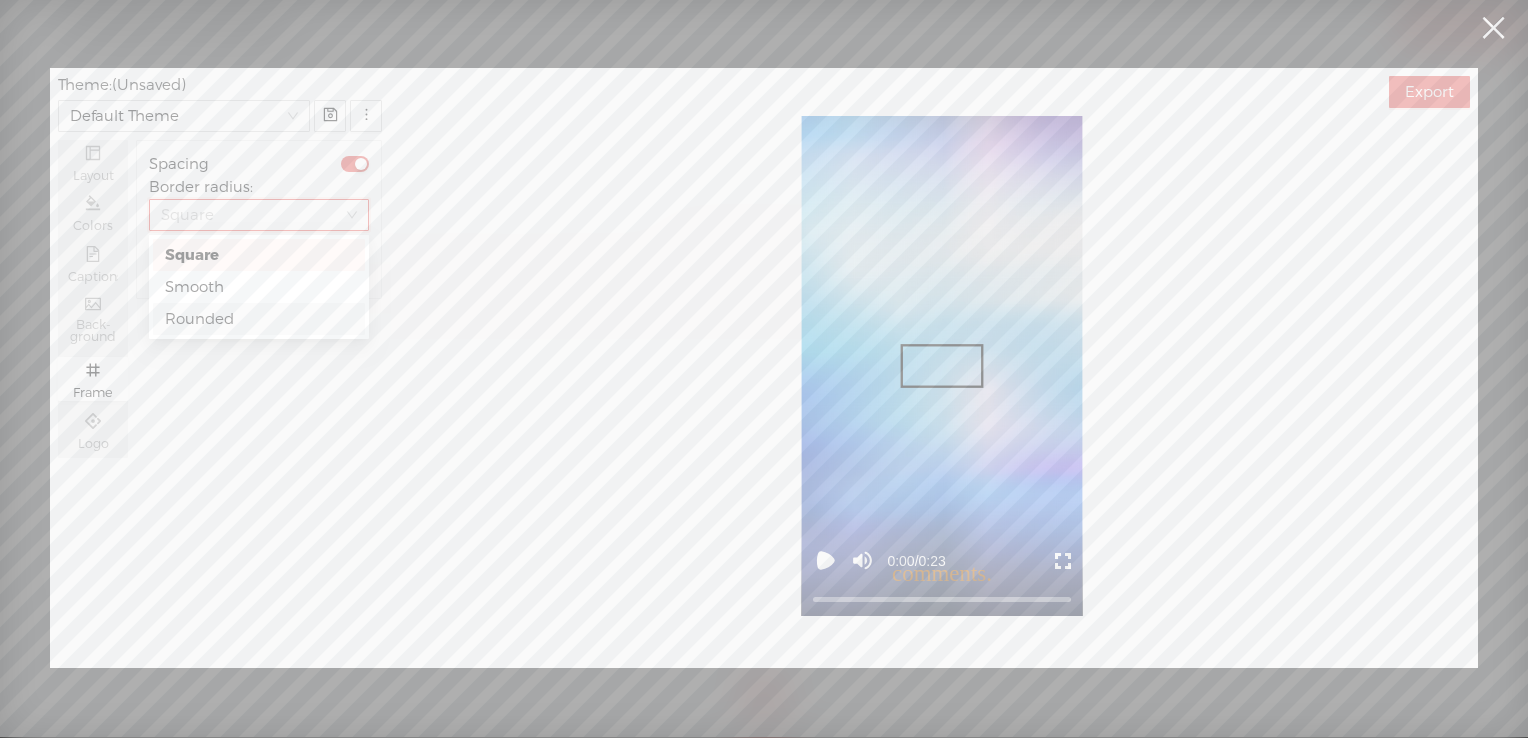 click on "Rounded" at bounding box center (259, 319) 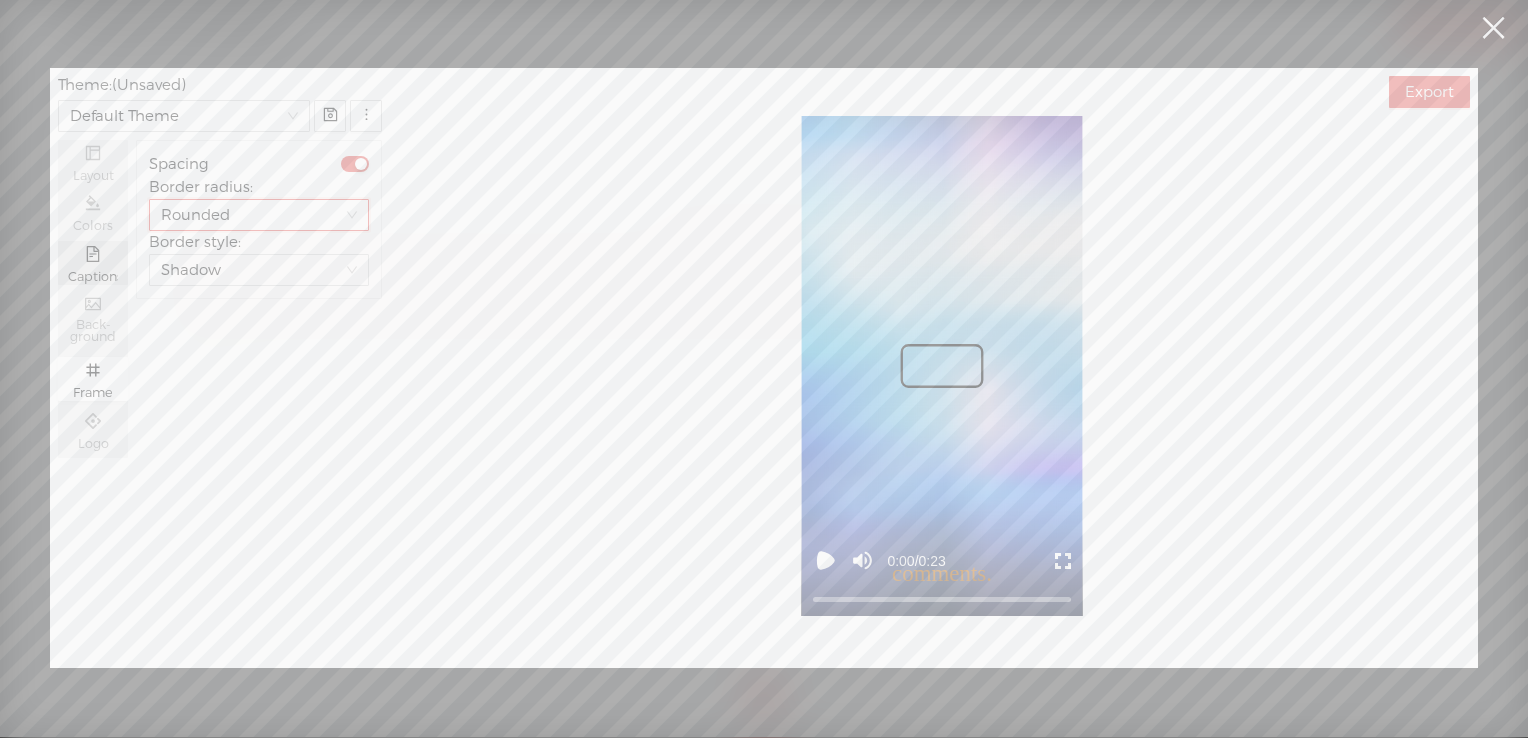 click on "Captions" at bounding box center [93, 263] 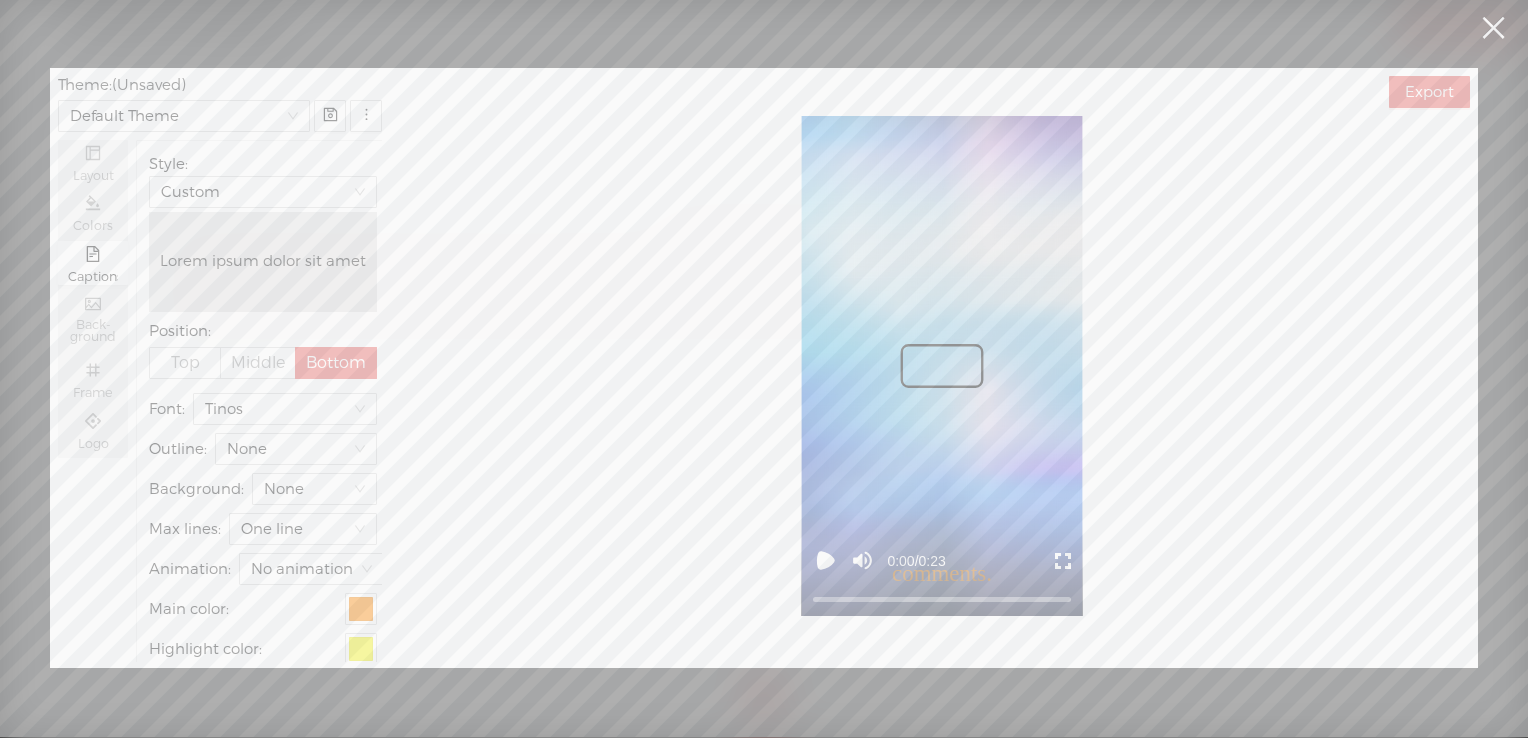 click on "Lorem ipsum dolor sit amet" at bounding box center [263, 262] 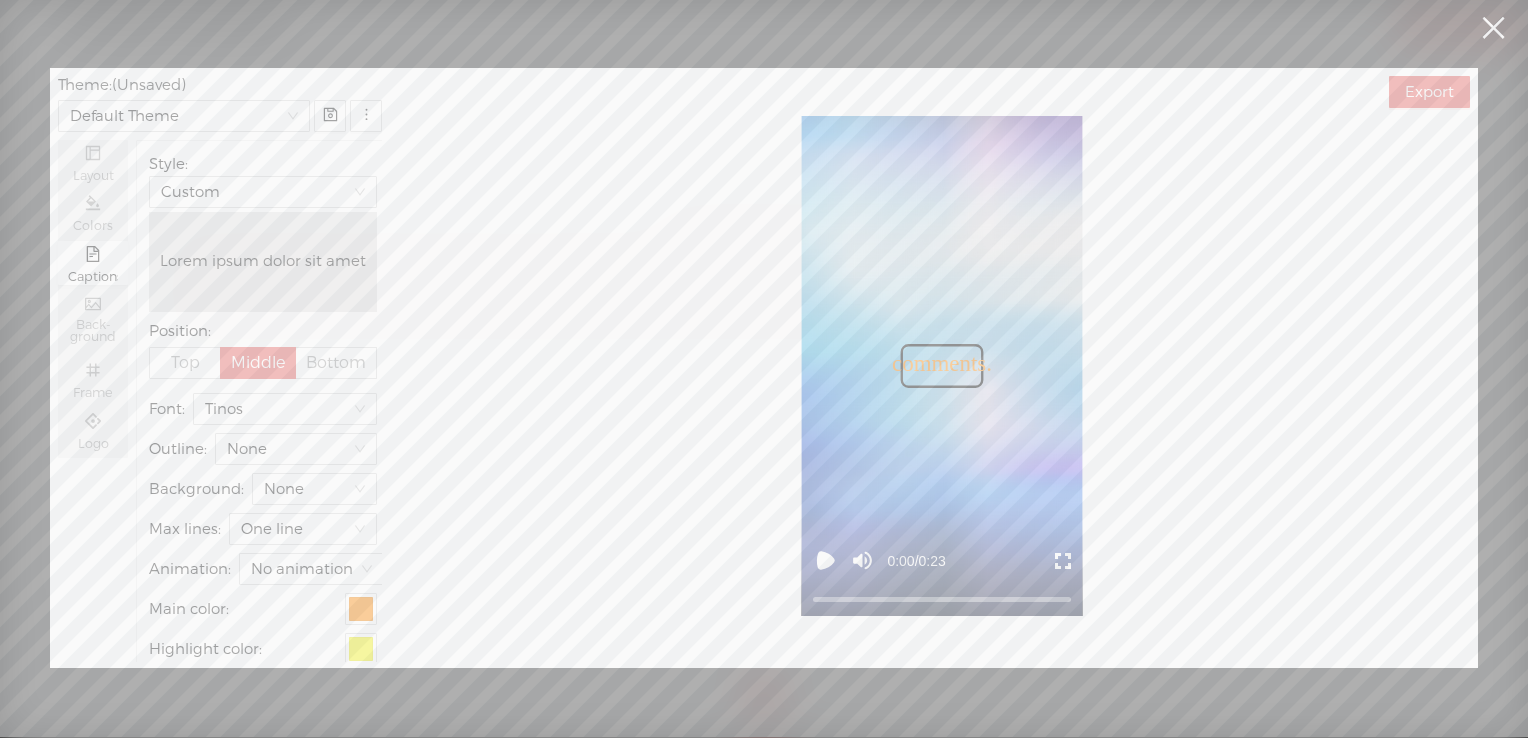 click on "Top" at bounding box center [185, 362] 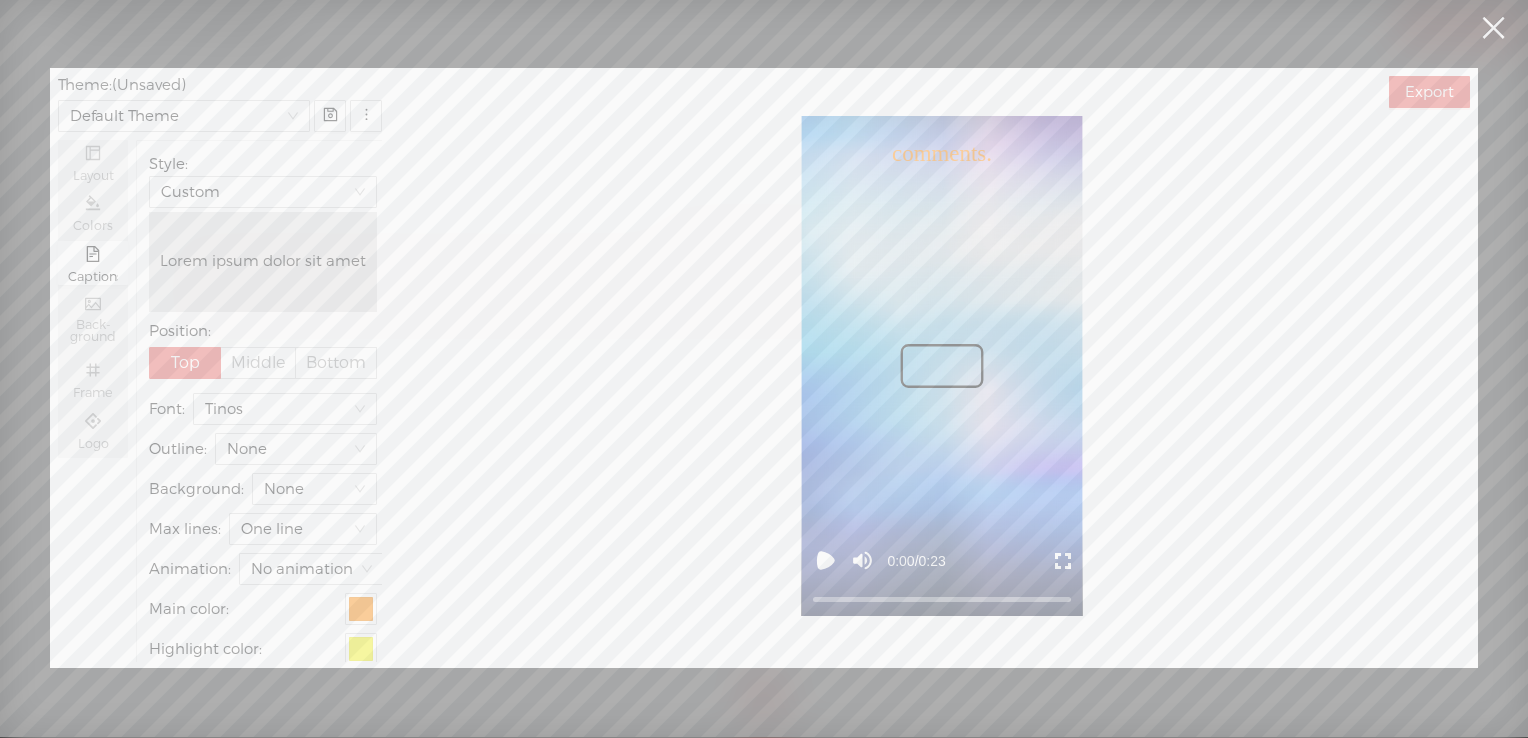 click on "Bottom" at bounding box center [336, 362] 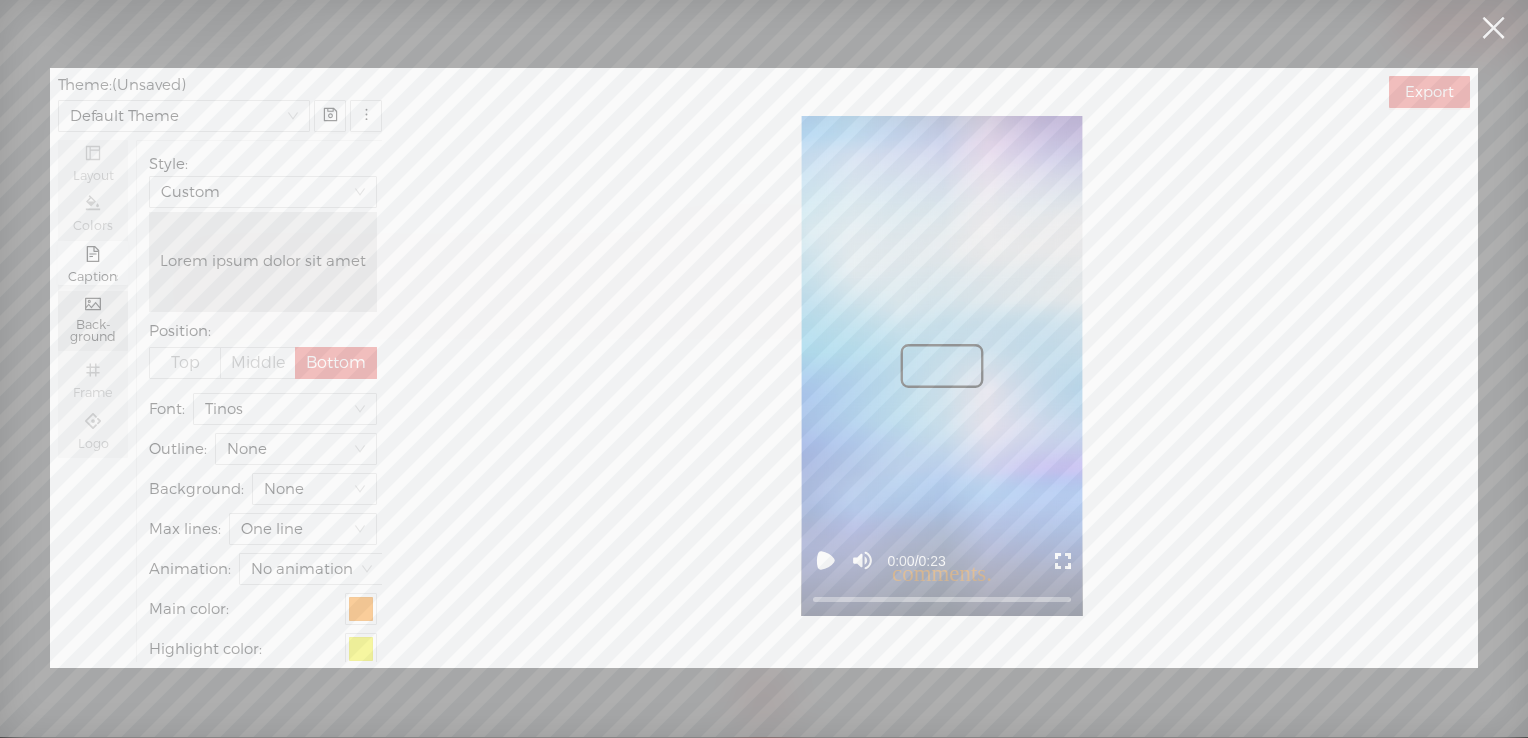 click on "ground" at bounding box center (93, 337) 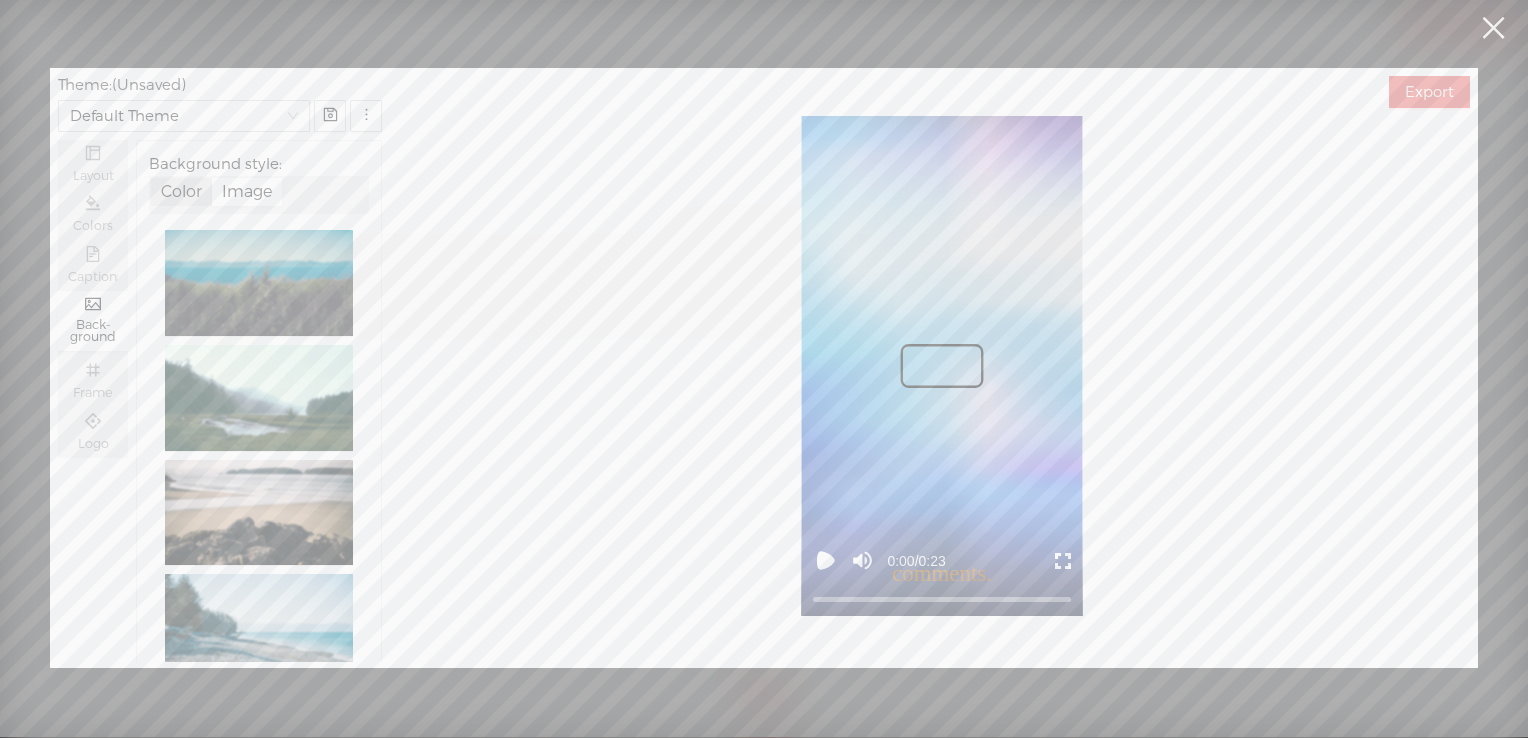 click on "Color" at bounding box center (181, 192) 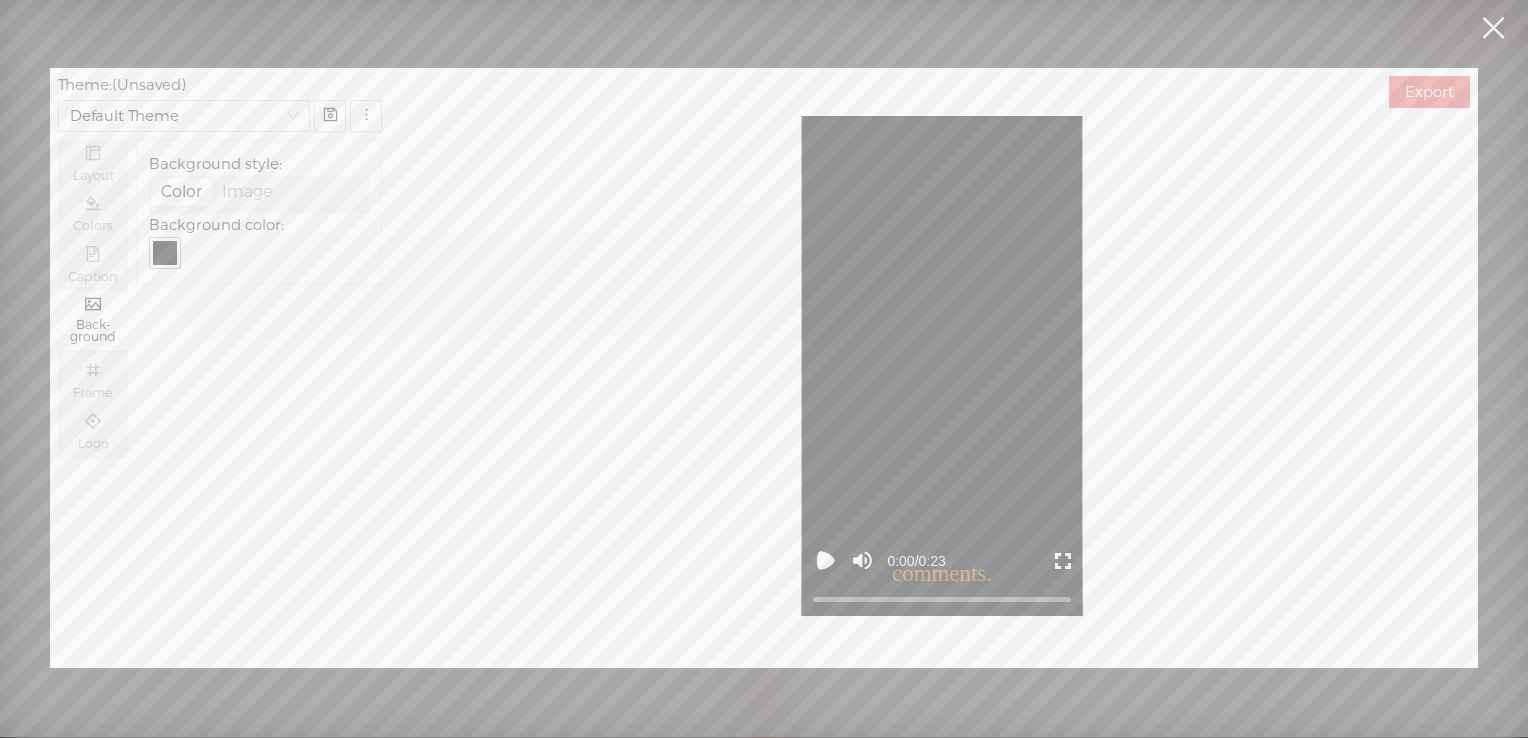 click at bounding box center [165, 253] 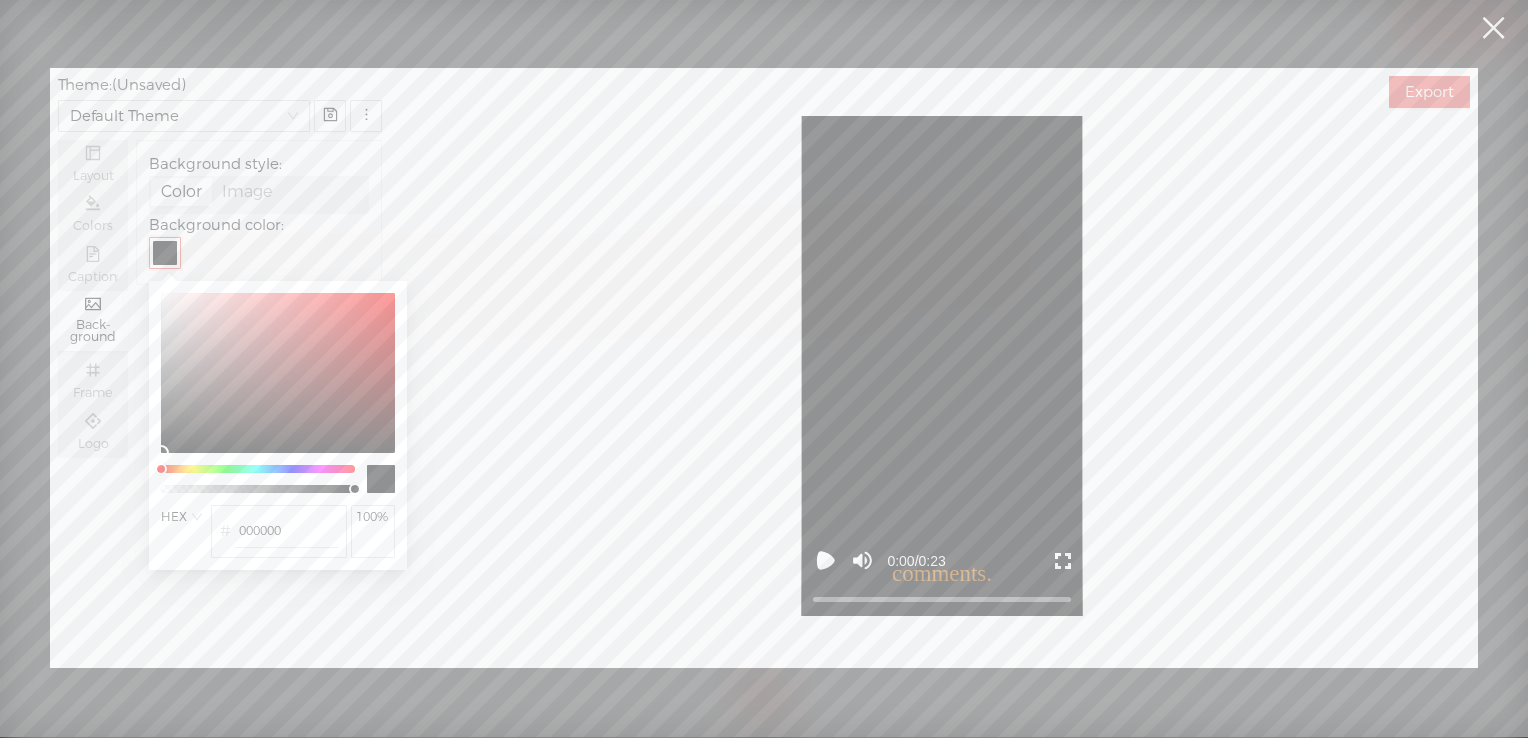 click at bounding box center (165, 253) 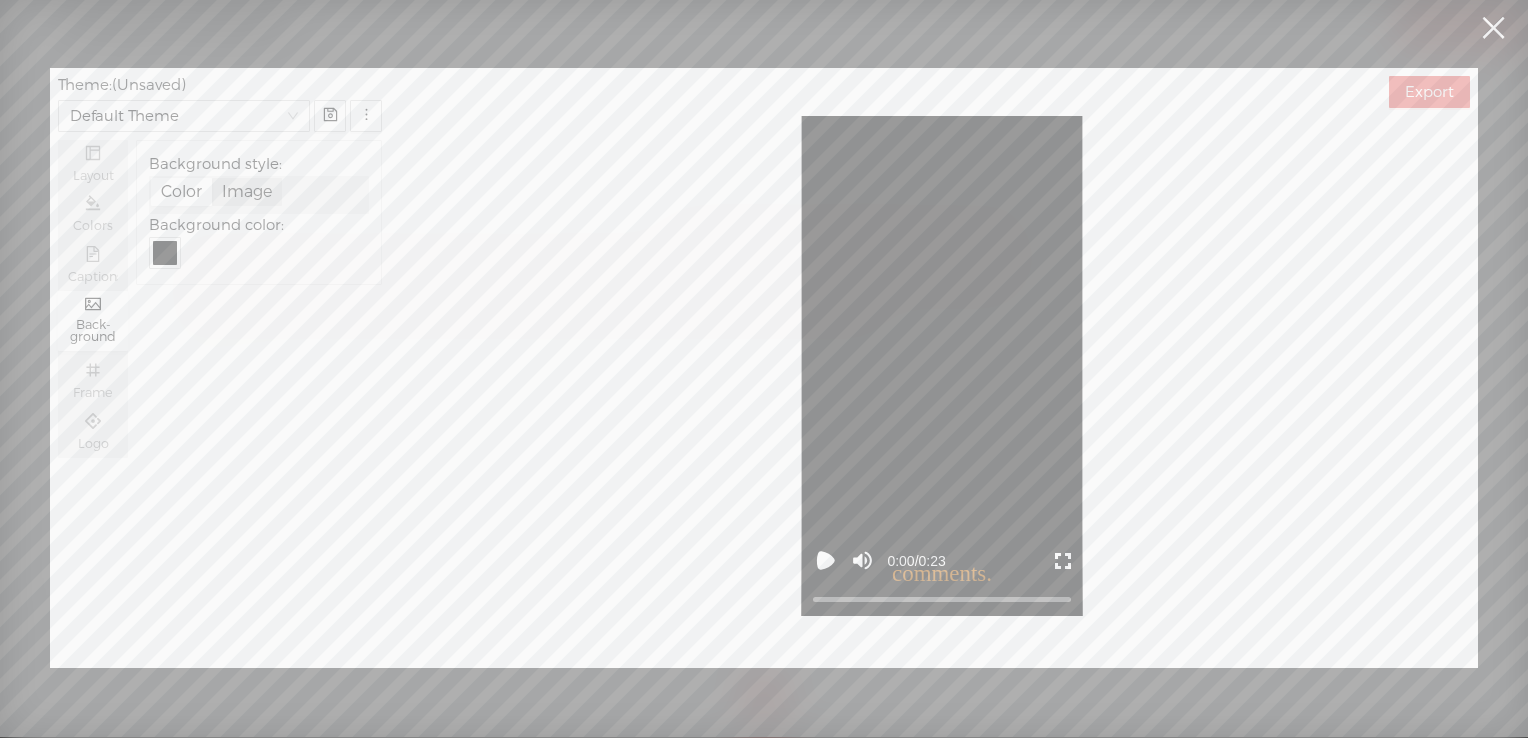 click on "Image" at bounding box center [247, 192] 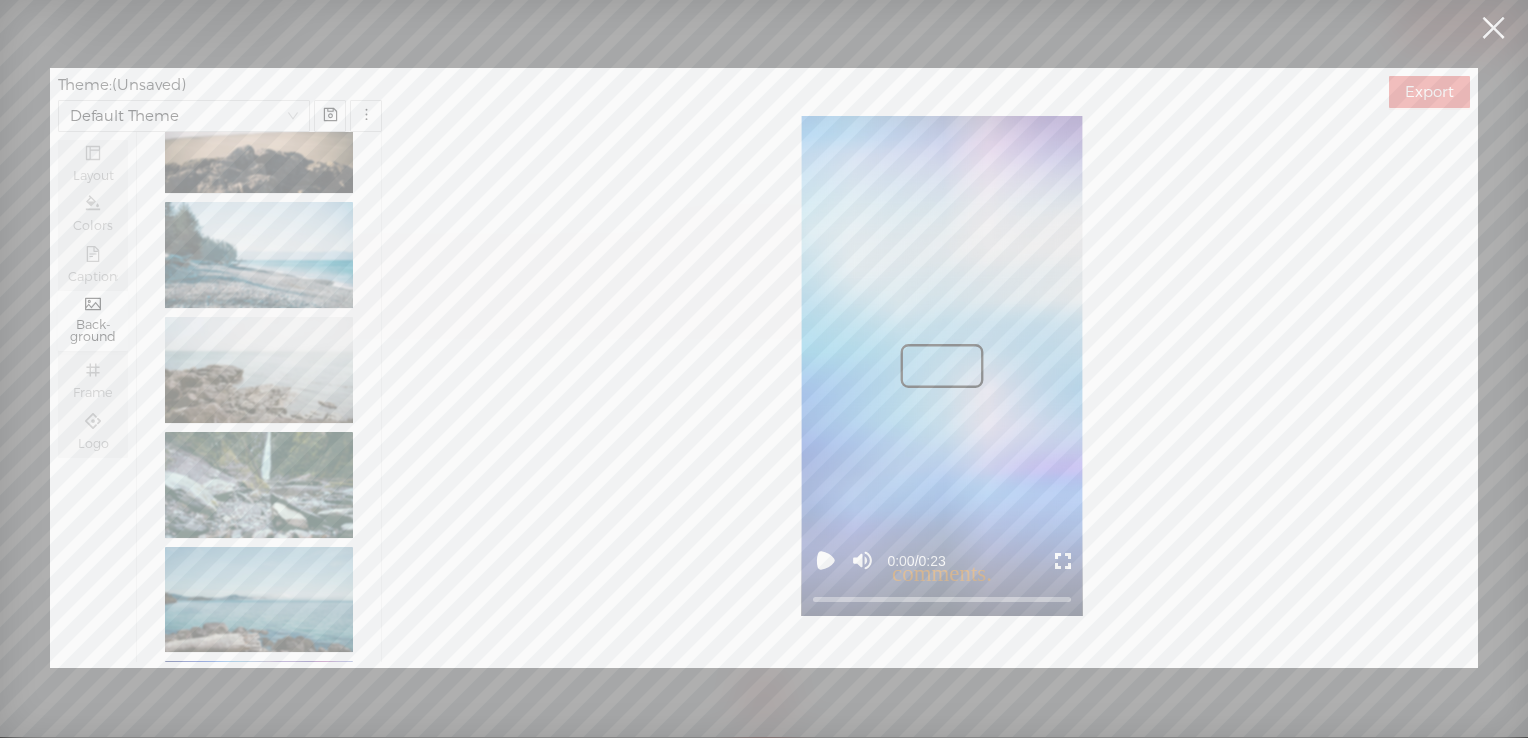 scroll, scrollTop: 524, scrollLeft: 0, axis: vertical 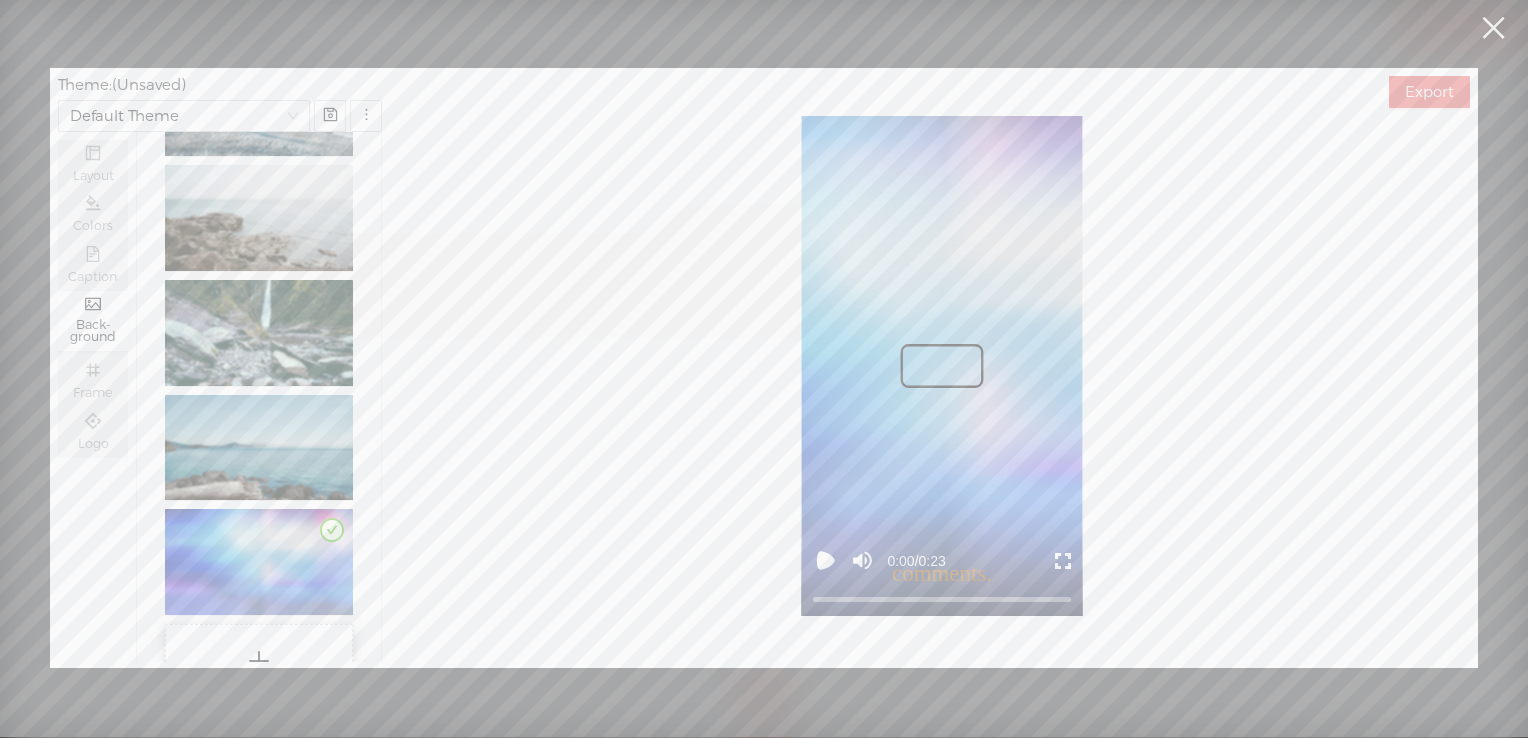 click at bounding box center [259, 663] 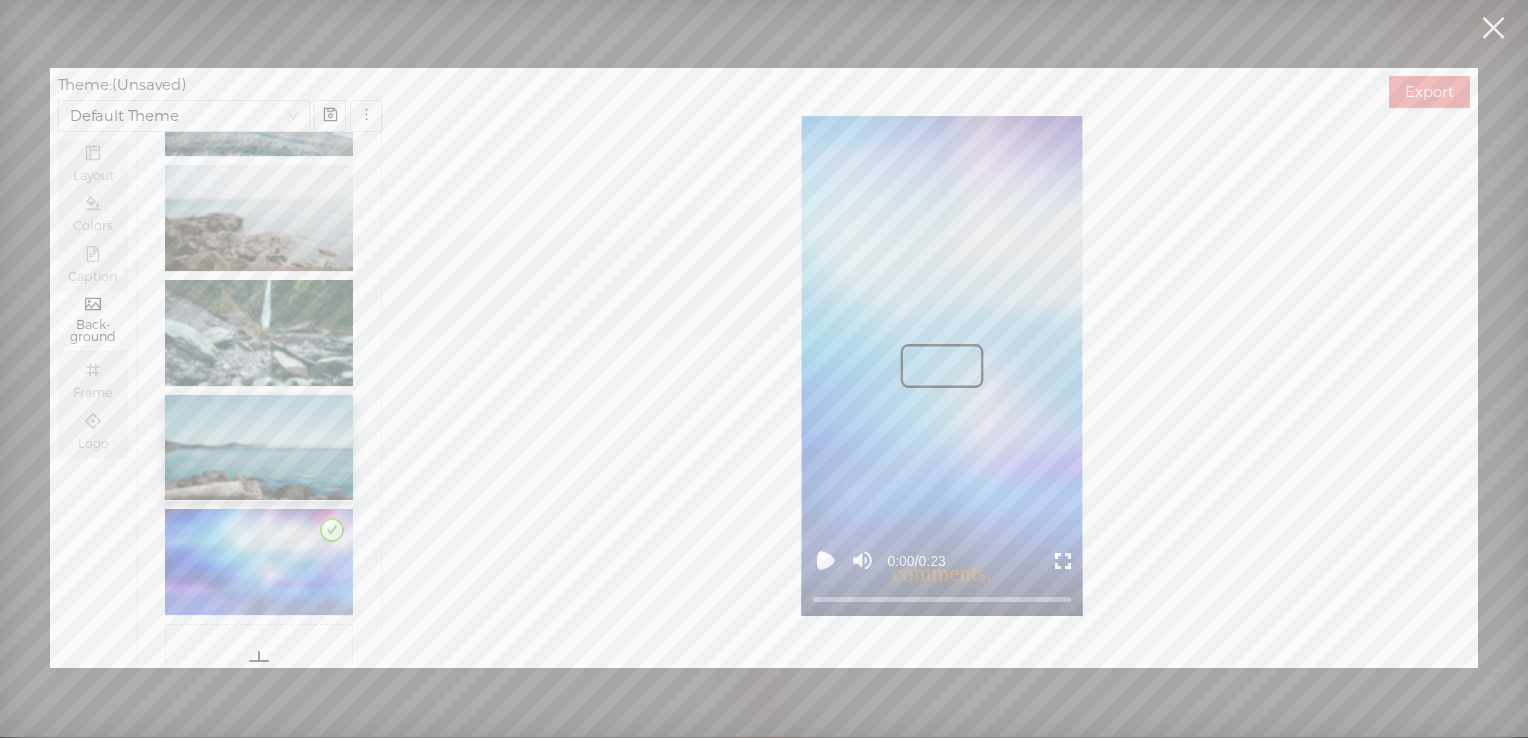 click at bounding box center [259, 448] 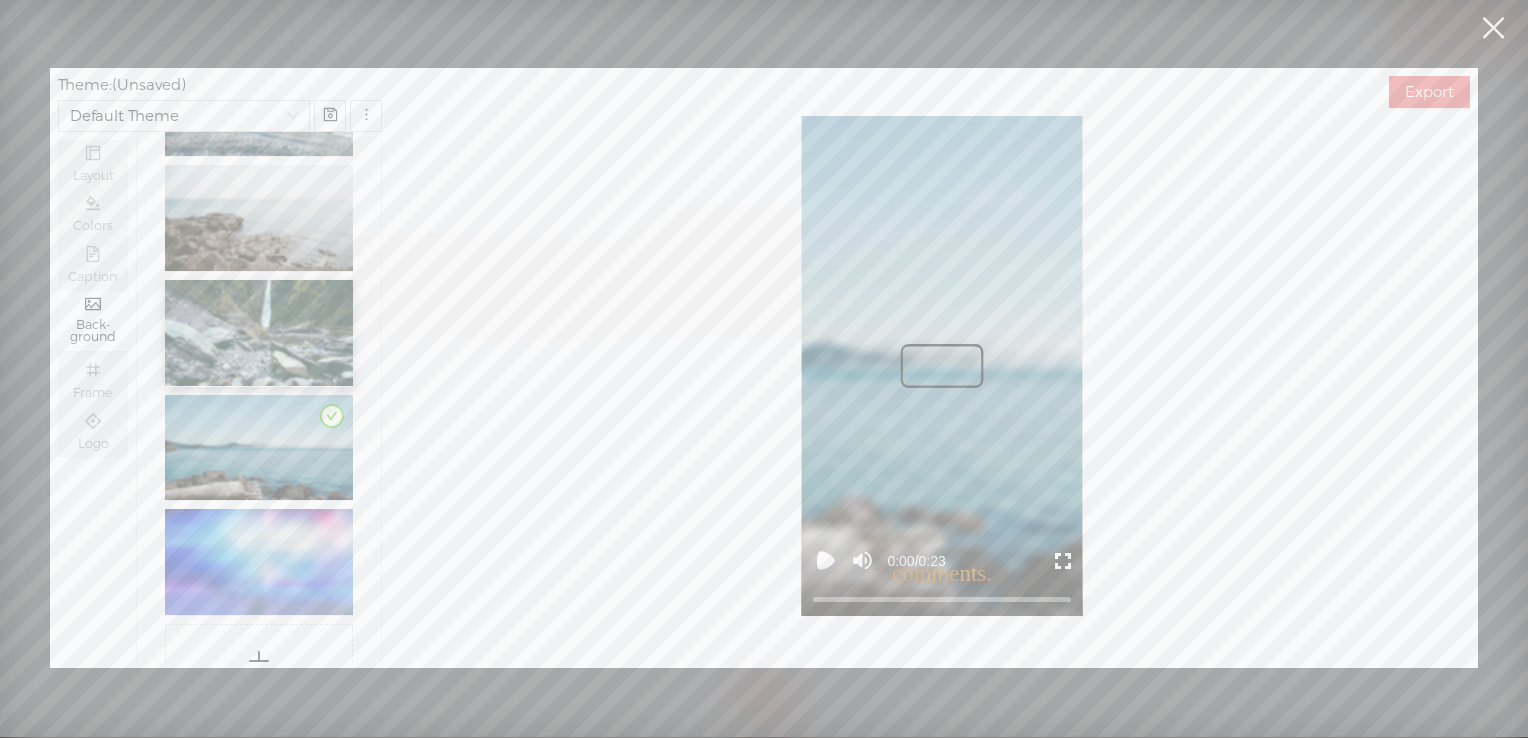 click at bounding box center (259, 333) 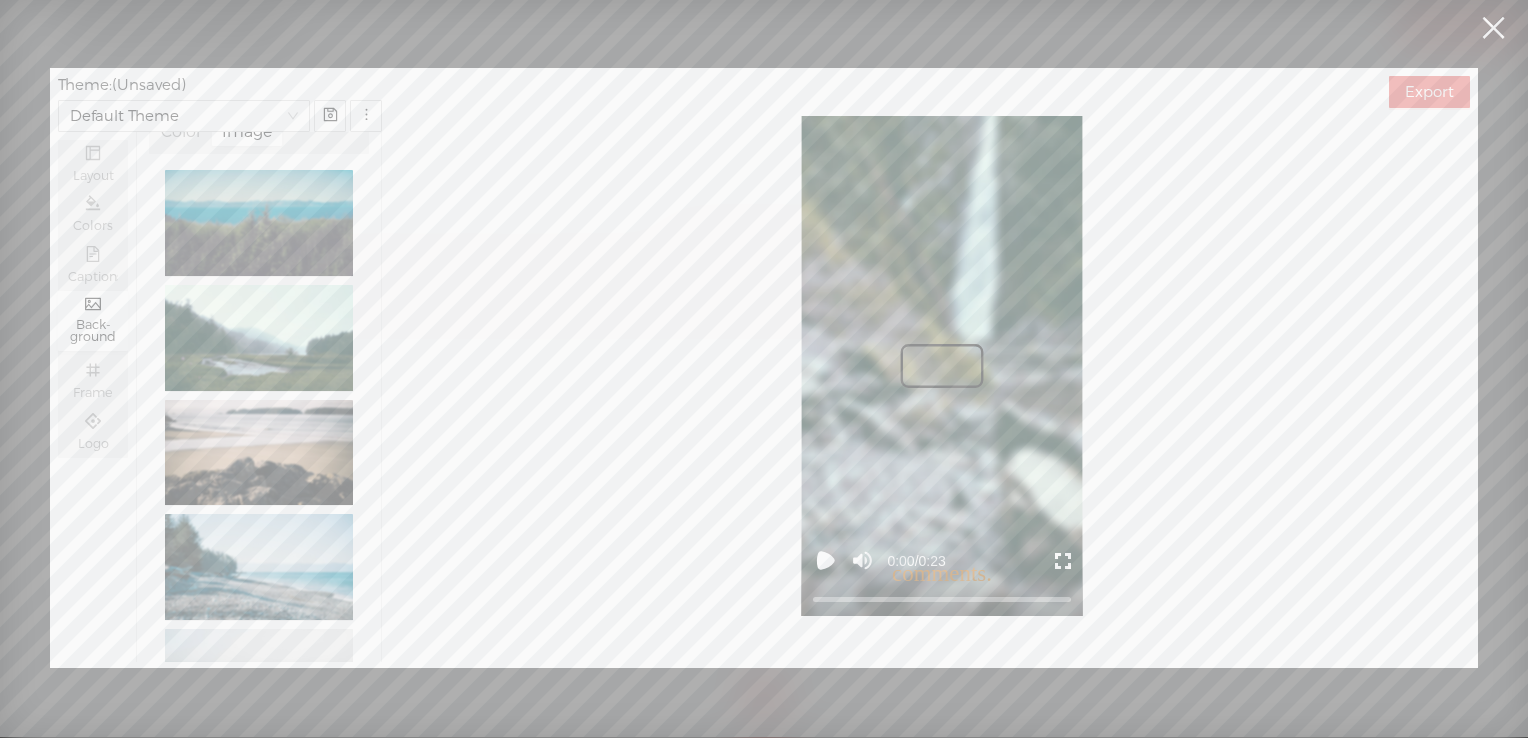 scroll, scrollTop: 0, scrollLeft: 0, axis: both 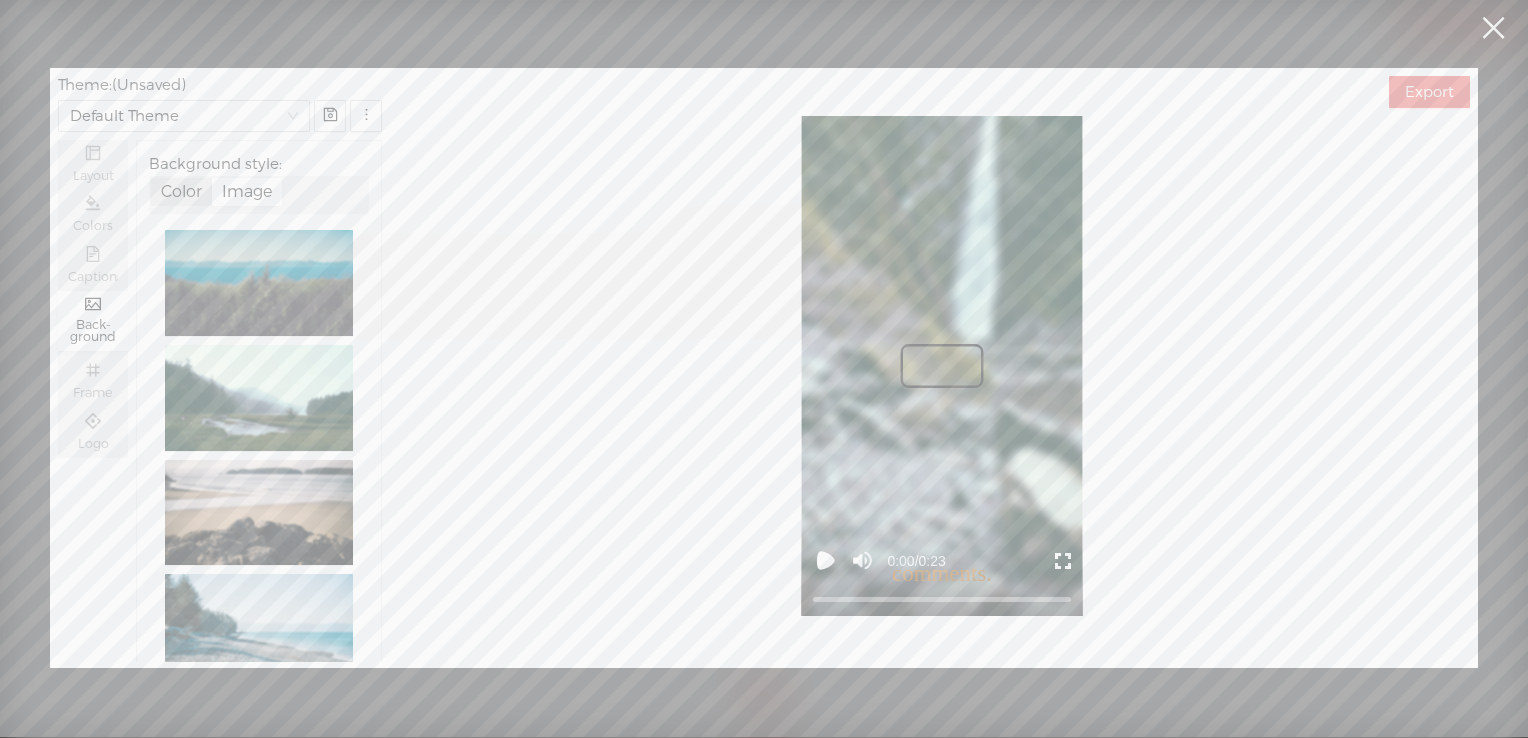 click on "Color" at bounding box center [181, 192] 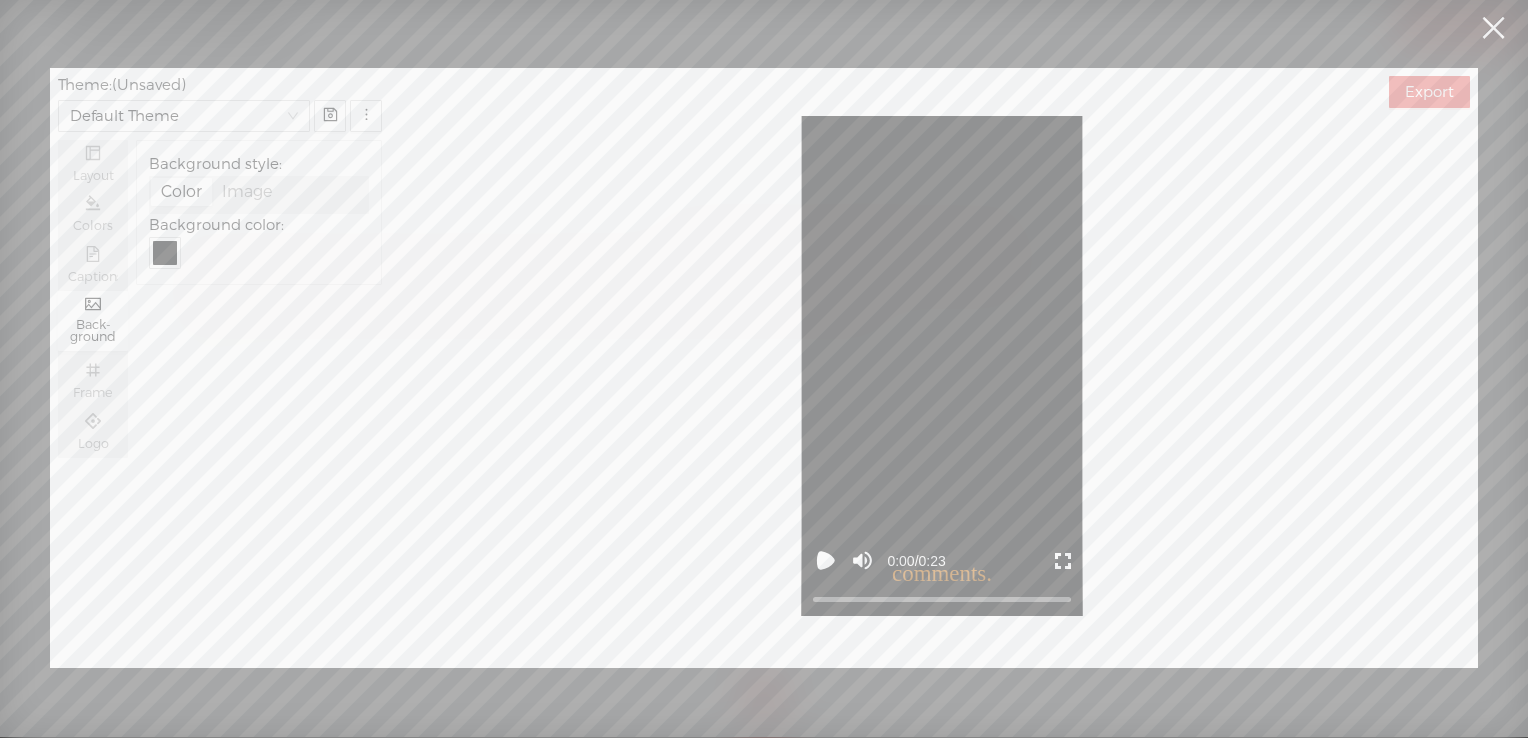 click on "Background style: Color Image Background color:" at bounding box center (259, 212) 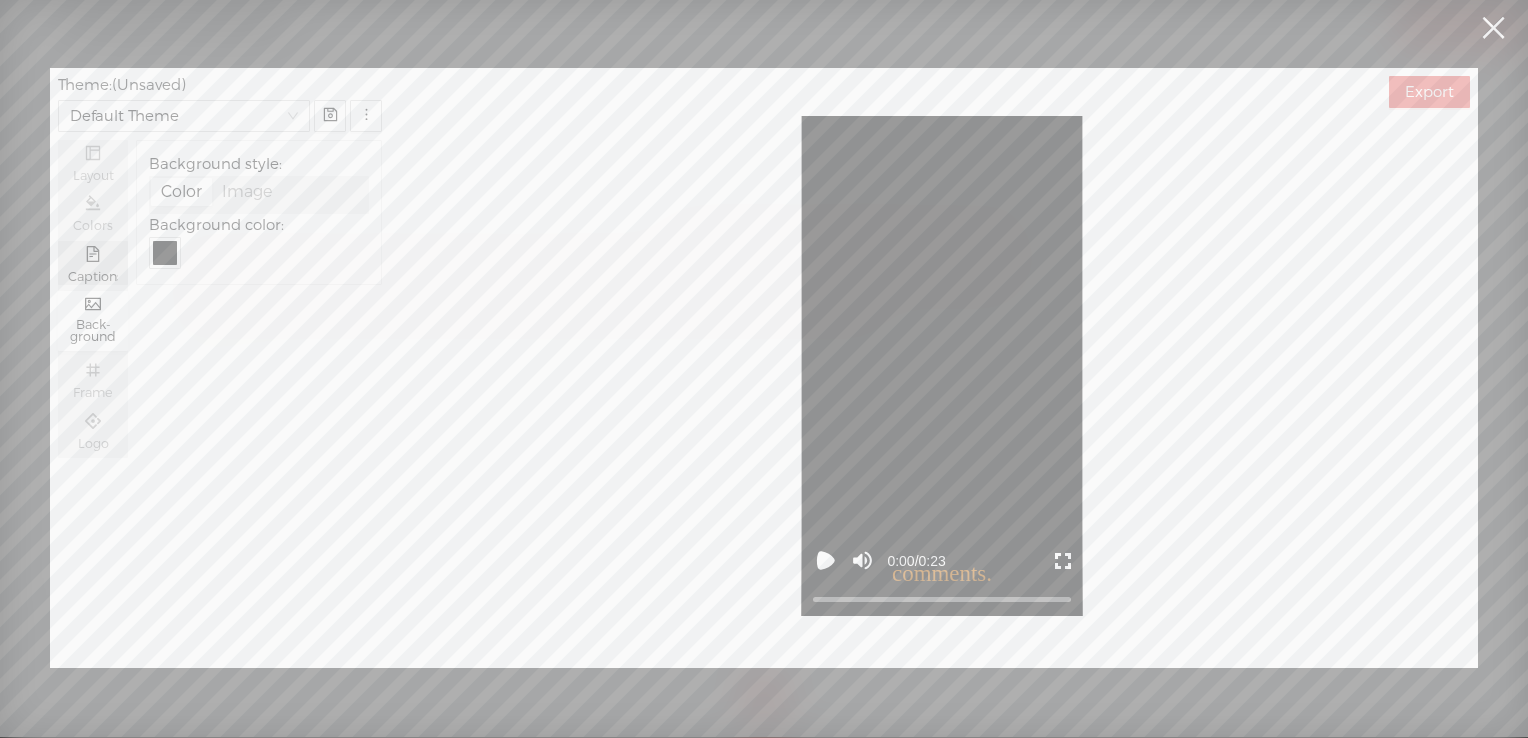 click on "Captions" at bounding box center (93, 263) 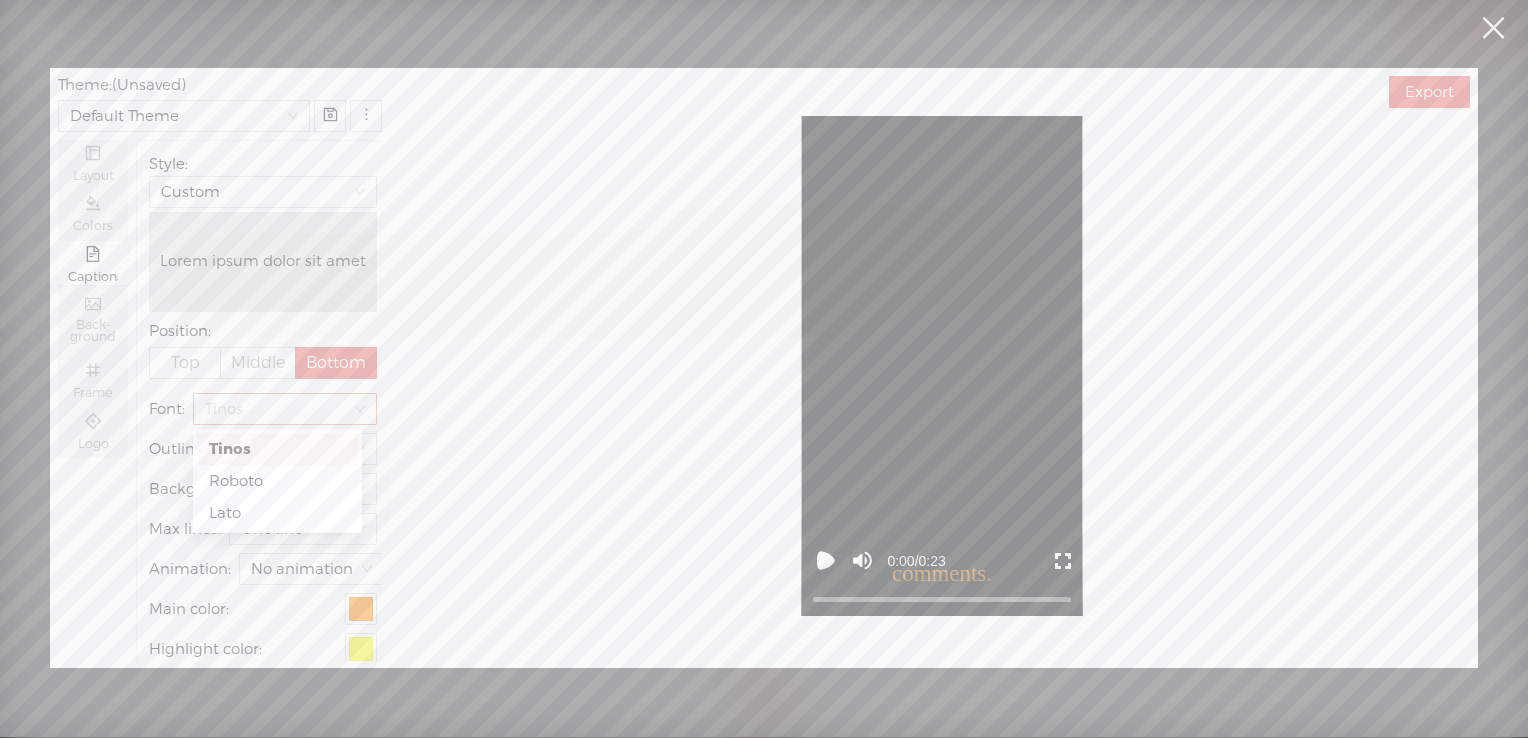 click on "Tinos" at bounding box center (285, 409) 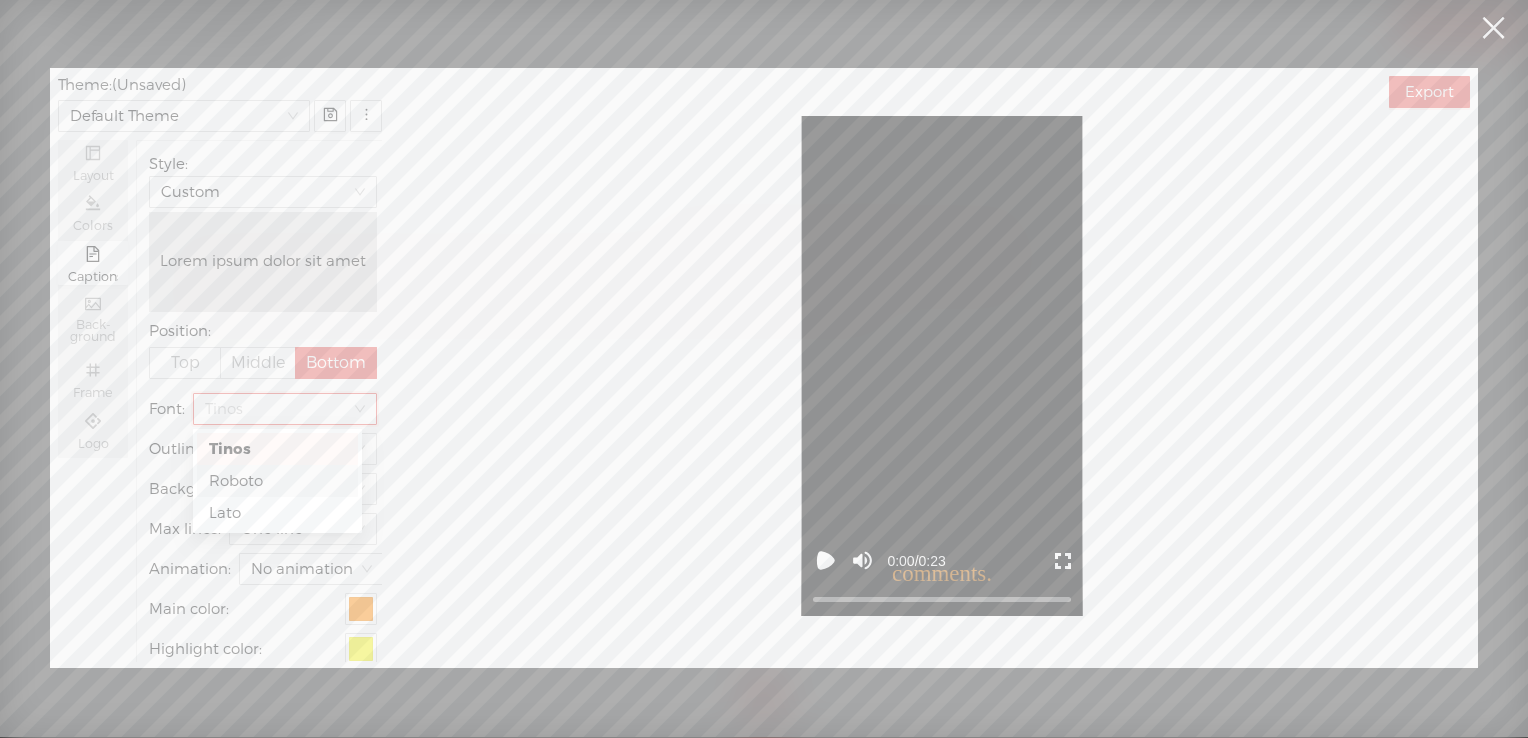 click on "Roboto" at bounding box center [277, 481] 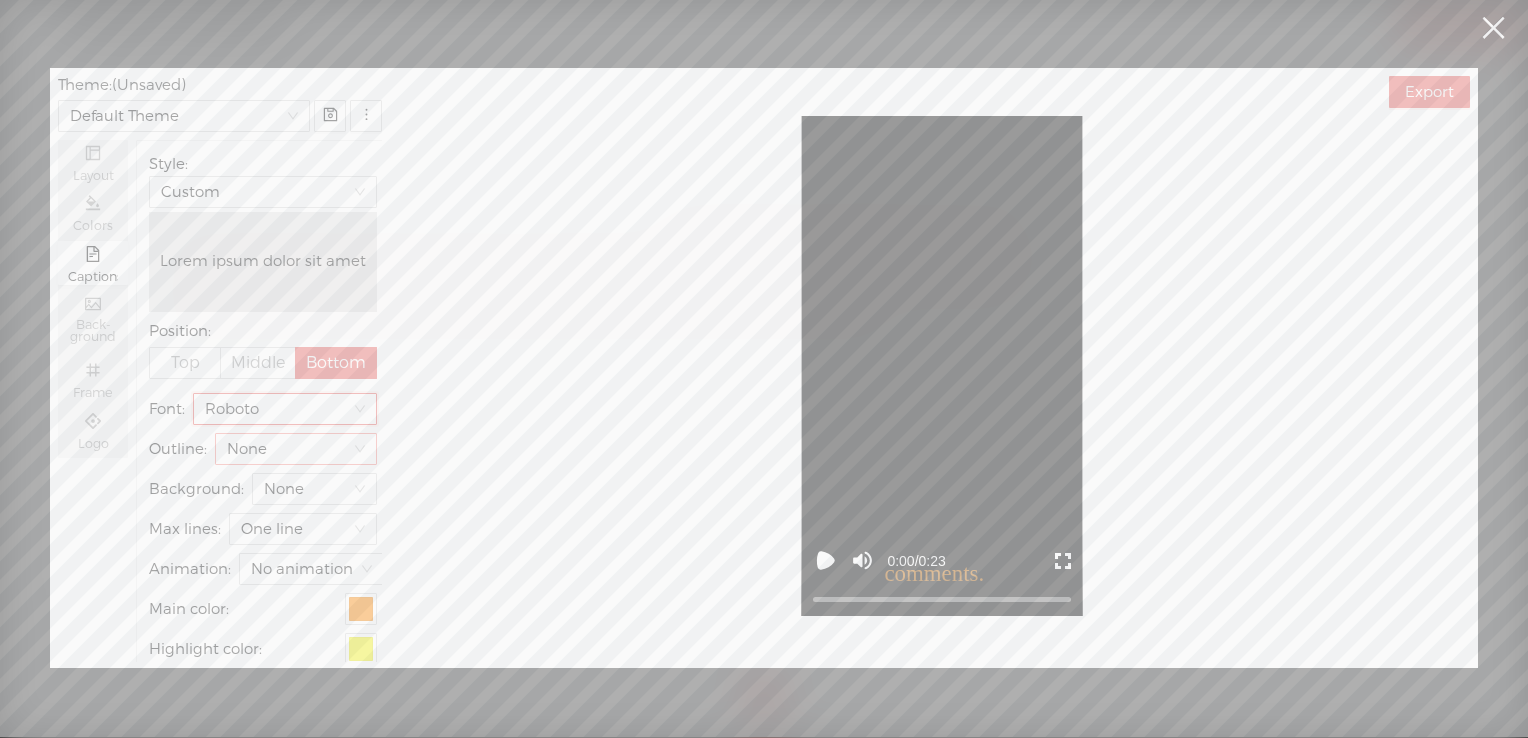 click on "None" at bounding box center (296, 449) 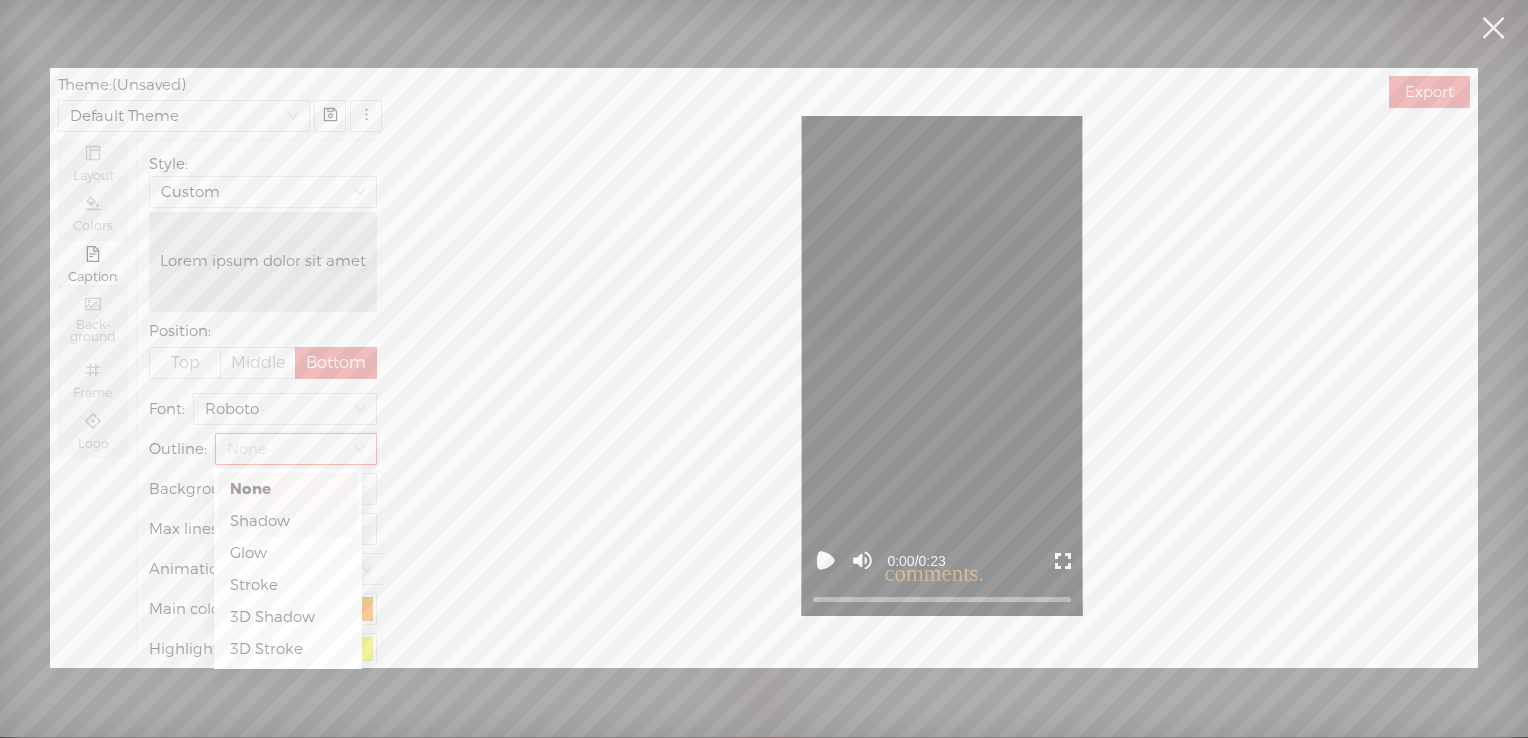 click on "Shadow" at bounding box center [288, 521] 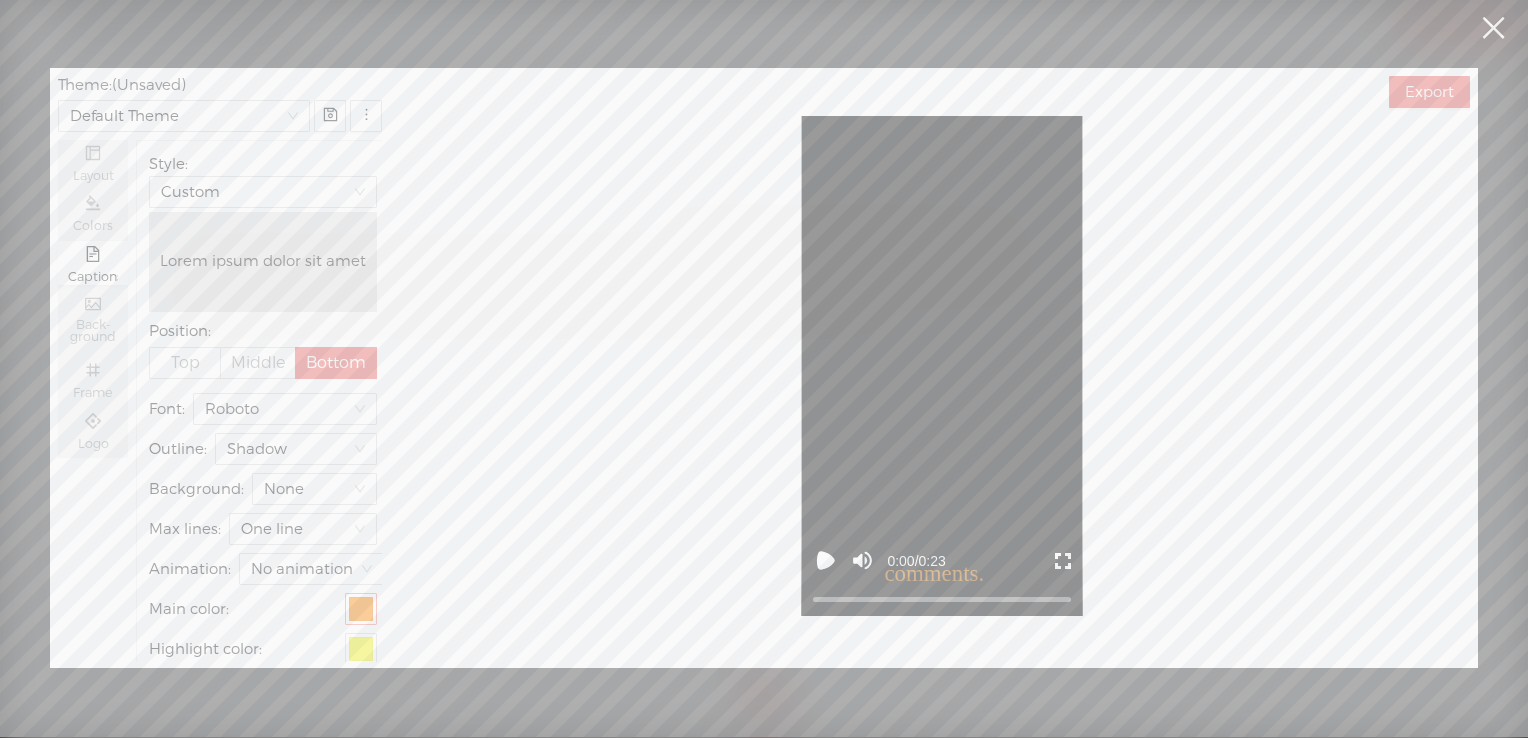 click at bounding box center (361, 609) 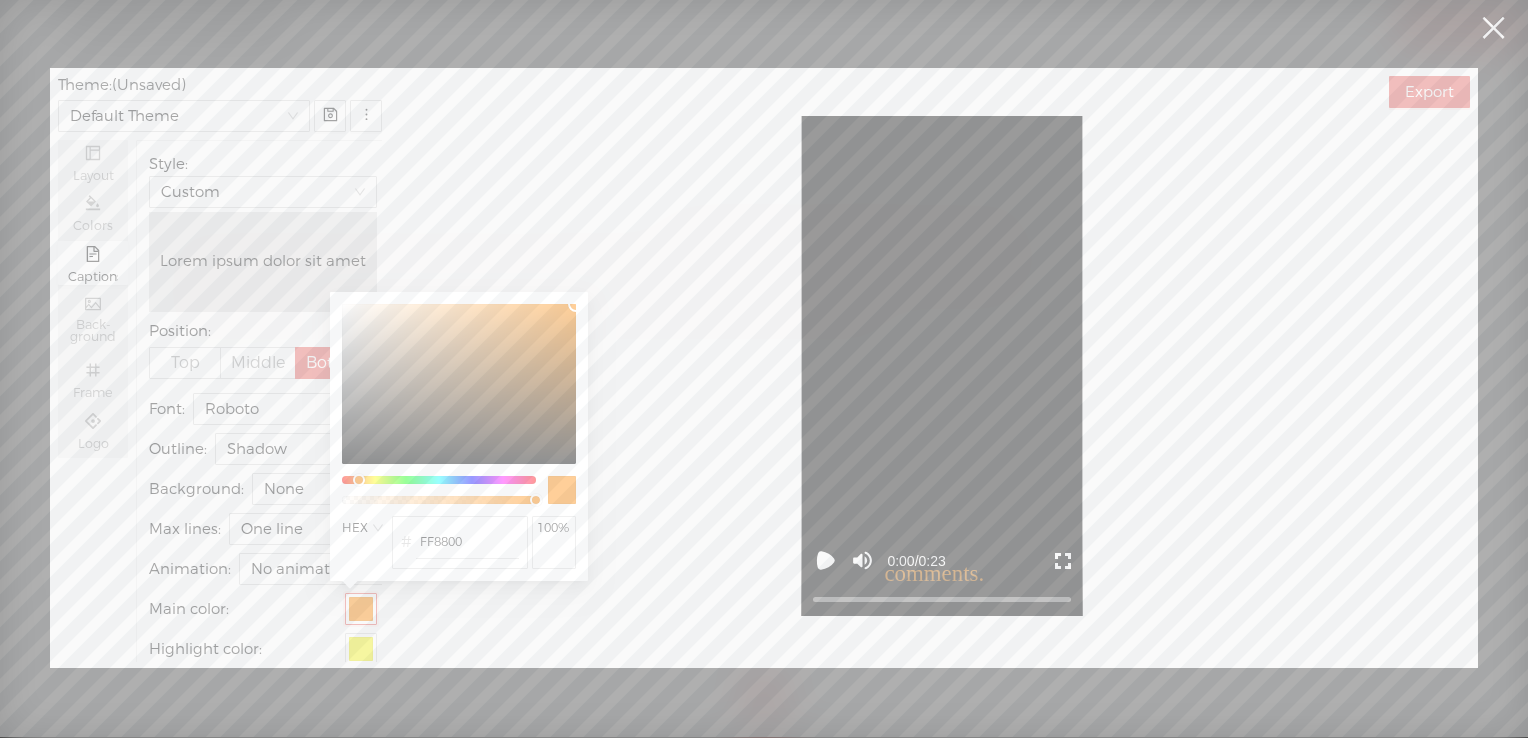 type on "f3efea" 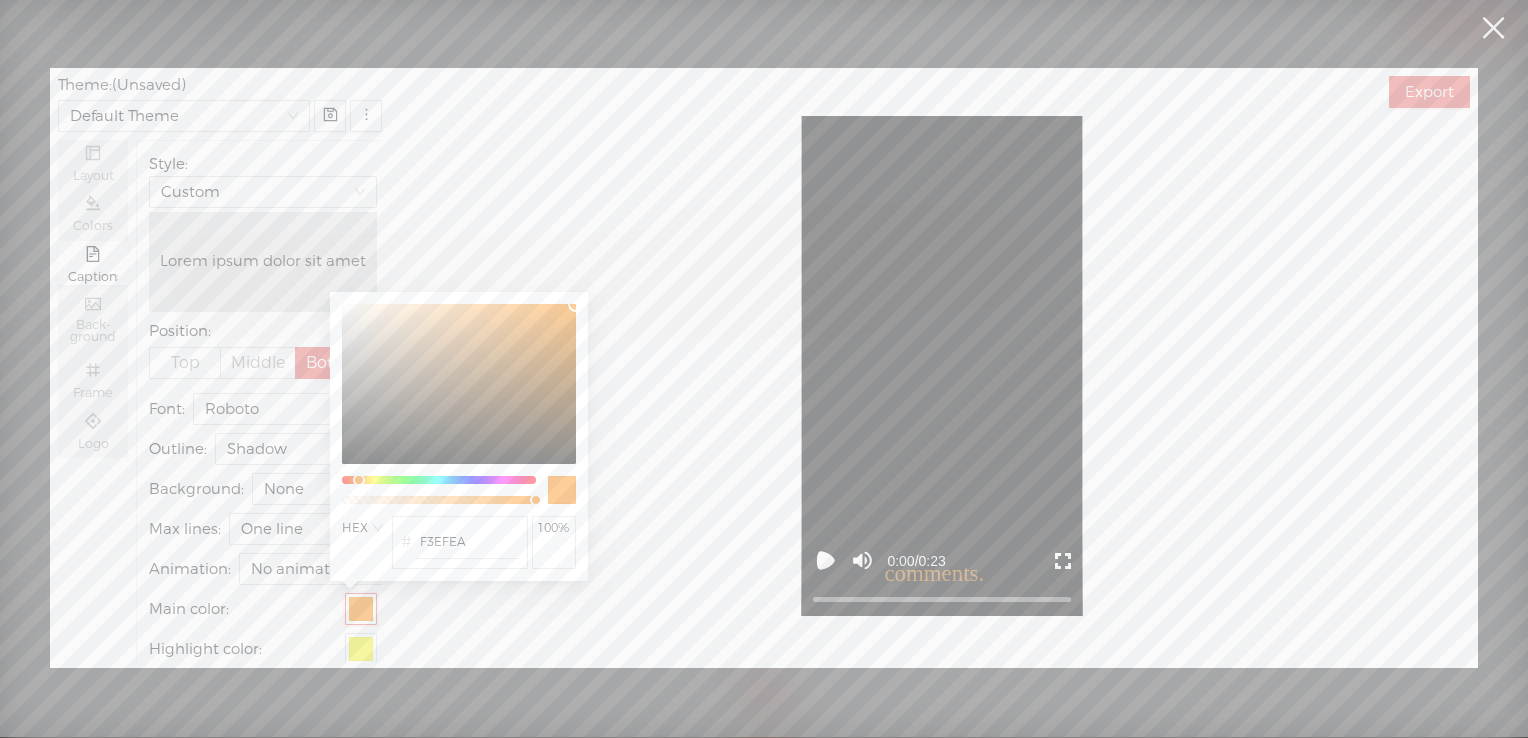 click at bounding box center (459, 384) 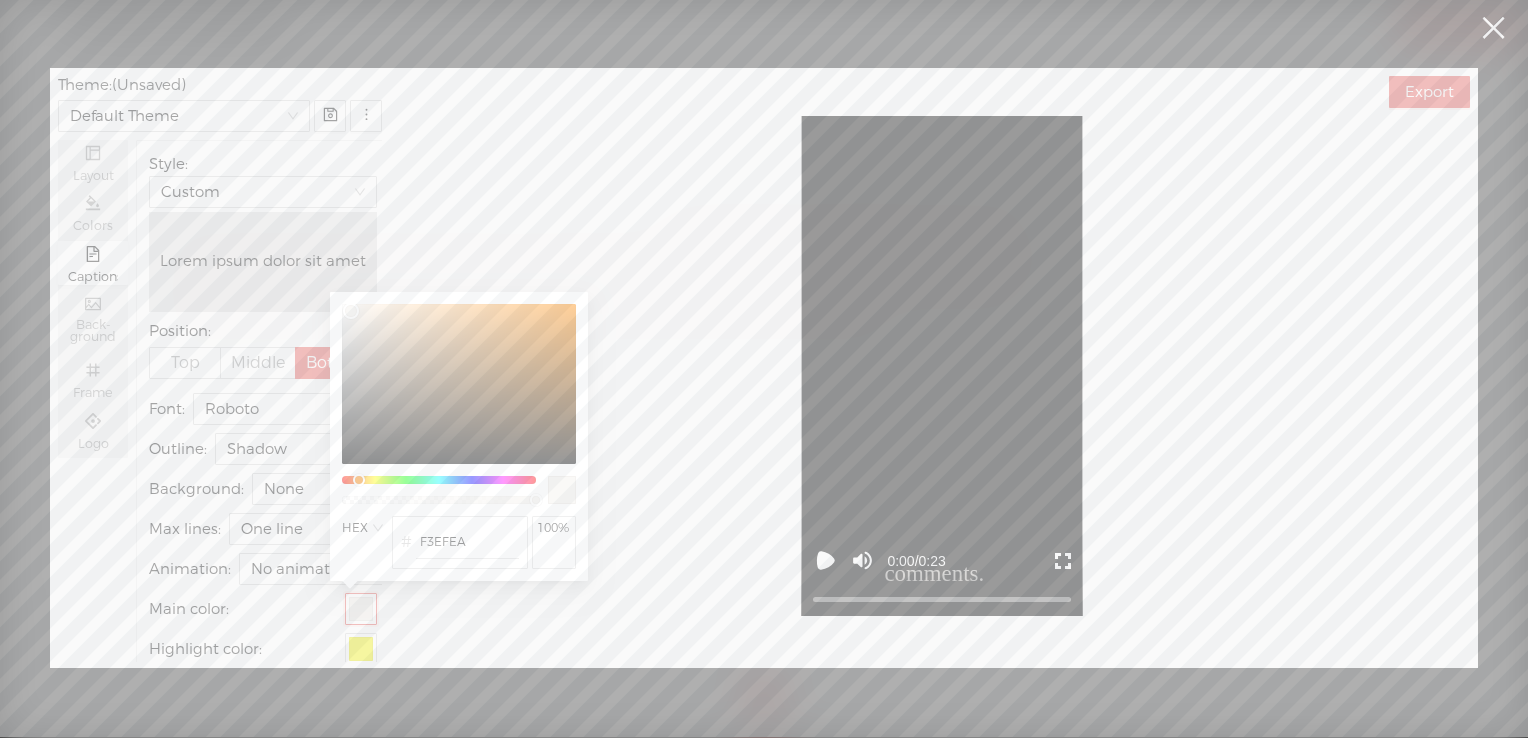 click on "Main color:" at bounding box center (263, 609) 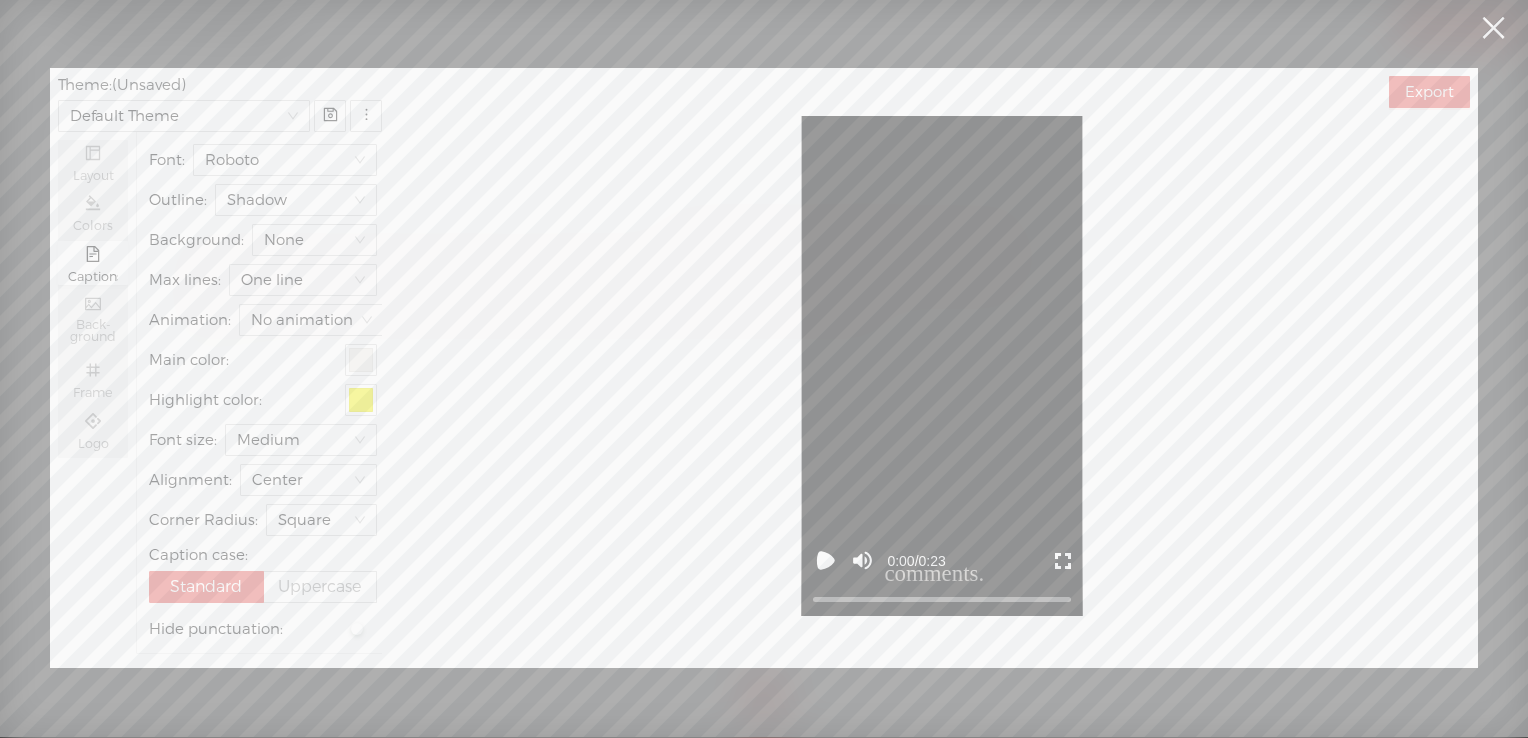 scroll, scrollTop: 254, scrollLeft: 0, axis: vertical 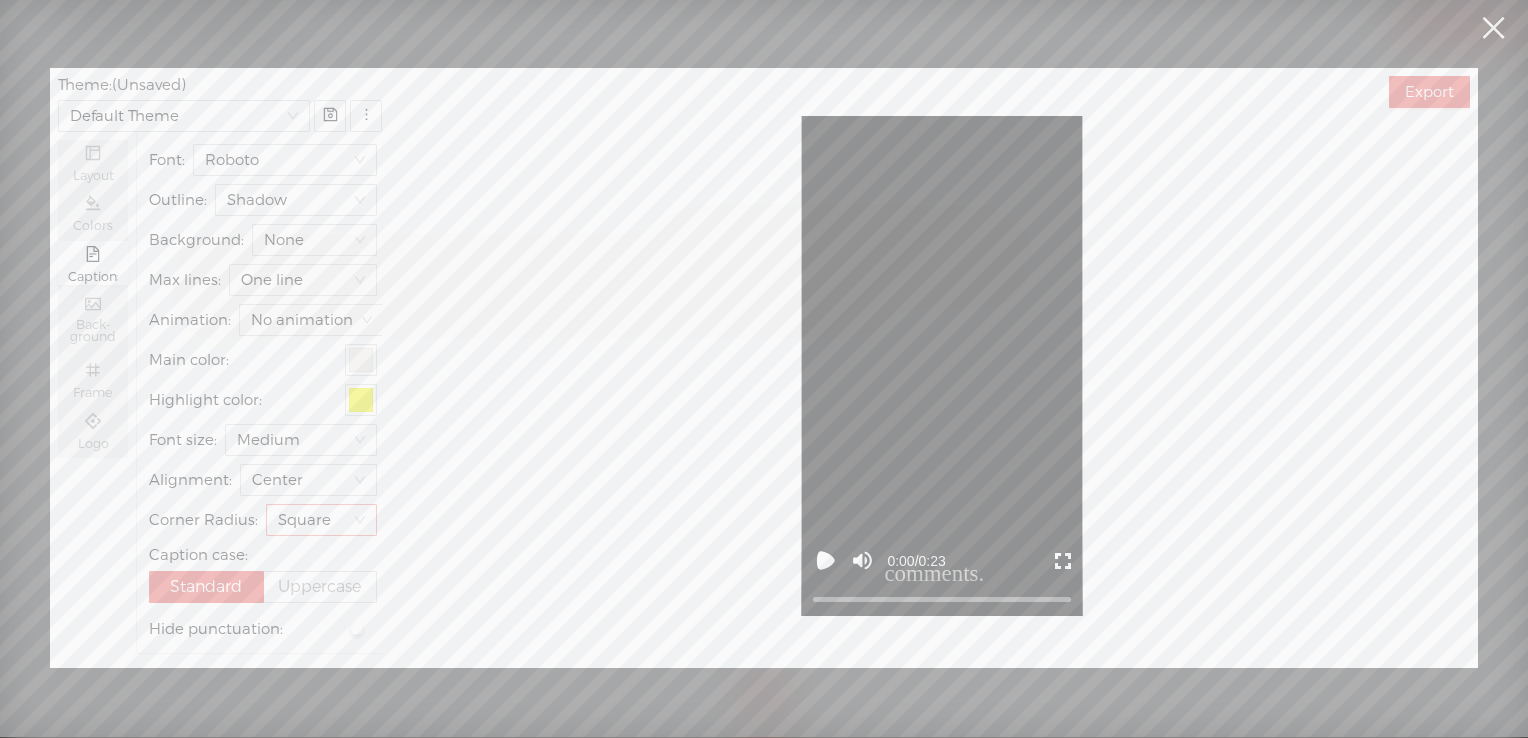 click on "Square" at bounding box center (321, 520) 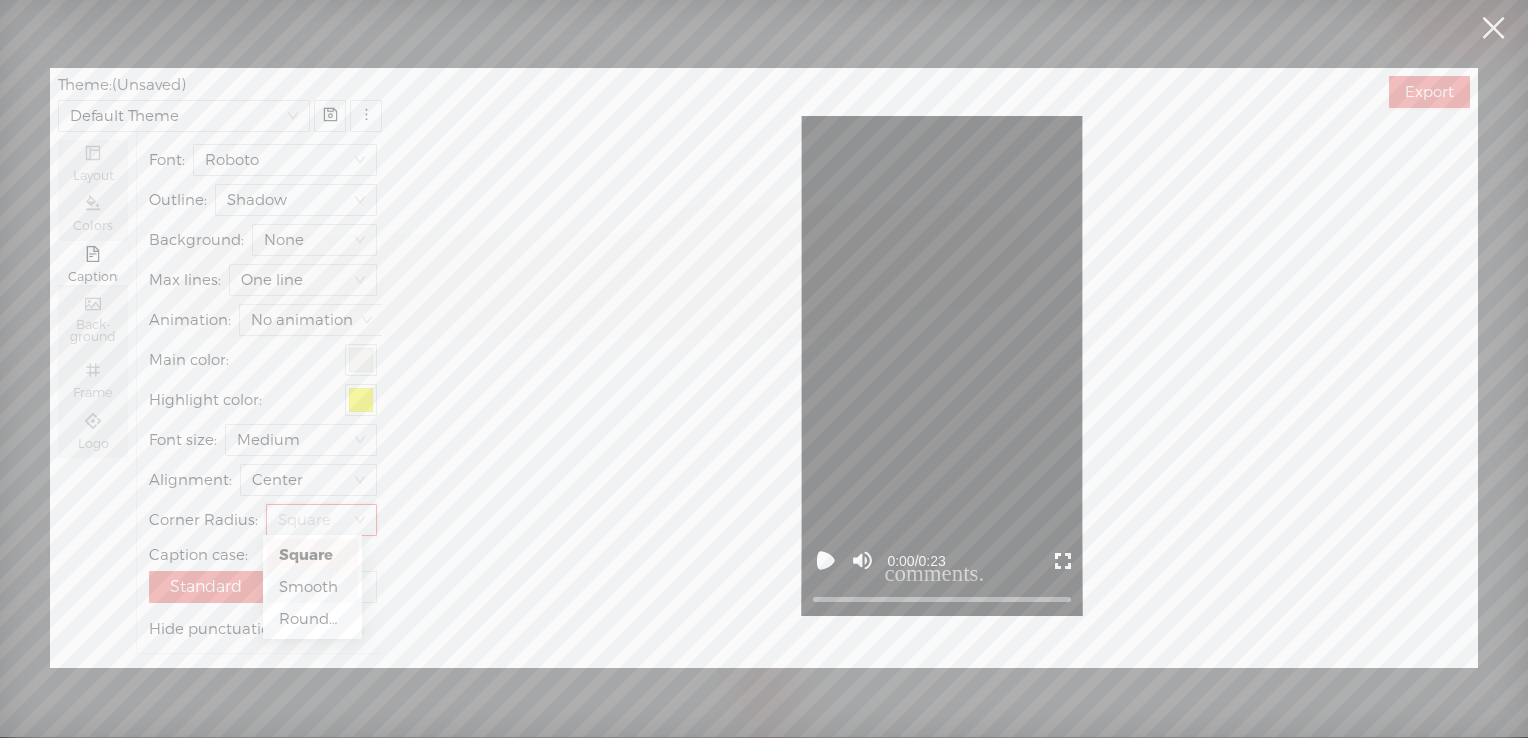 click on "Smooth" at bounding box center [312, 587] 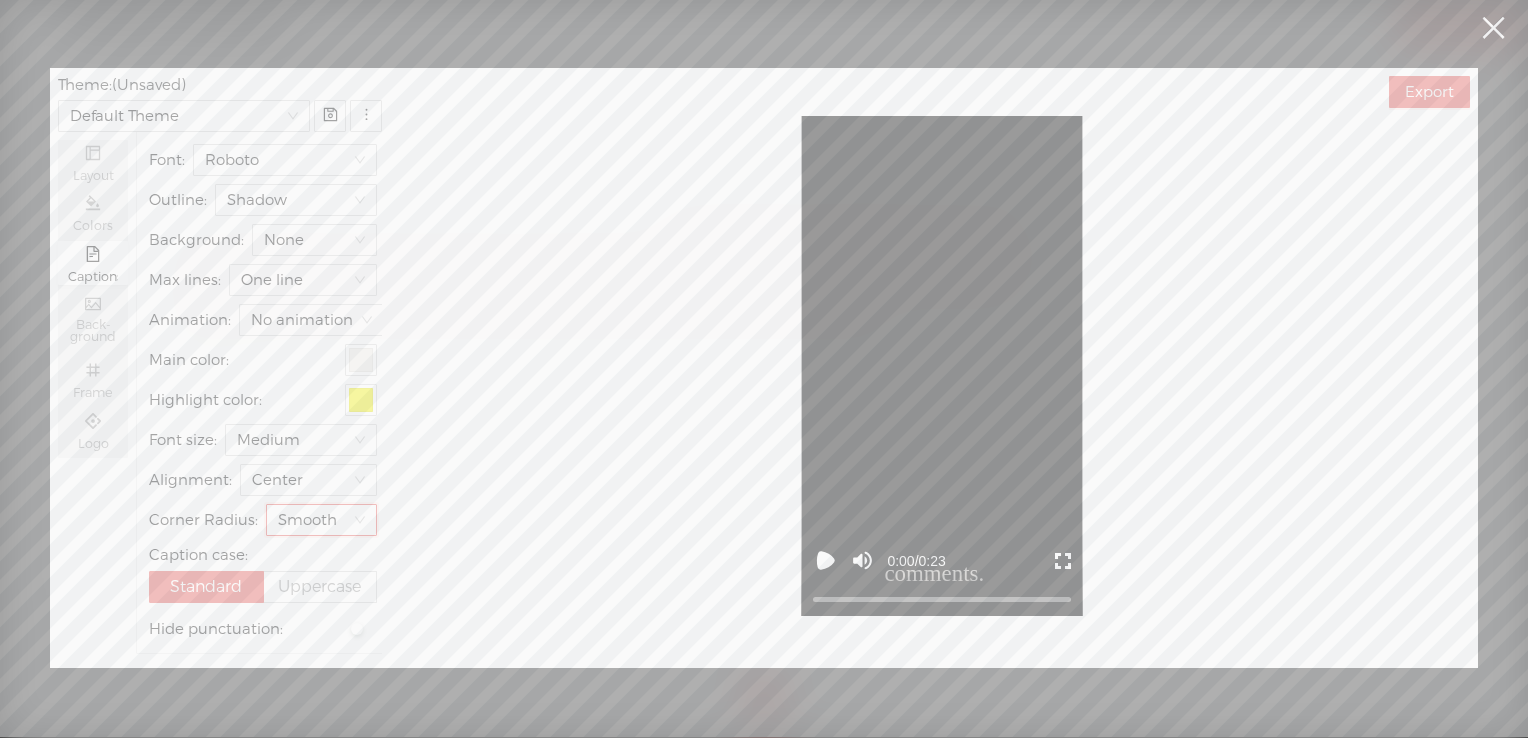 click on "Uppercase" at bounding box center [319, 586] 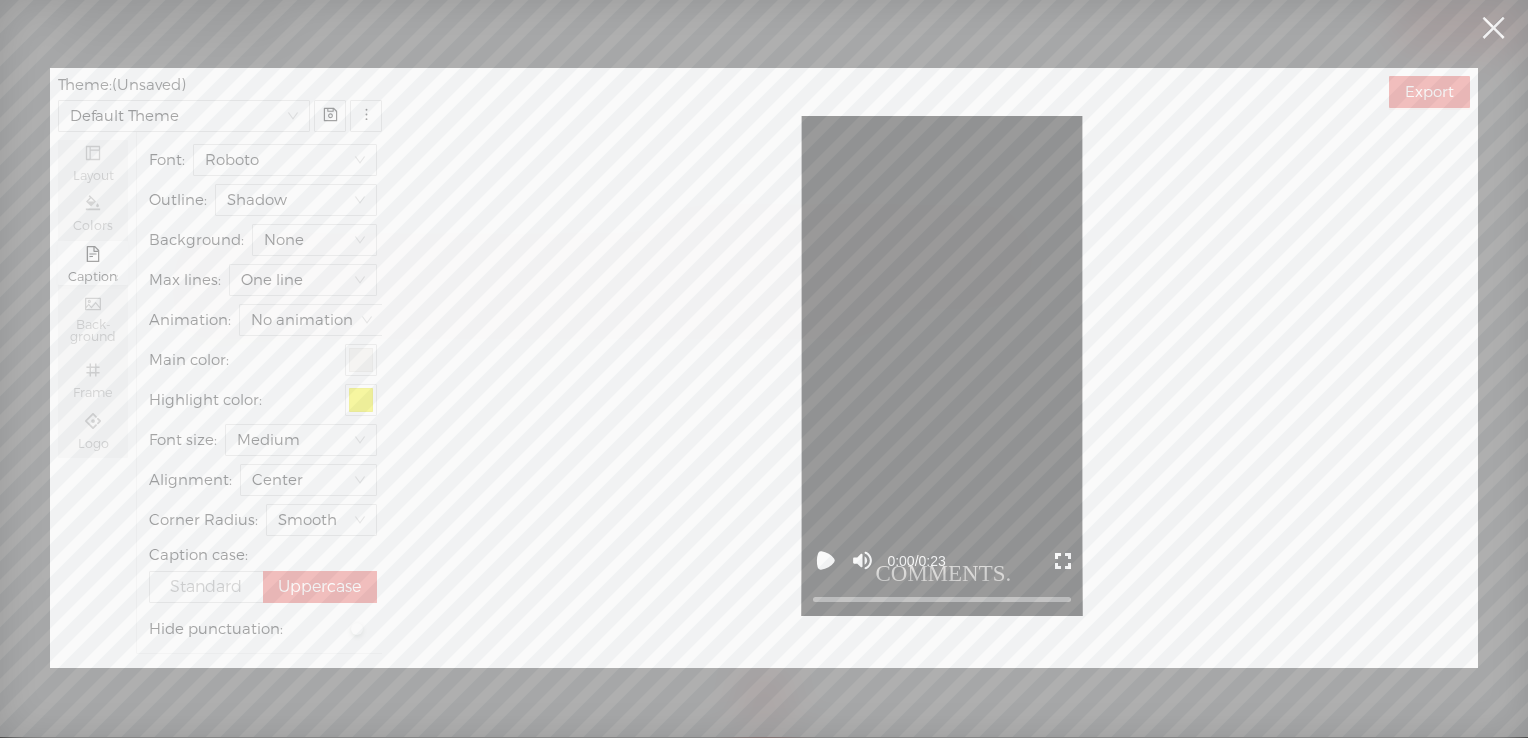 scroll, scrollTop: 263, scrollLeft: 0, axis: vertical 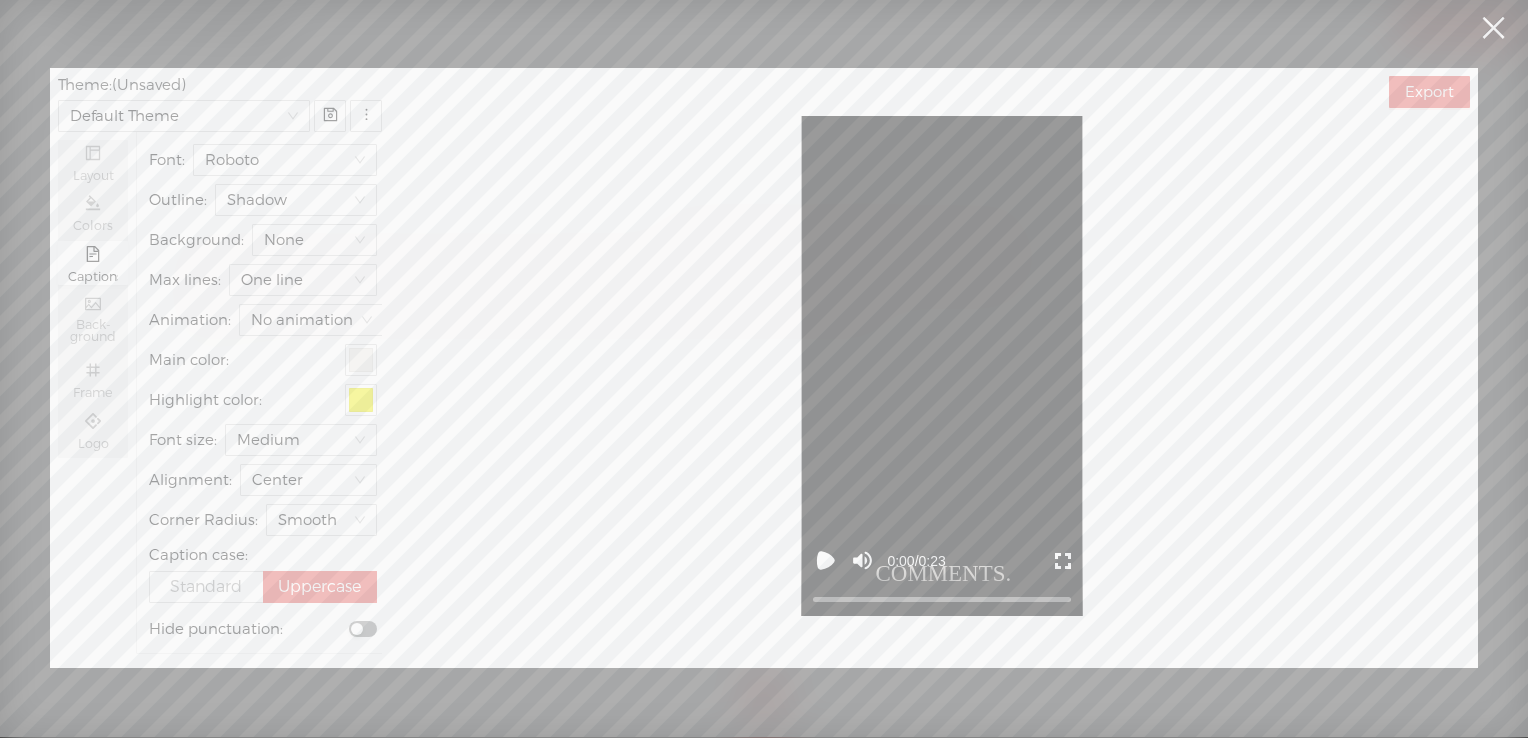 click at bounding box center [357, 629] 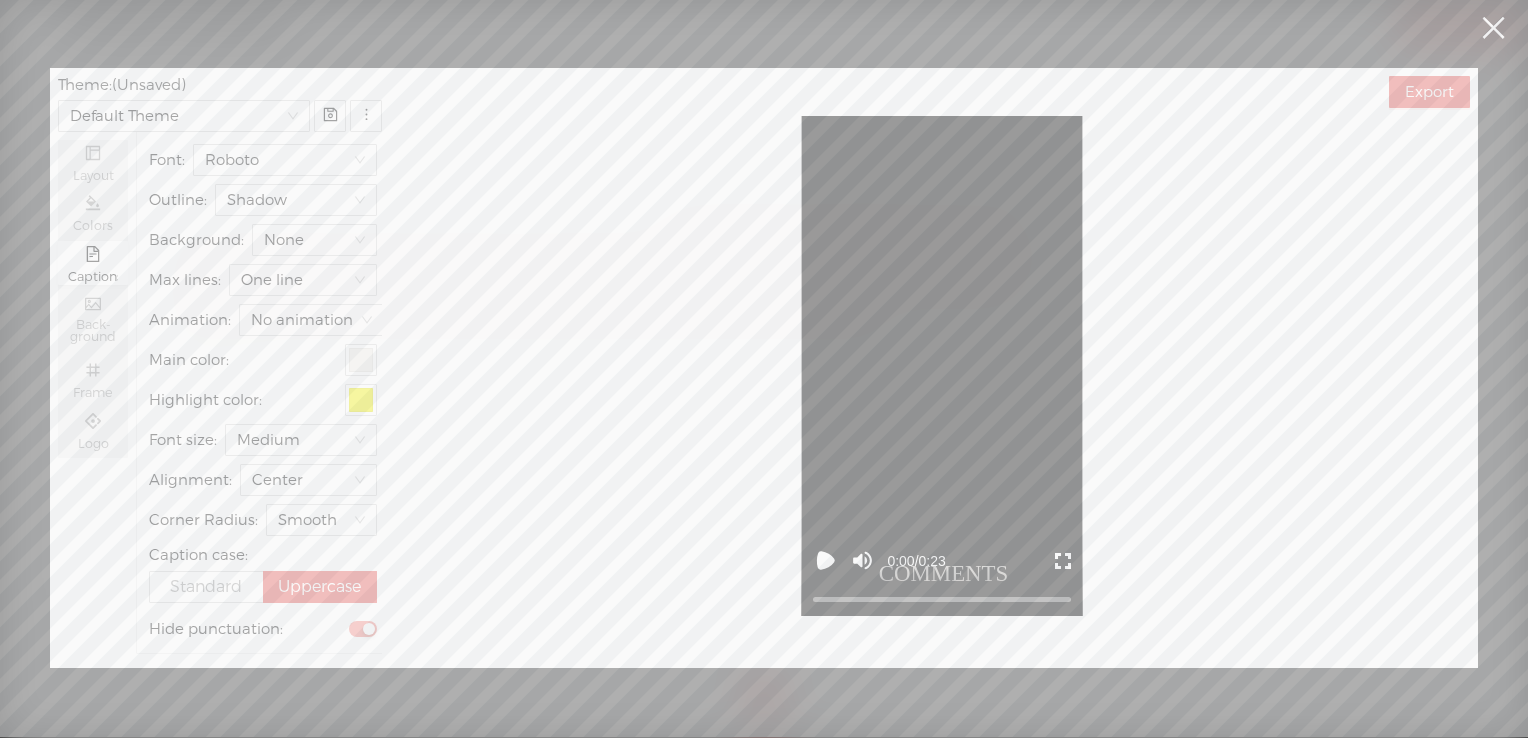 click at bounding box center (363, 629) 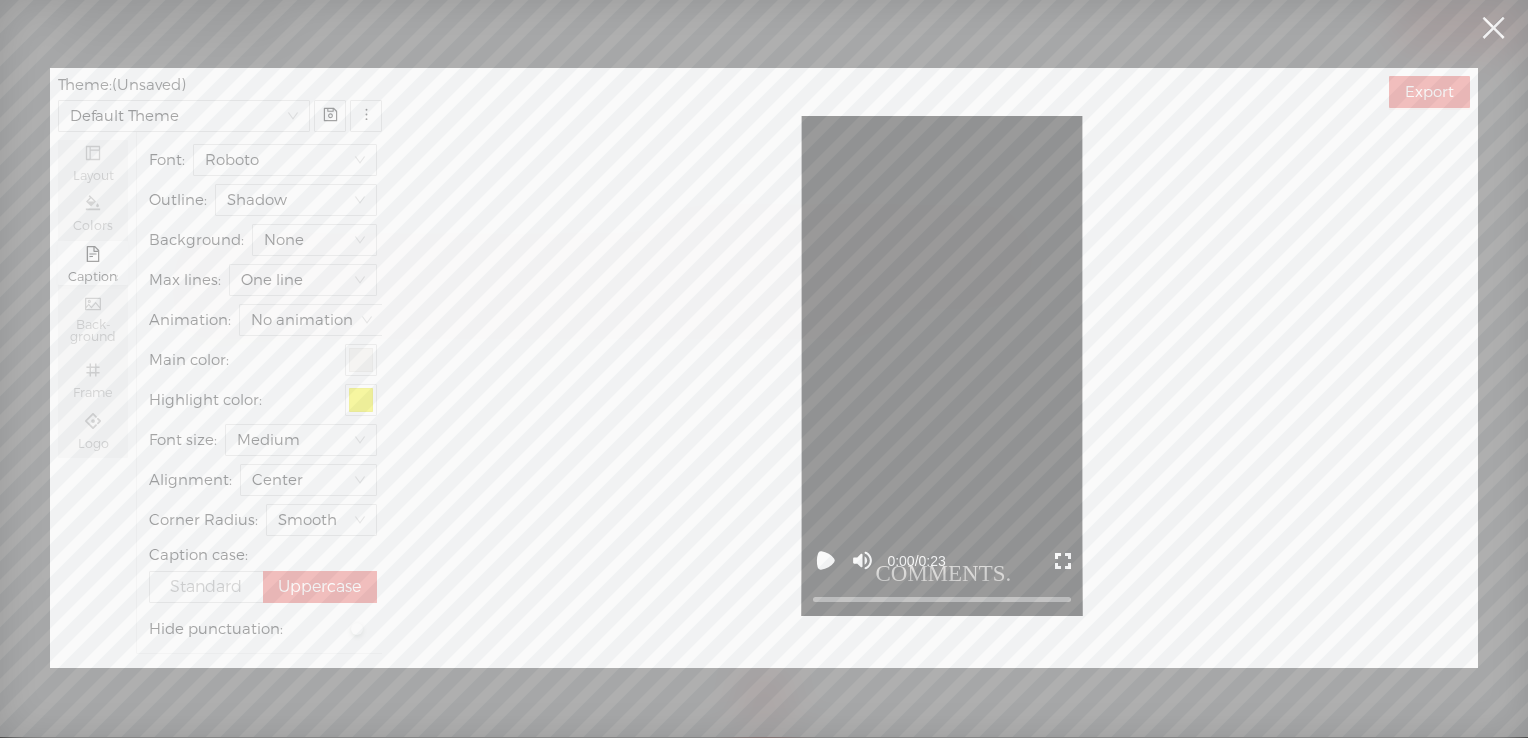 scroll, scrollTop: 0, scrollLeft: 0, axis: both 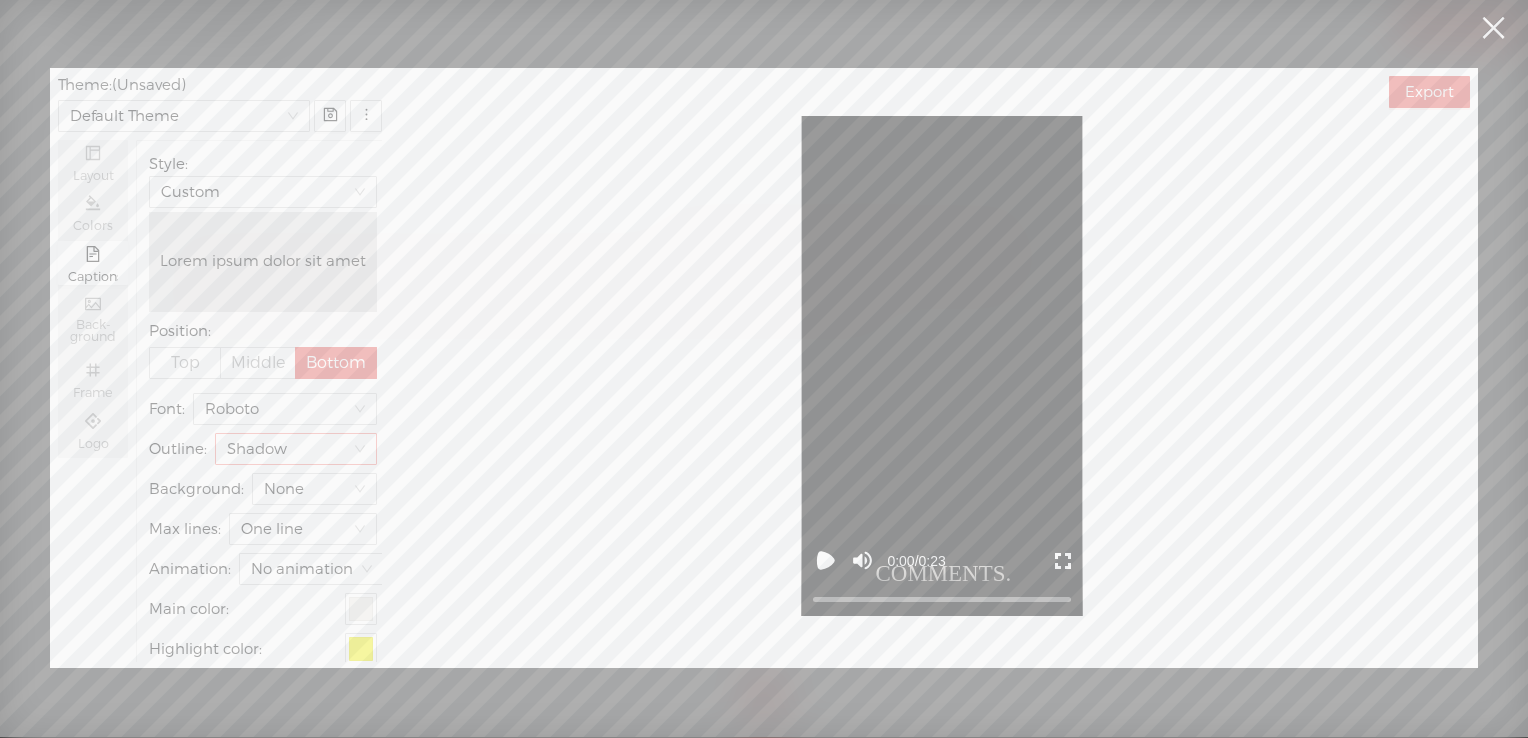 click on "Shadow" at bounding box center [296, 449] 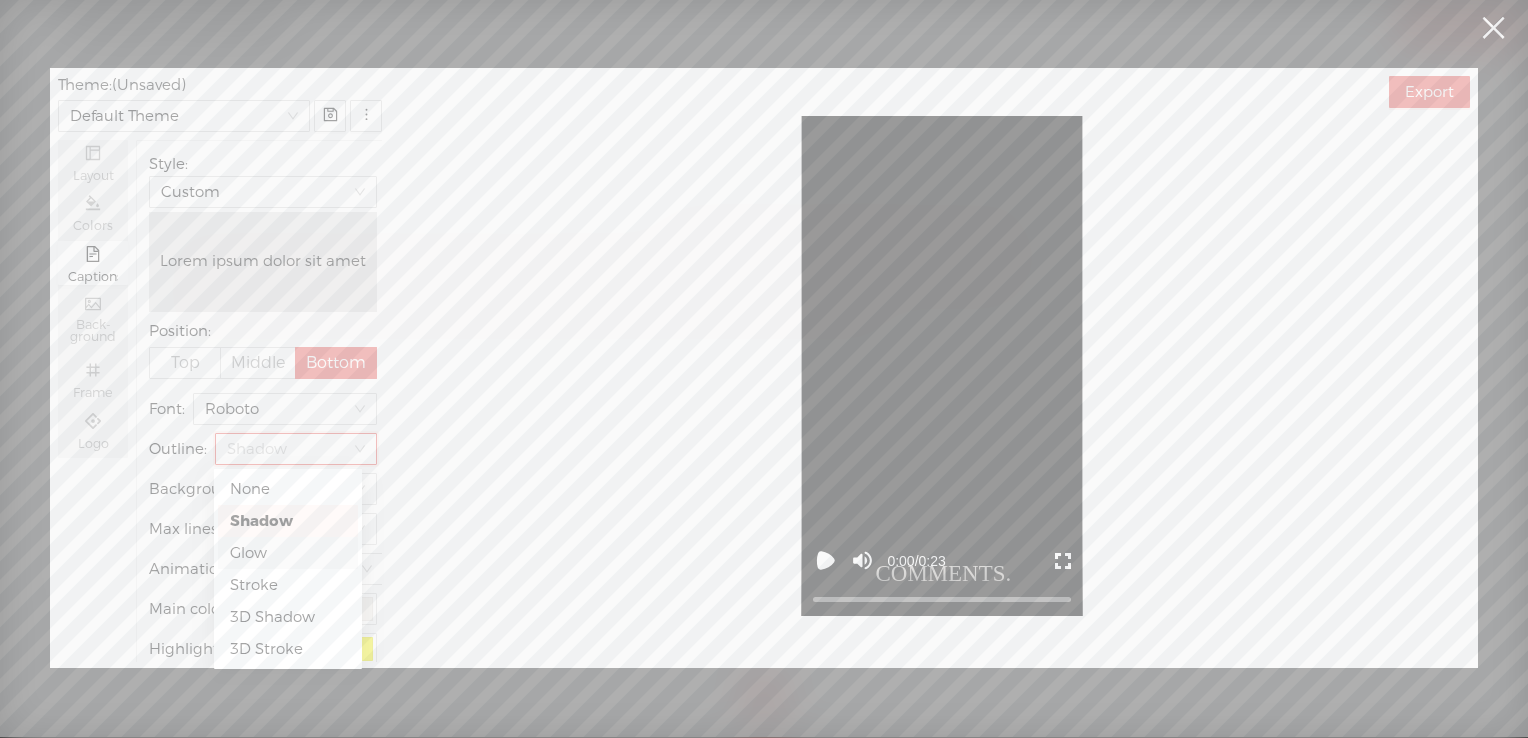 click on "Glow" at bounding box center [288, 553] 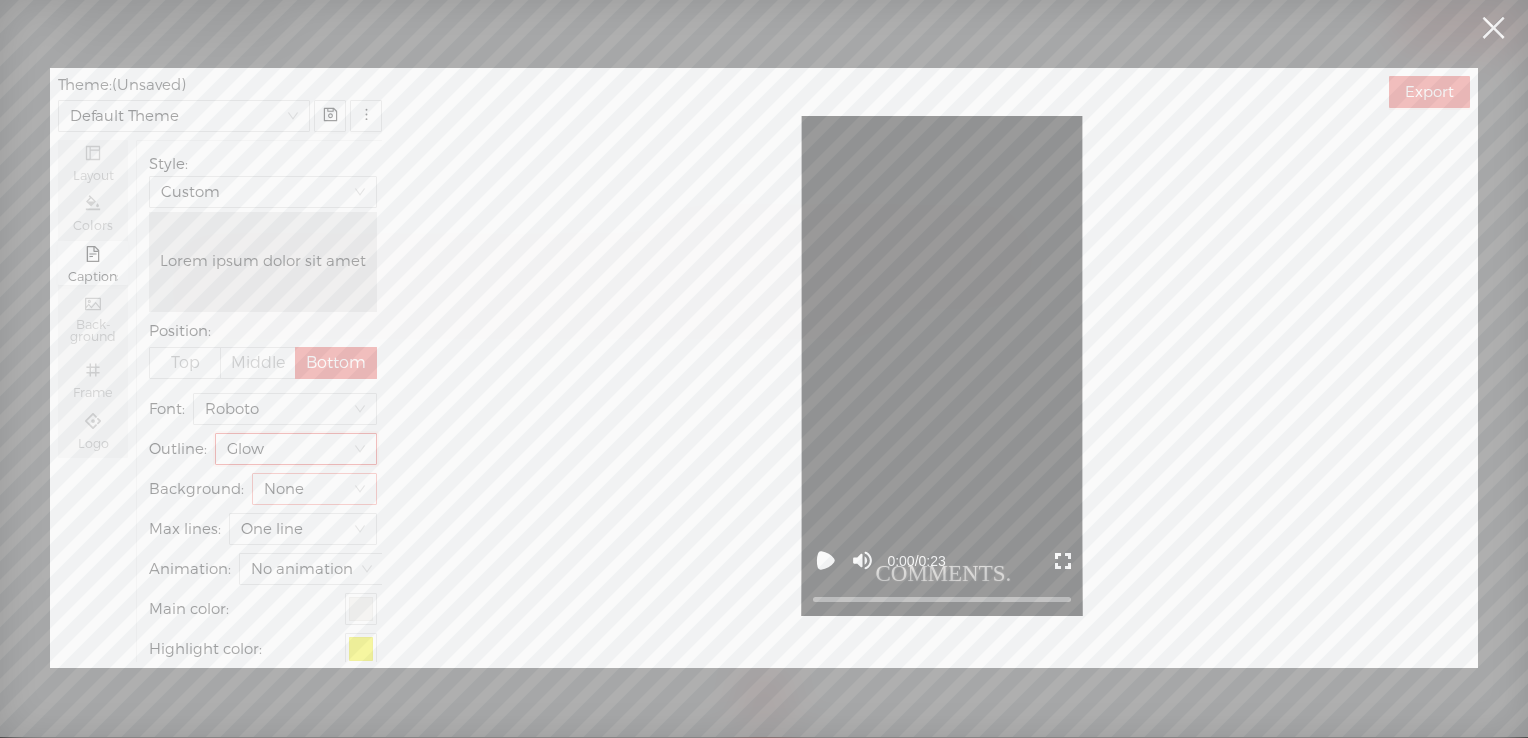 click on "None" at bounding box center (314, 489) 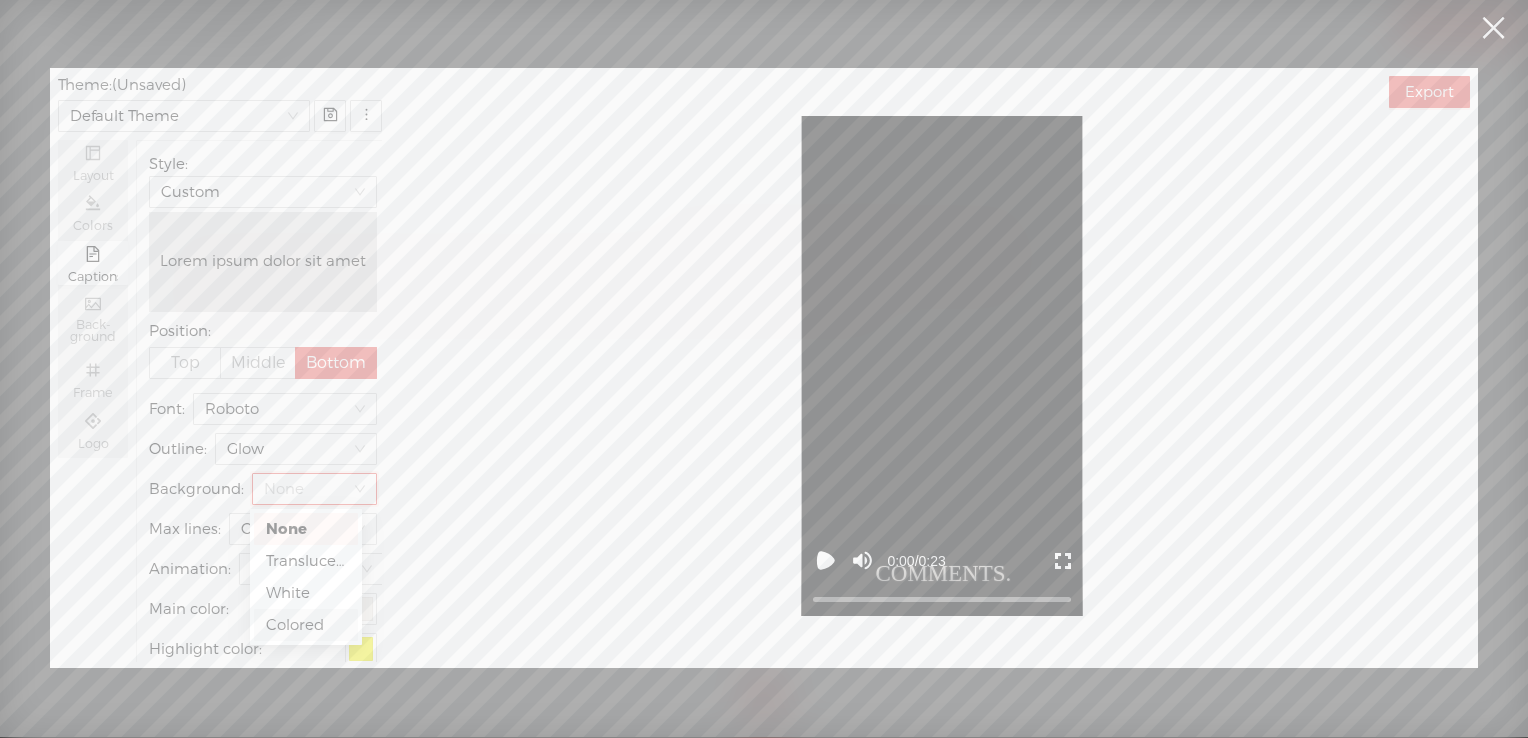 click on "Colored" at bounding box center (306, 625) 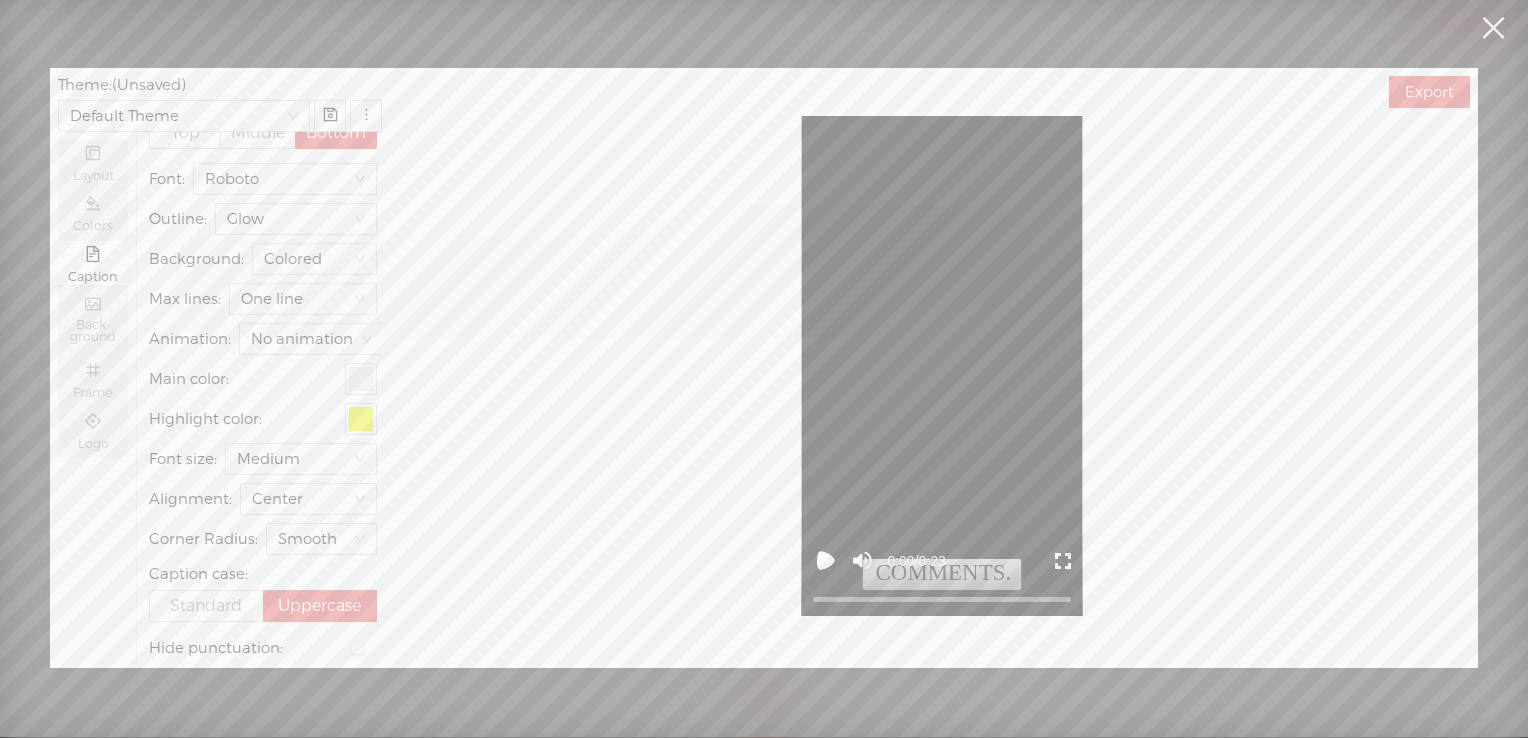 scroll, scrollTop: 263, scrollLeft: 0, axis: vertical 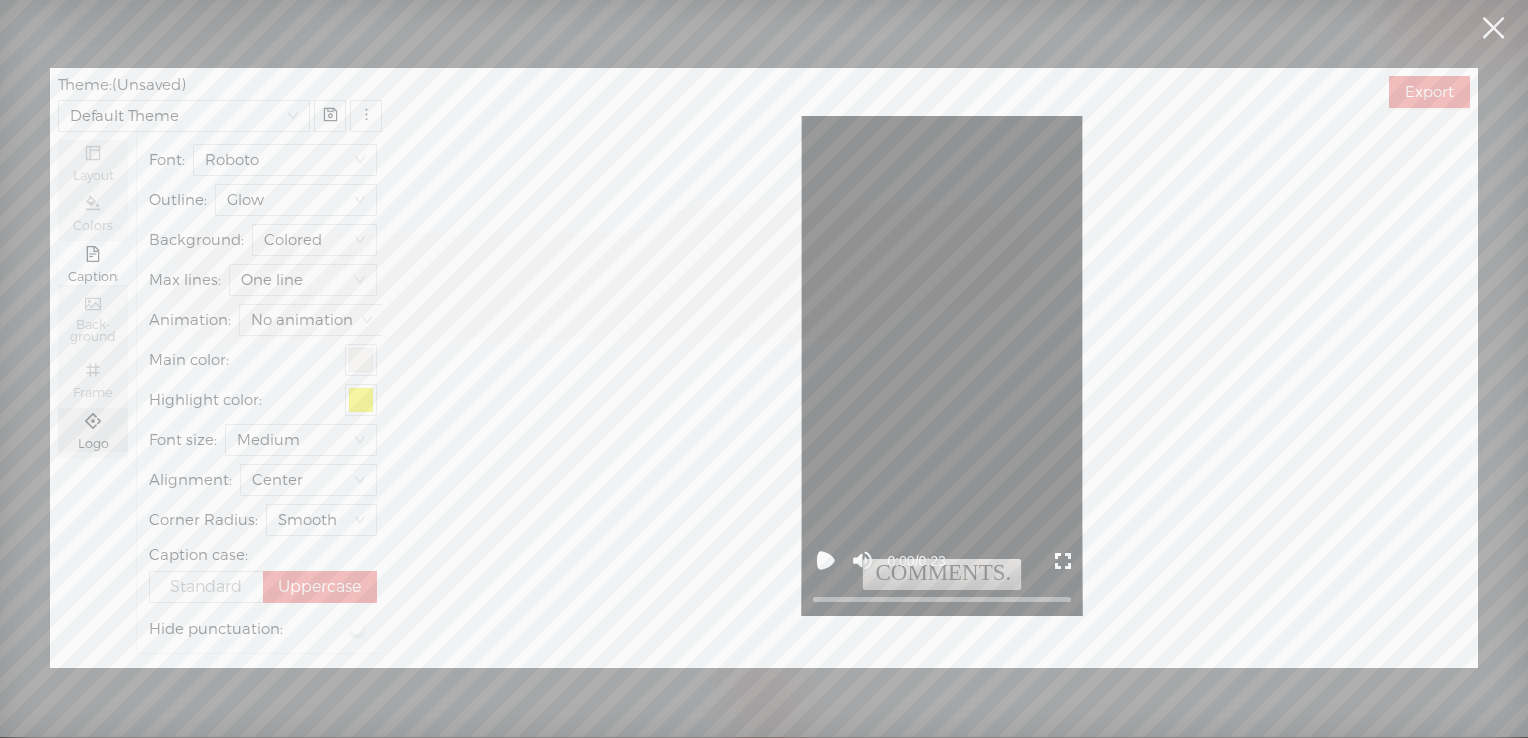 click 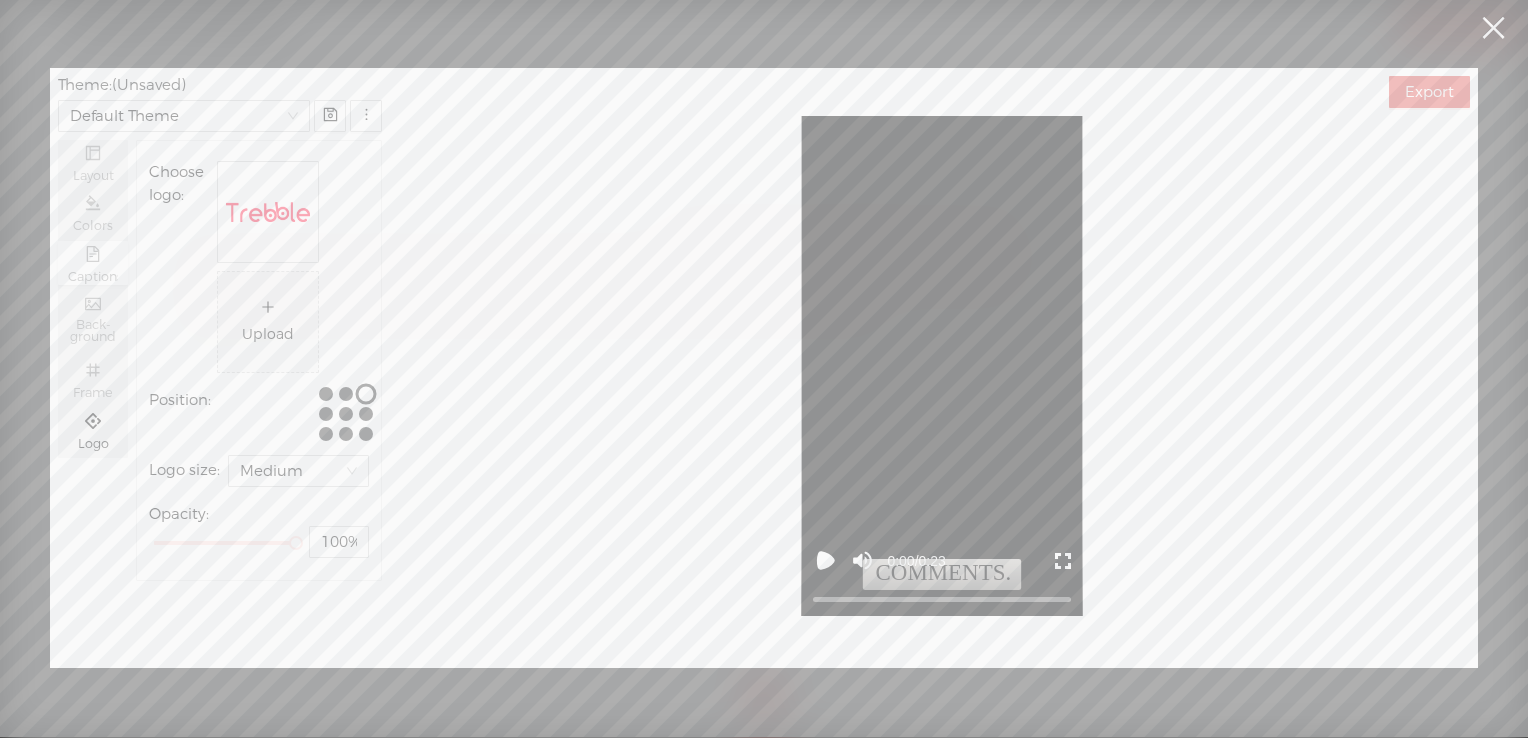 scroll, scrollTop: 0, scrollLeft: 0, axis: both 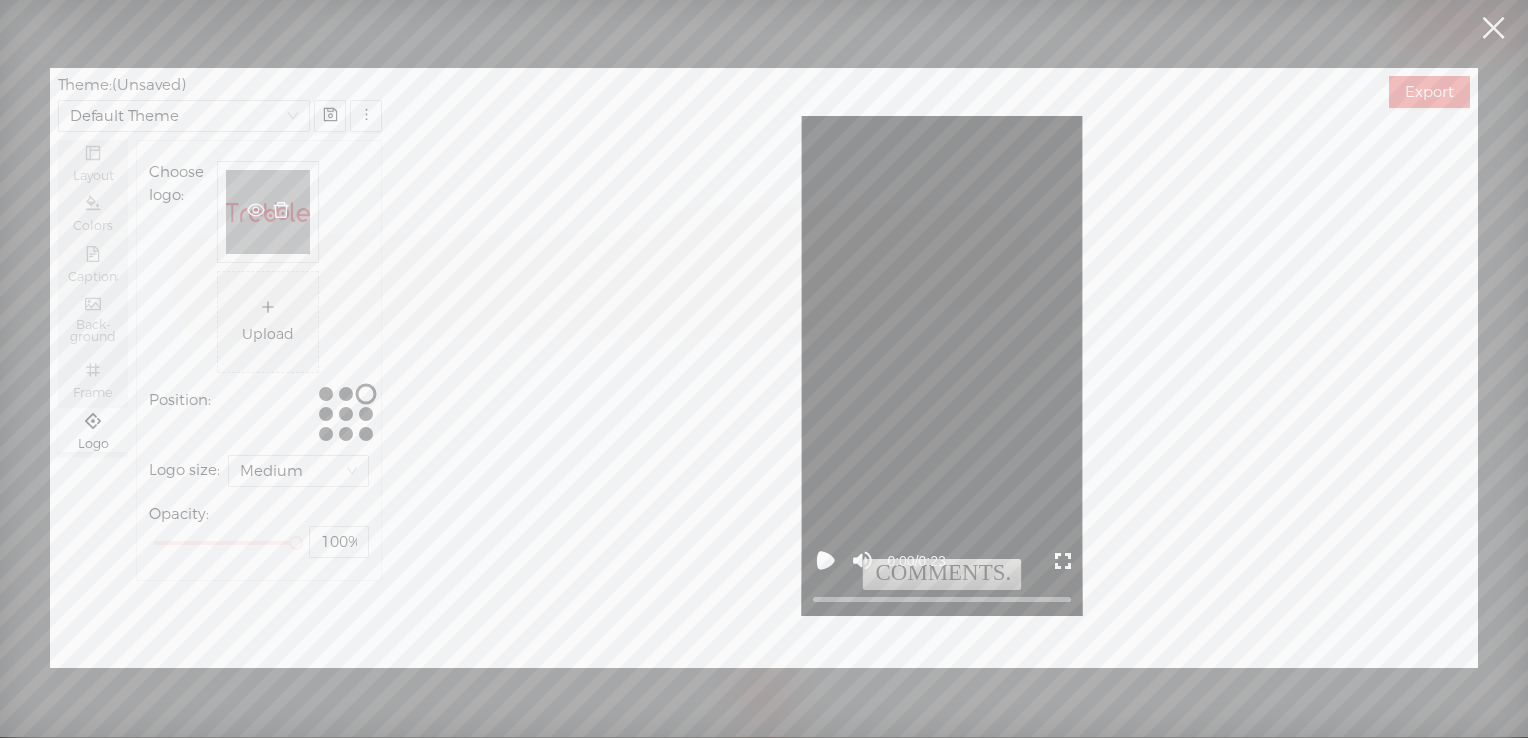 click 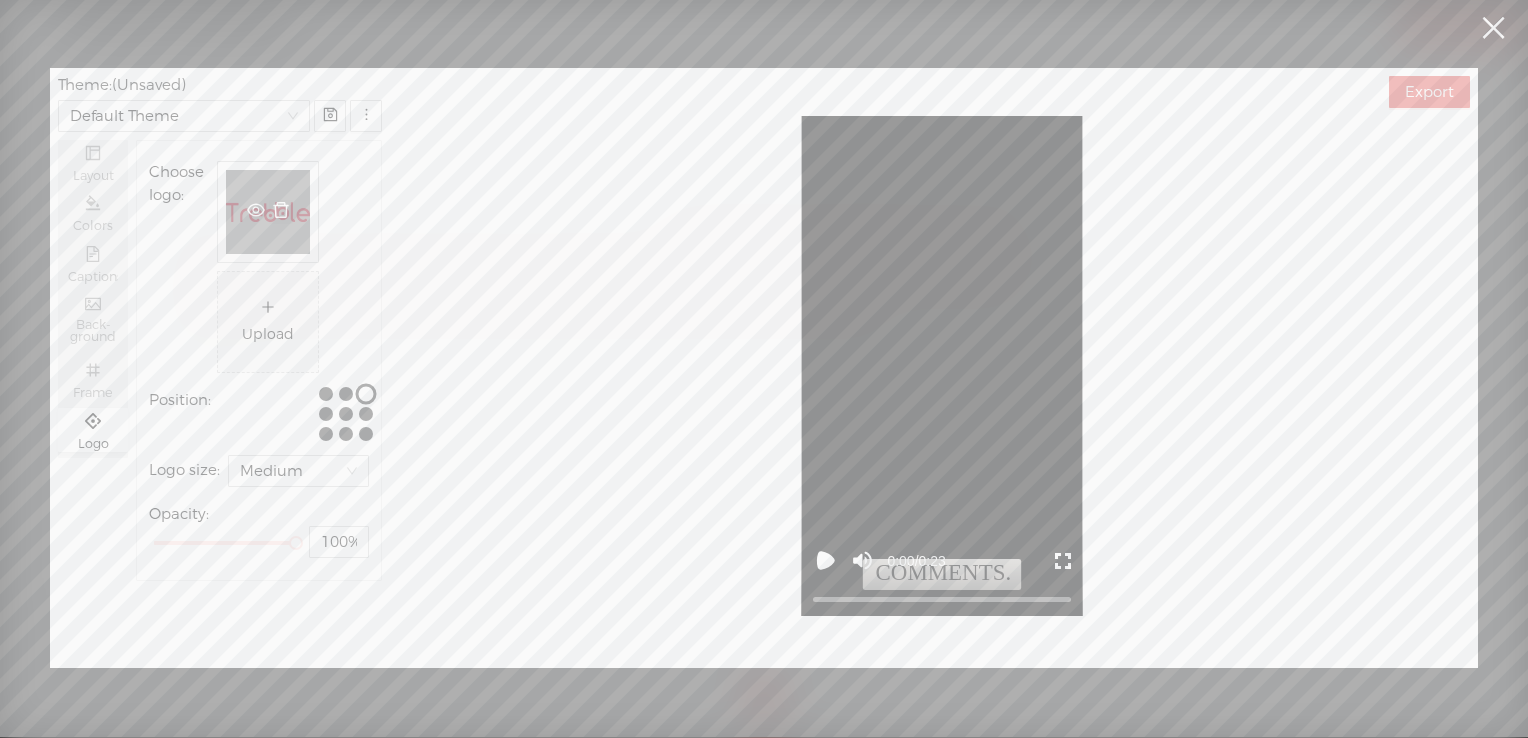 click 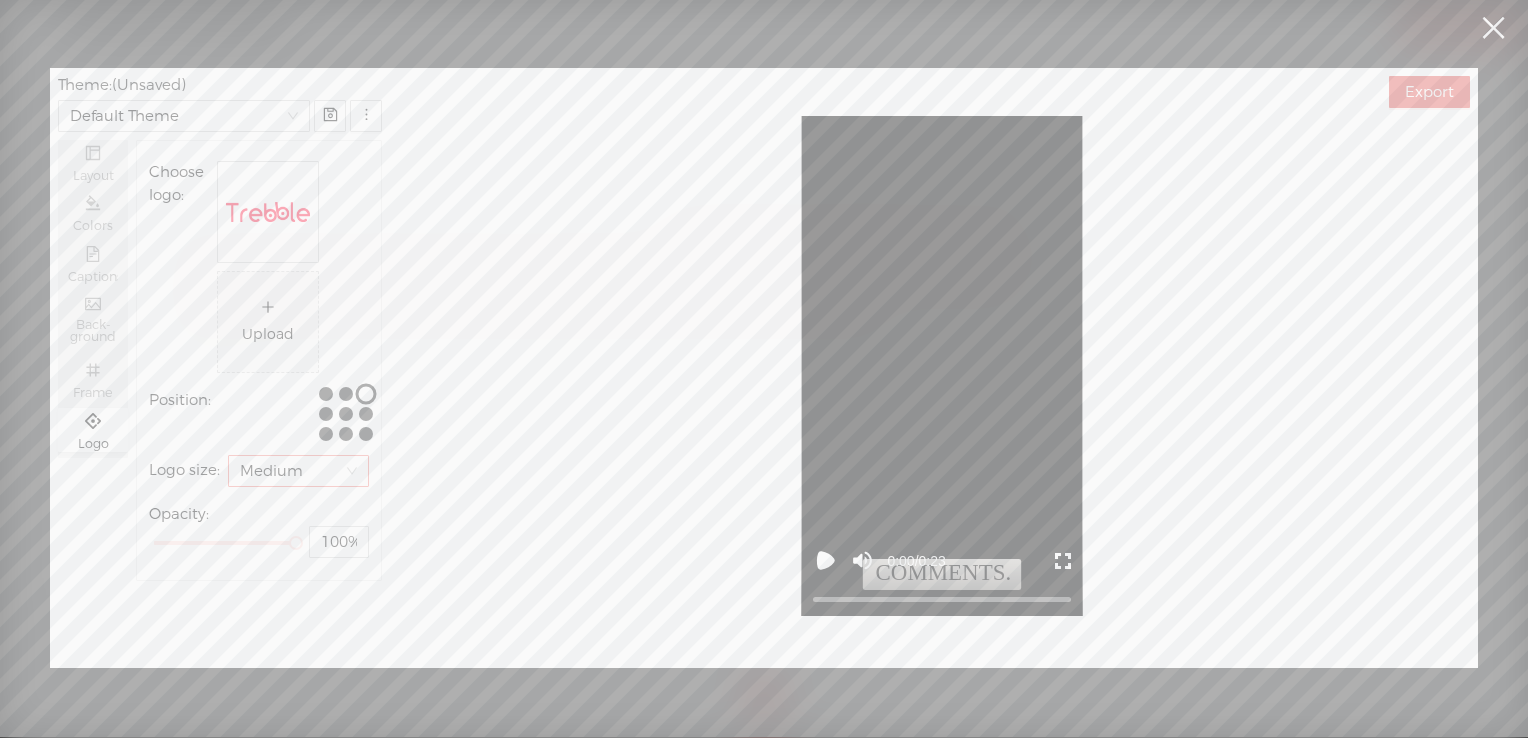 click on "Medium" at bounding box center [298, 471] 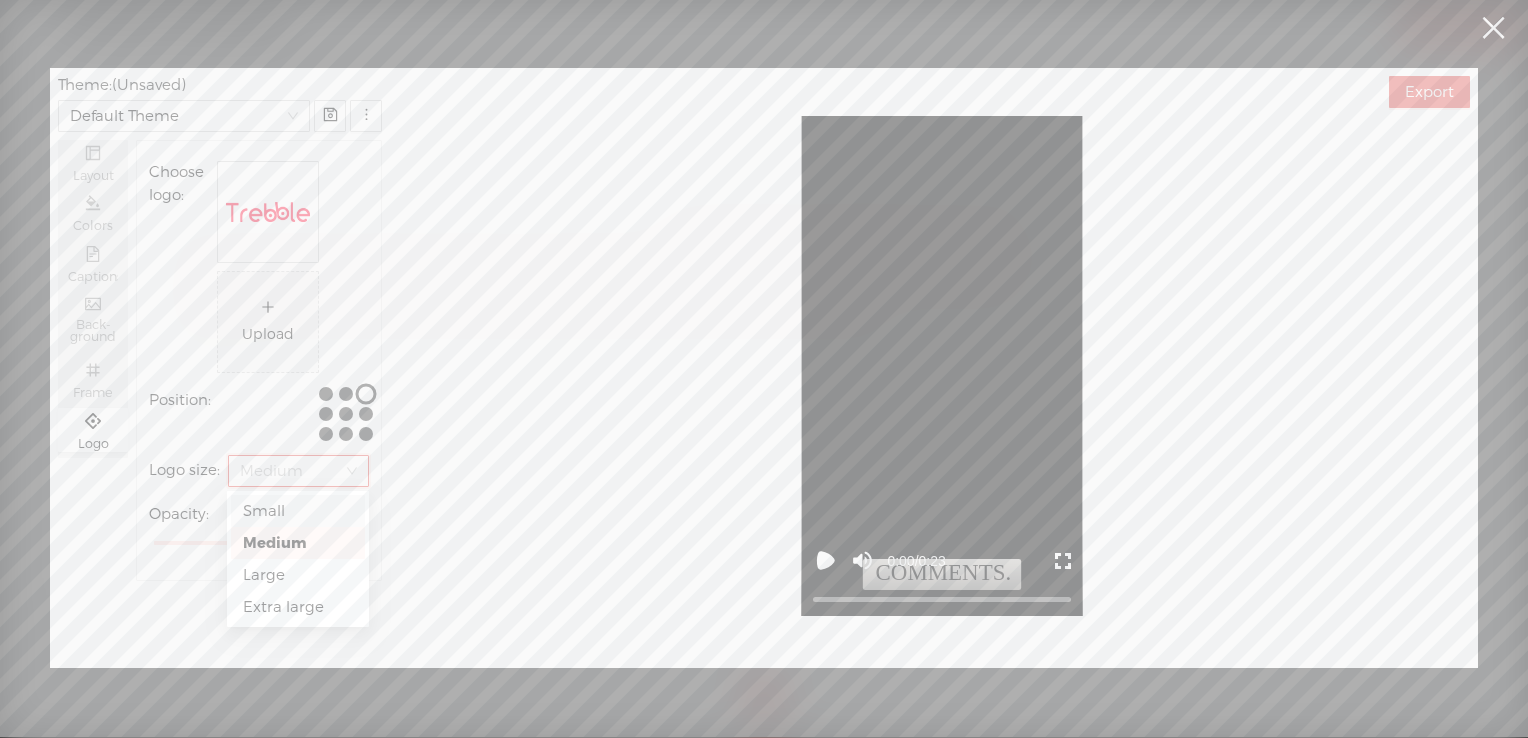 click on "Small" at bounding box center (298, 511) 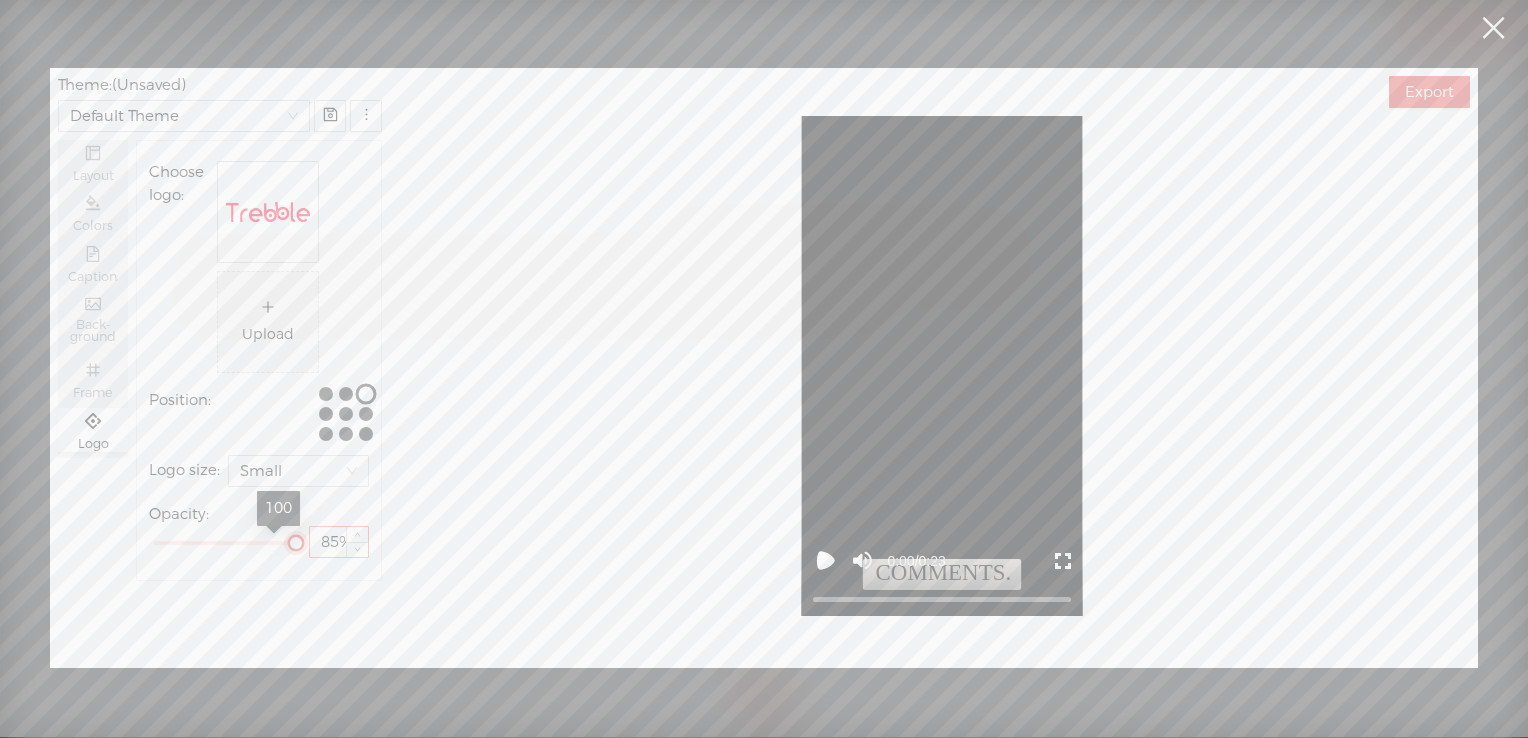 type on "100%" 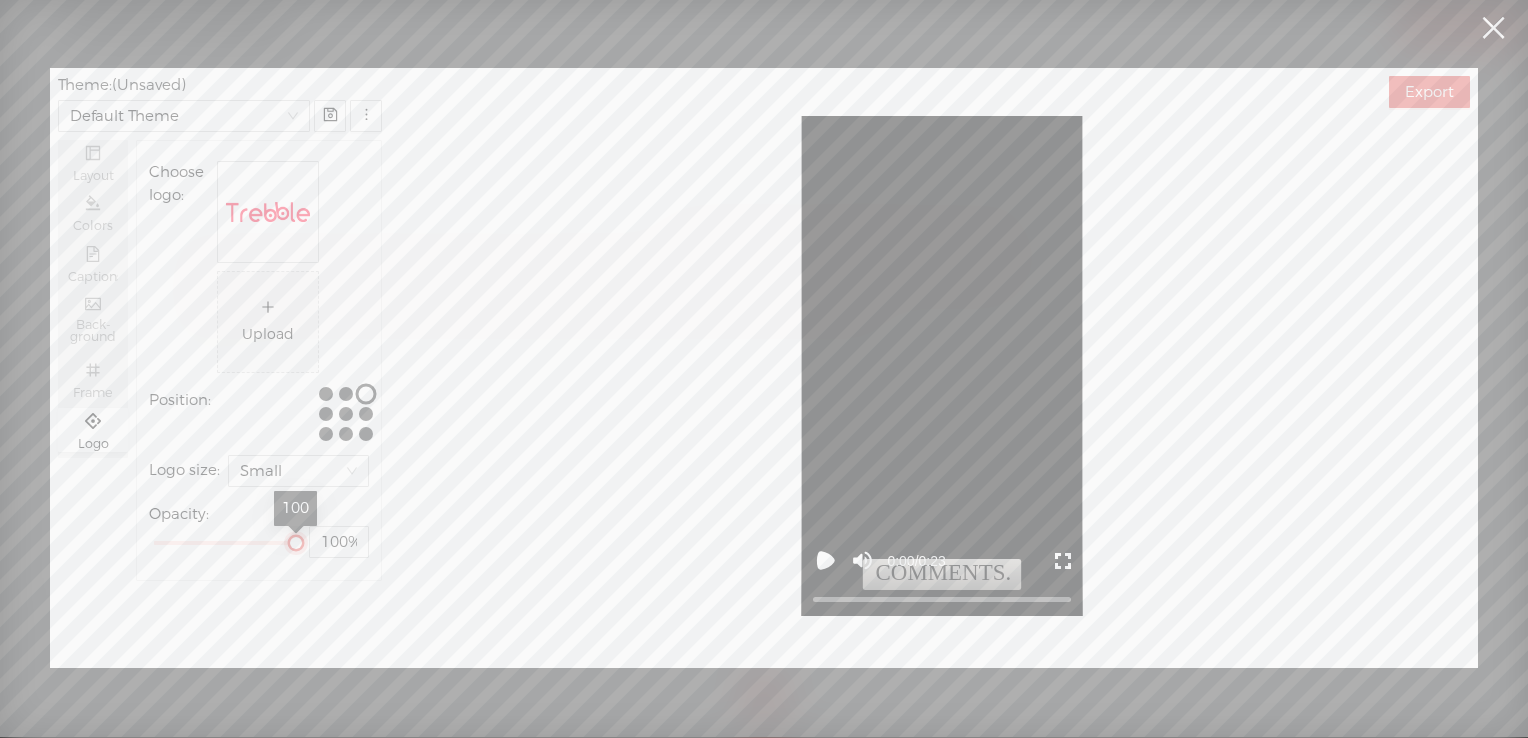 drag, startPoint x: 297, startPoint y: 545, endPoint x: 325, endPoint y: 560, distance: 31.764761 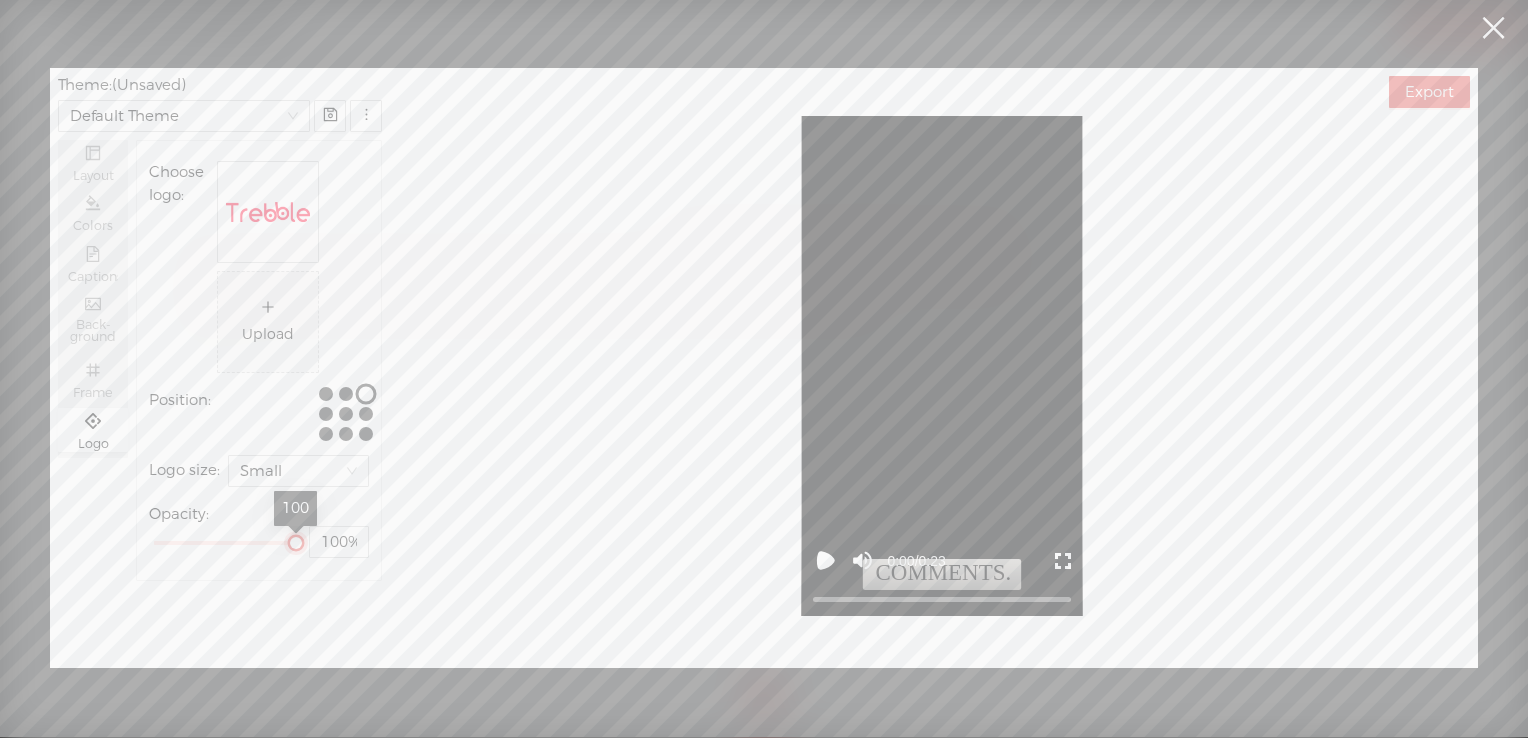 click on "Choose logo: image.png Upload Position: Logo size: Small Opacity: 100%" at bounding box center (259, 360) 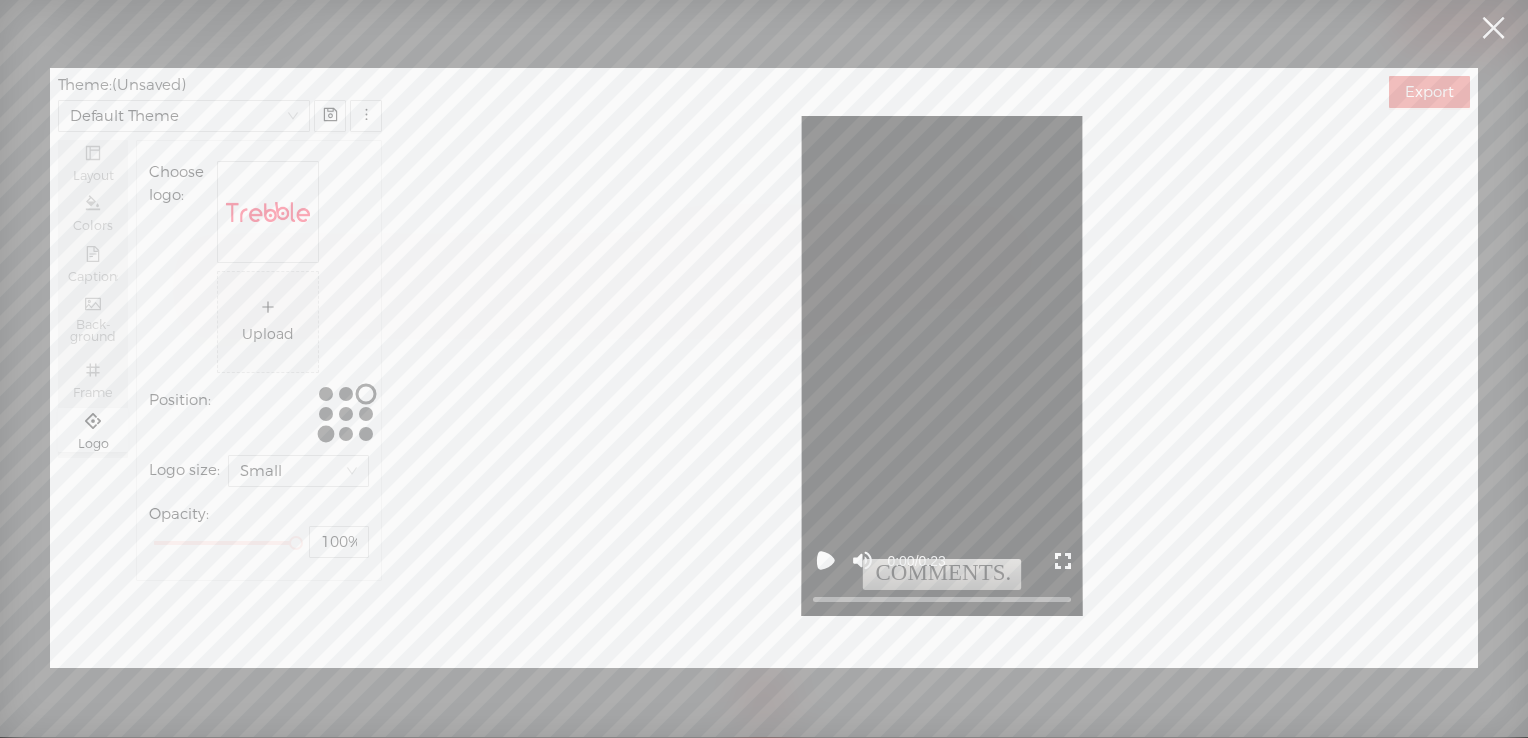 click at bounding box center [326, 433] 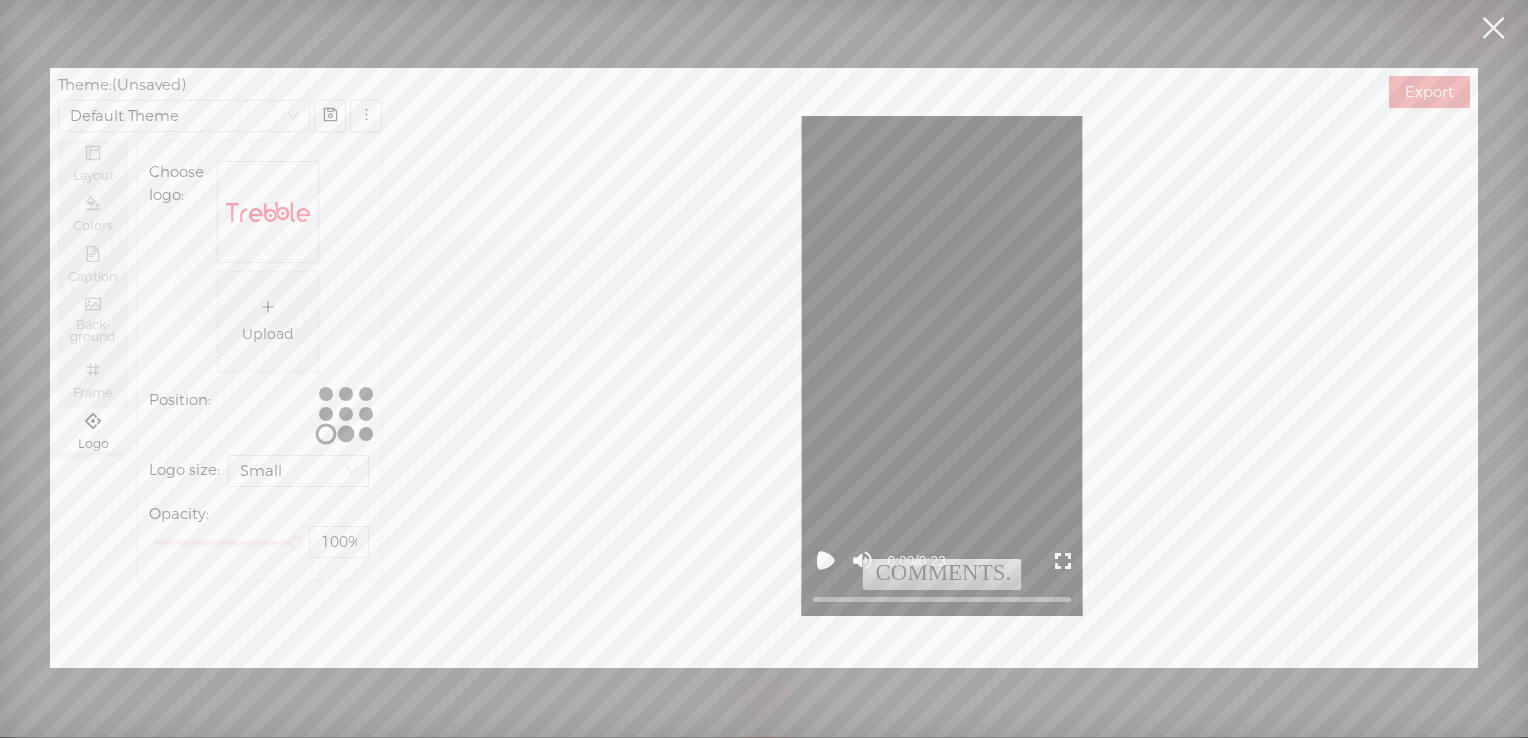 click at bounding box center [346, 433] 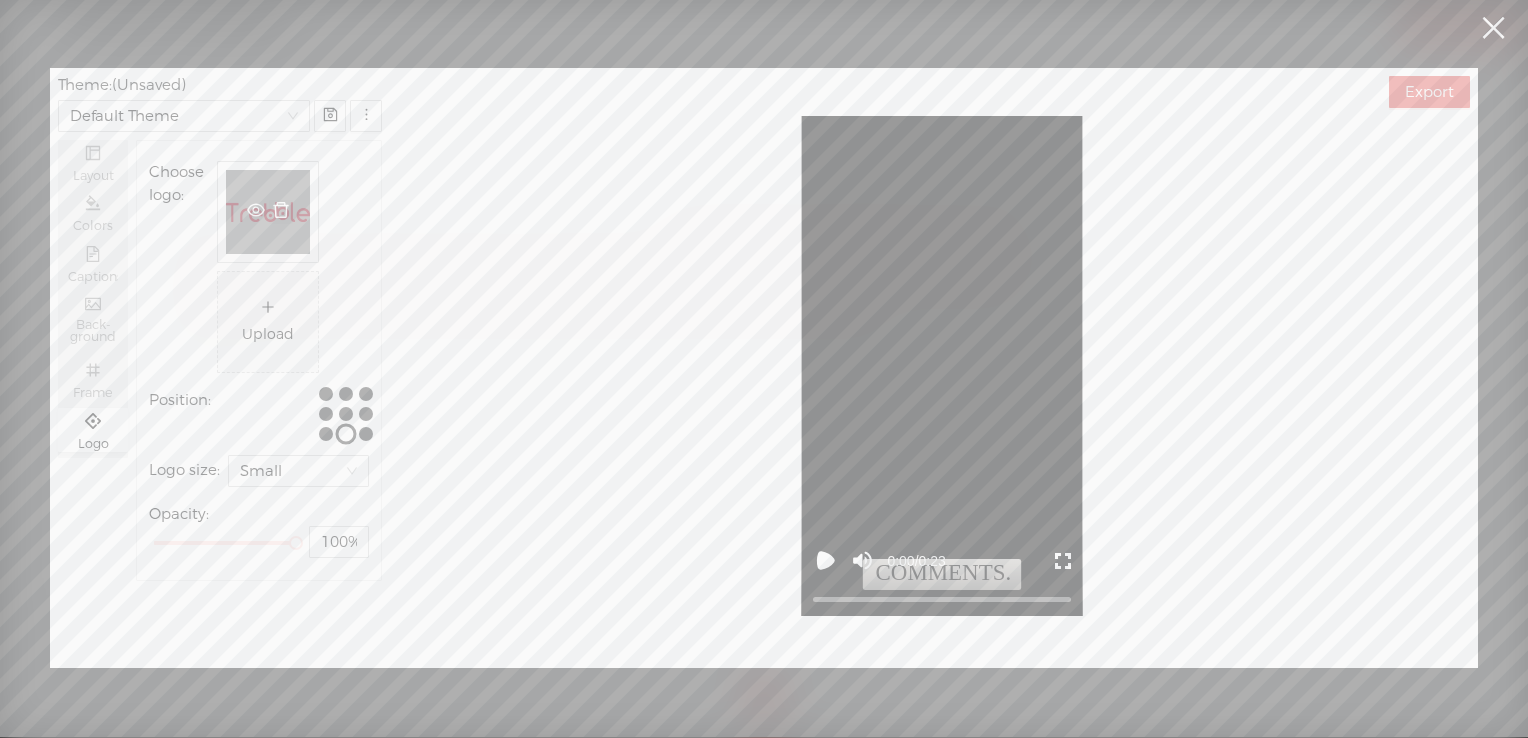 click 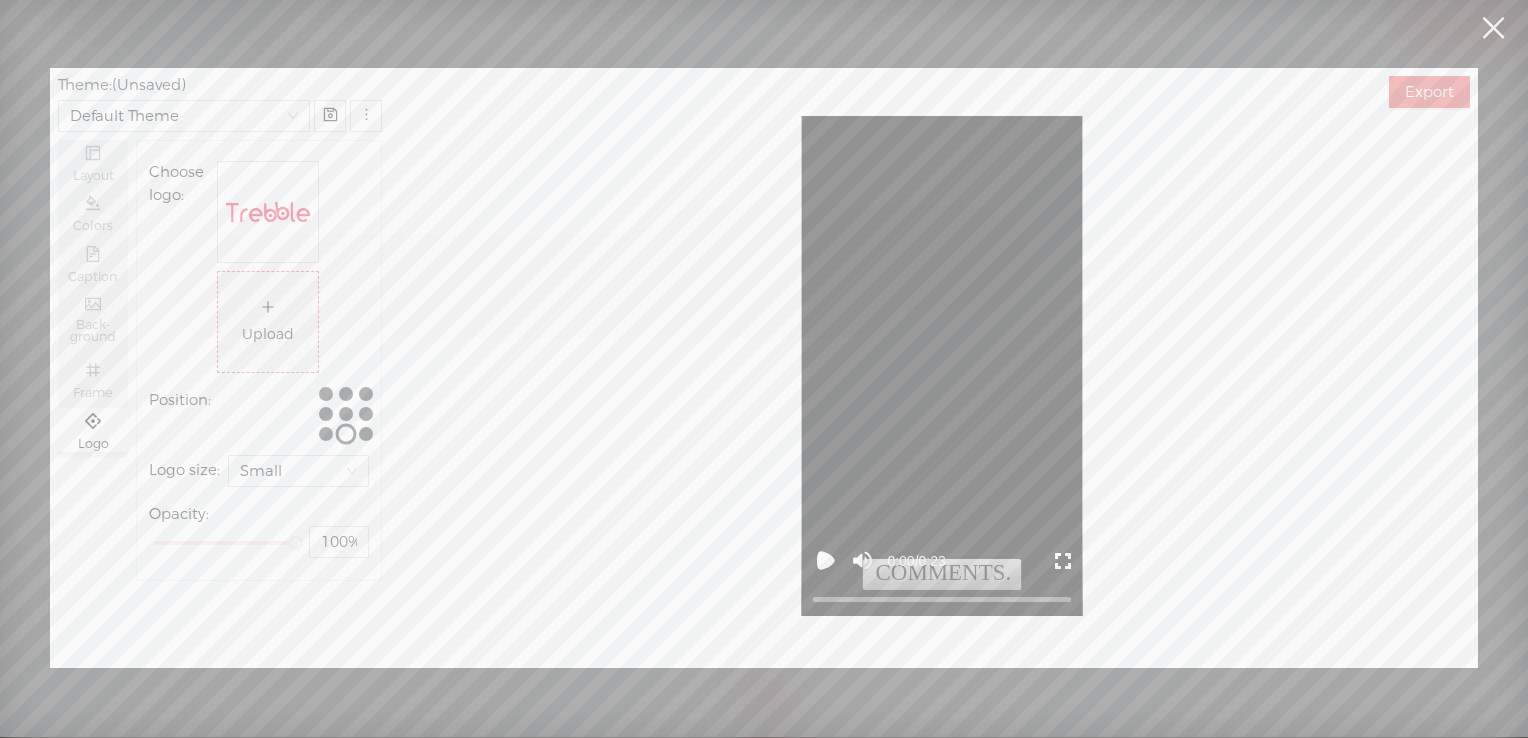 click on "Upload" at bounding box center [268, 321] 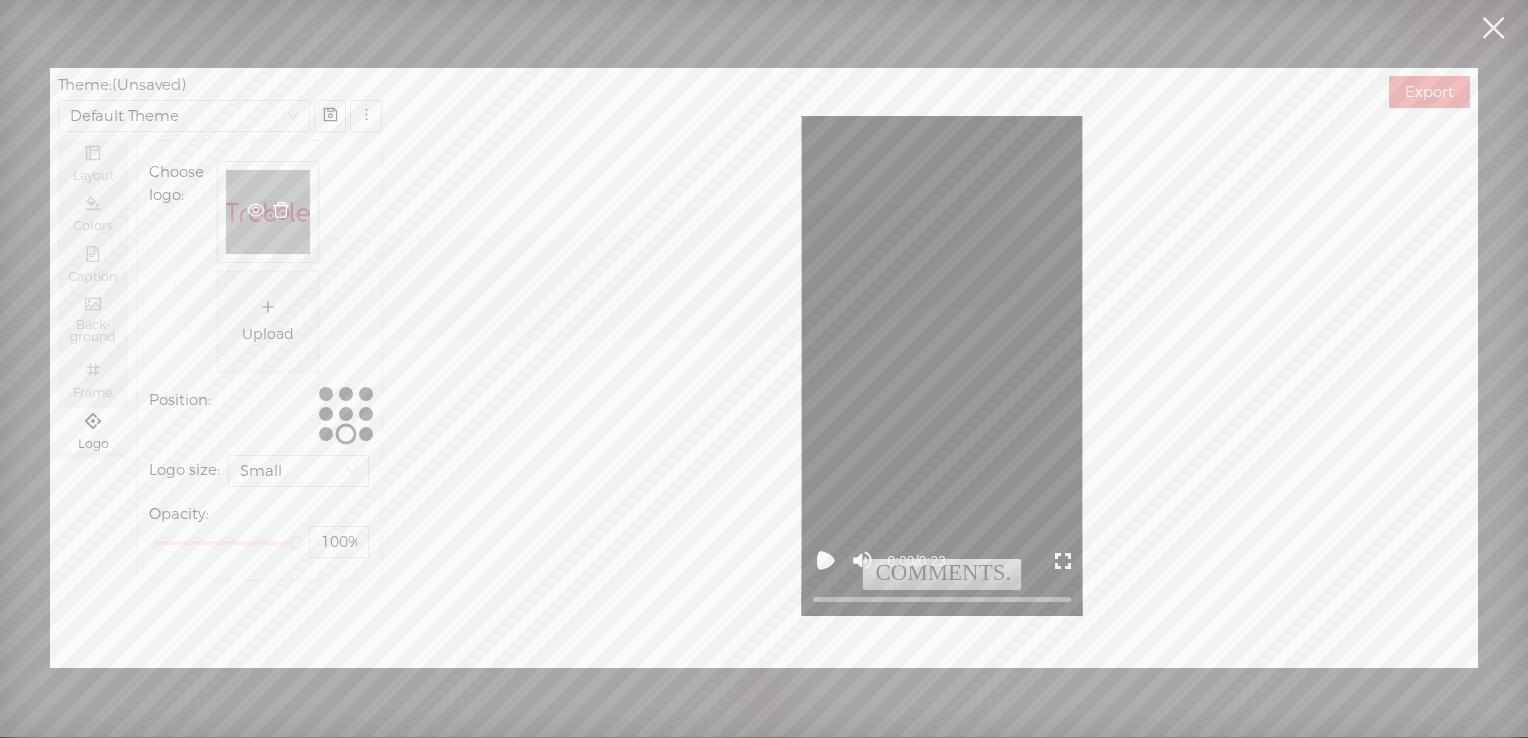 click 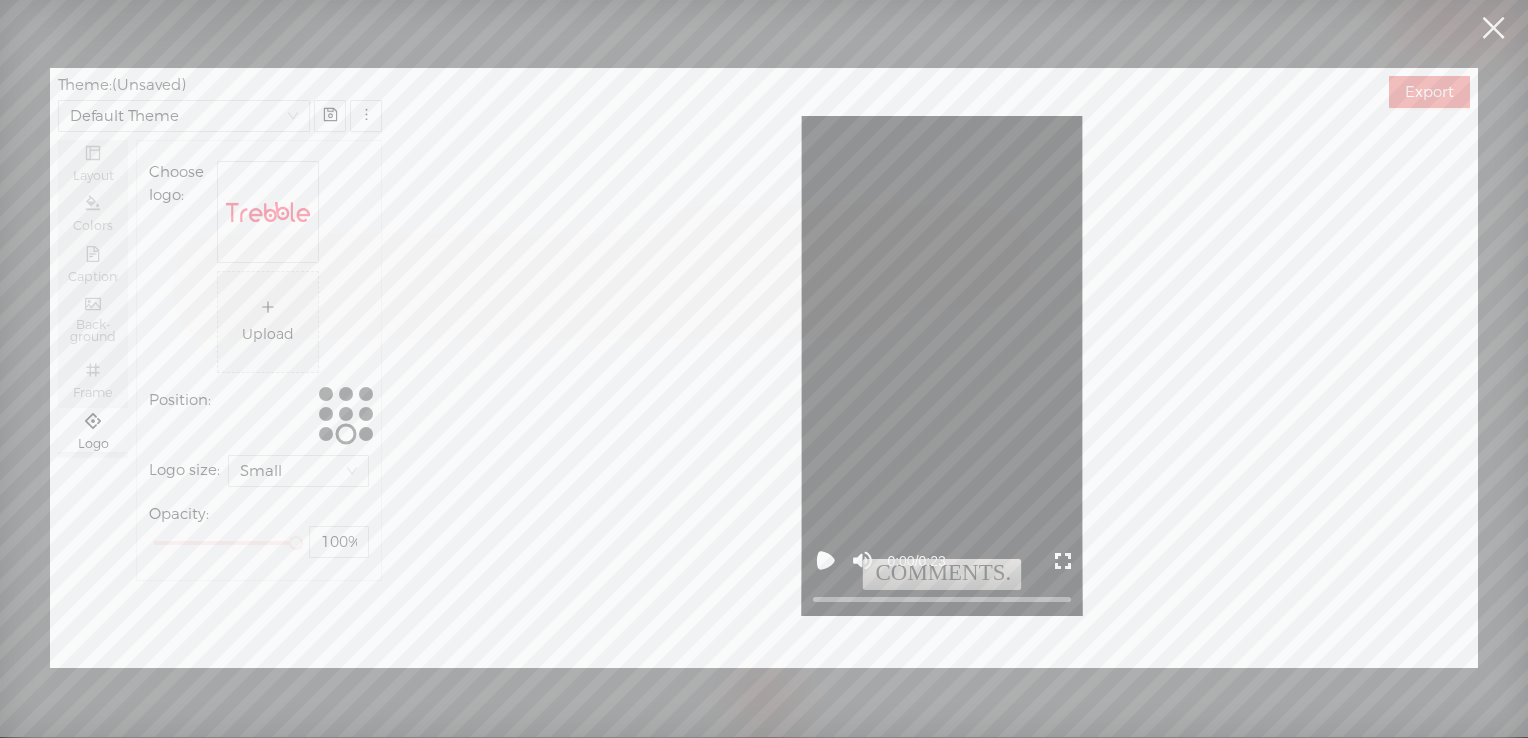 click 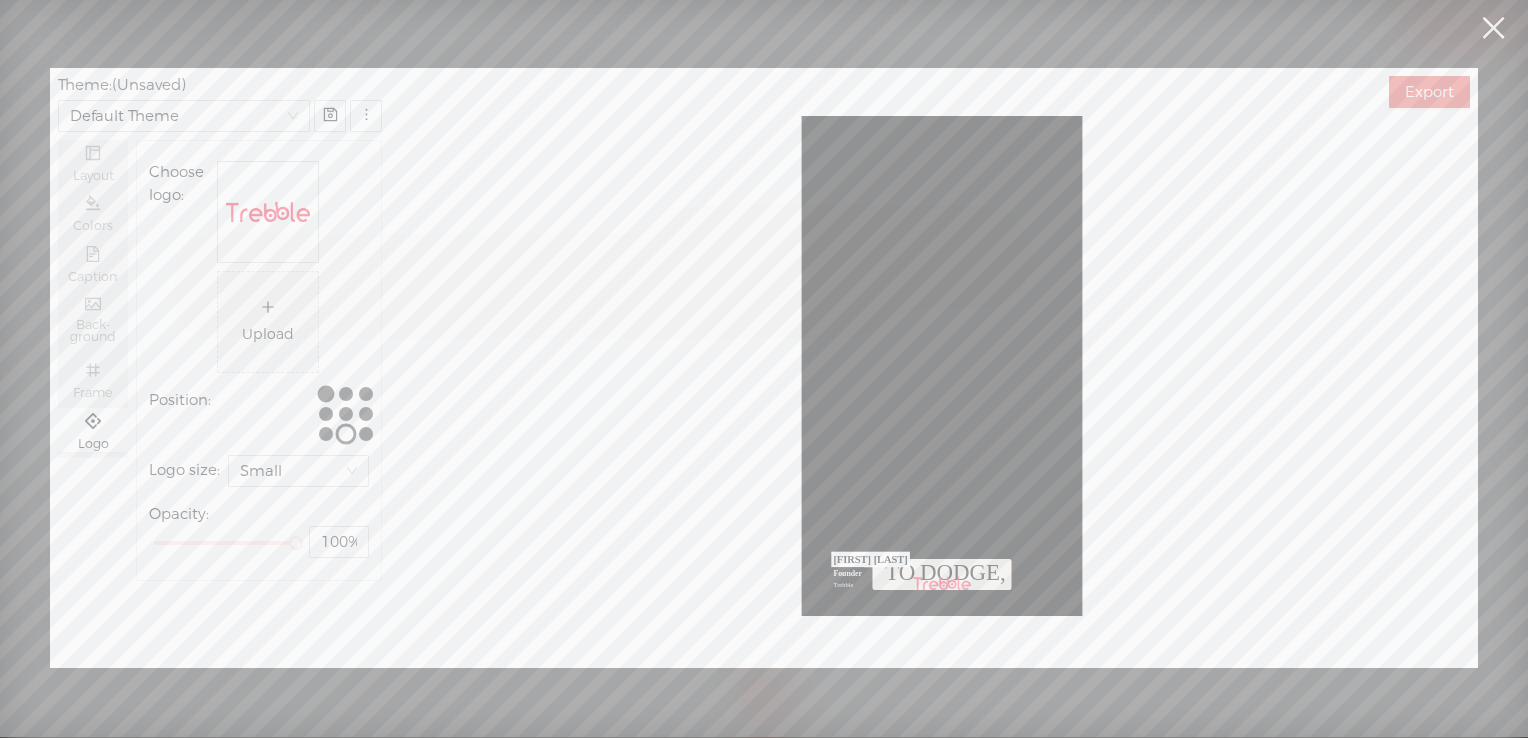click at bounding box center [326, 393] 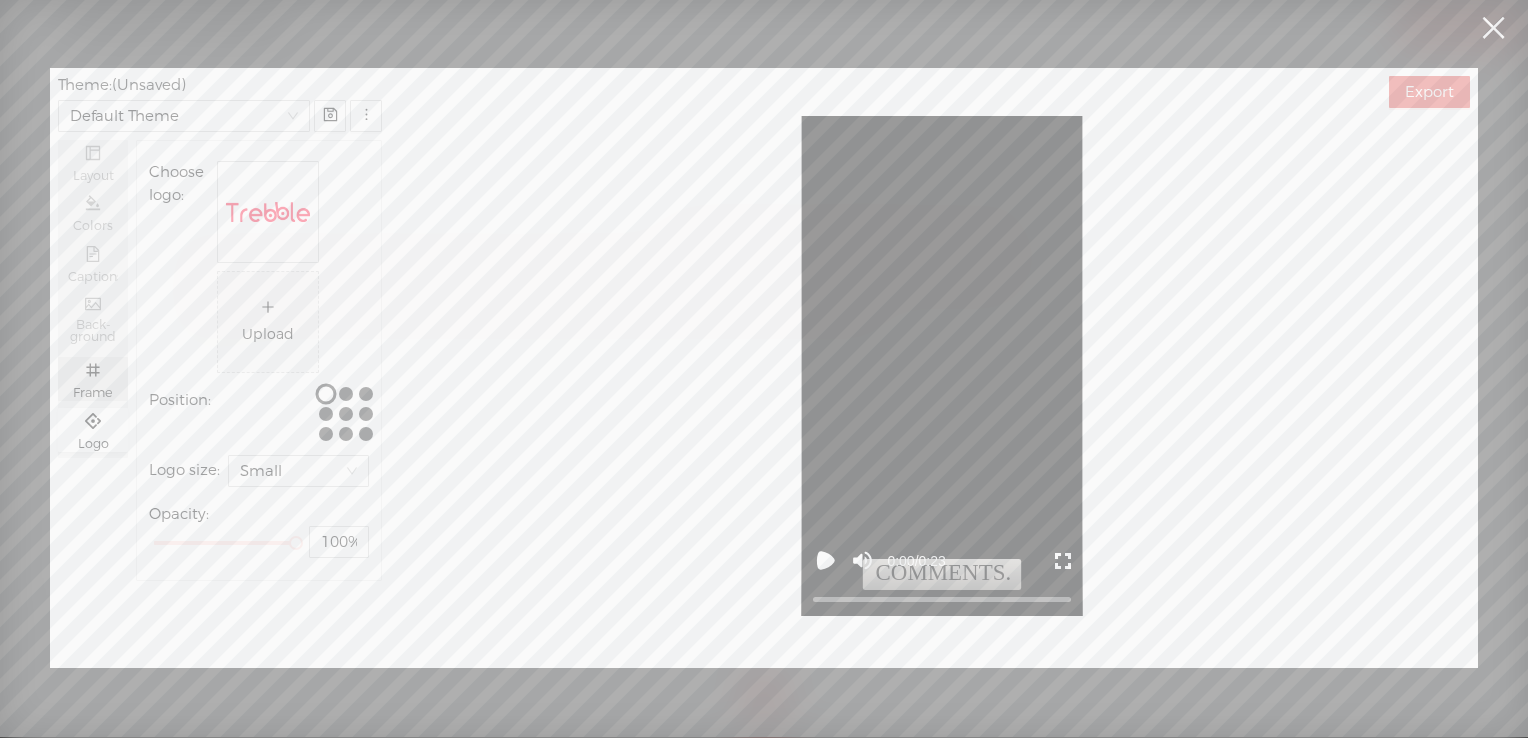 click on "Frame" at bounding box center (93, 393) 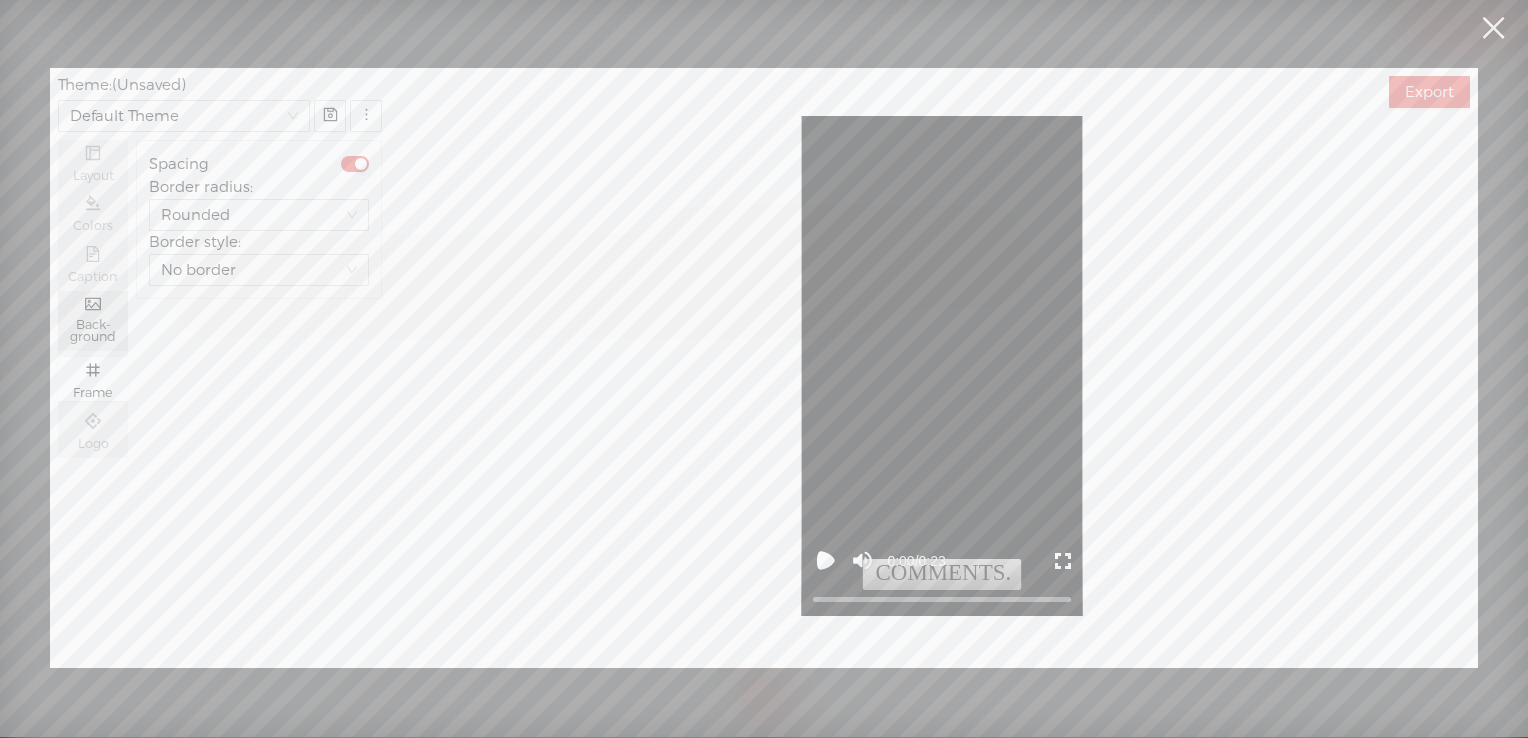 click on "Back-" at bounding box center [93, 325] 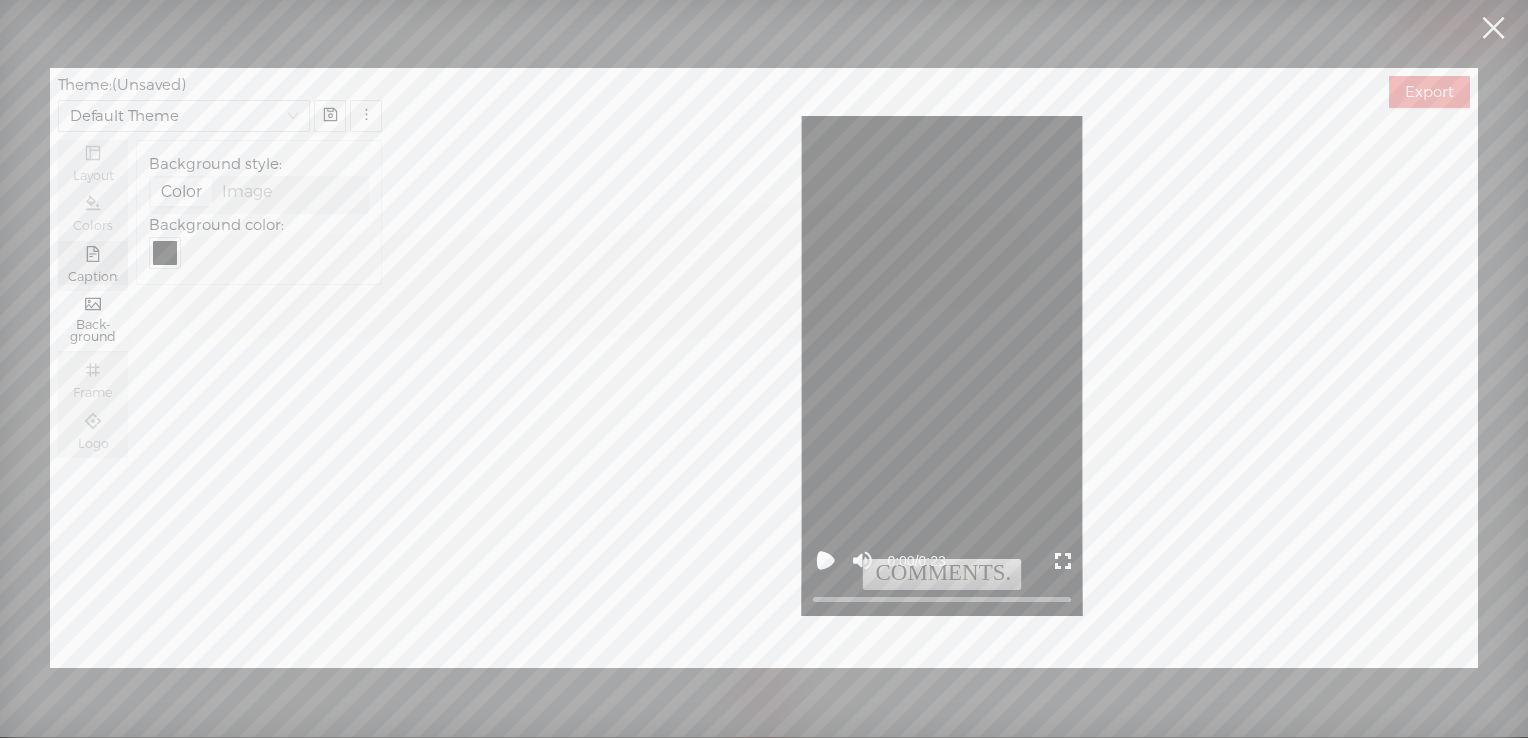 click on "Captions" at bounding box center (93, 263) 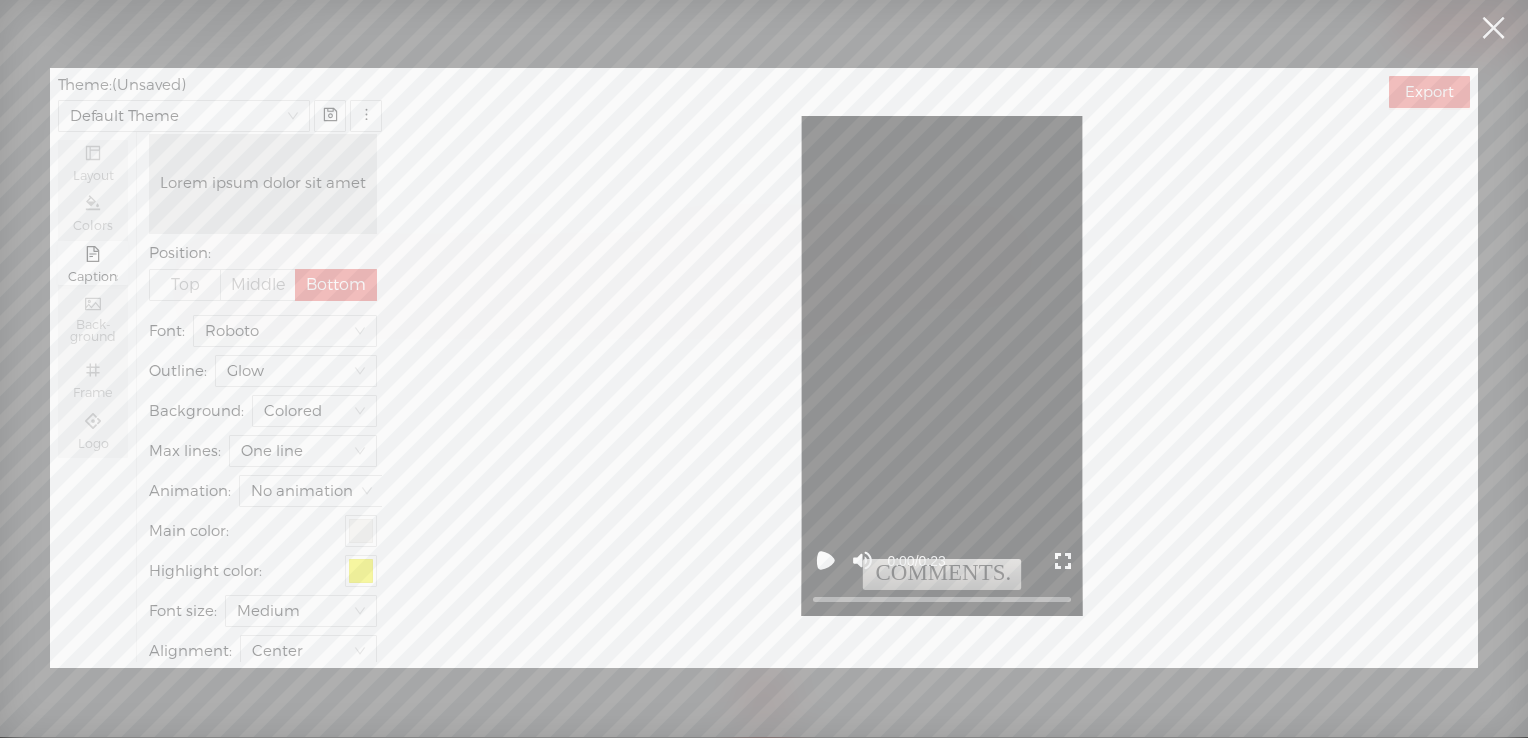 scroll, scrollTop: 0, scrollLeft: 0, axis: both 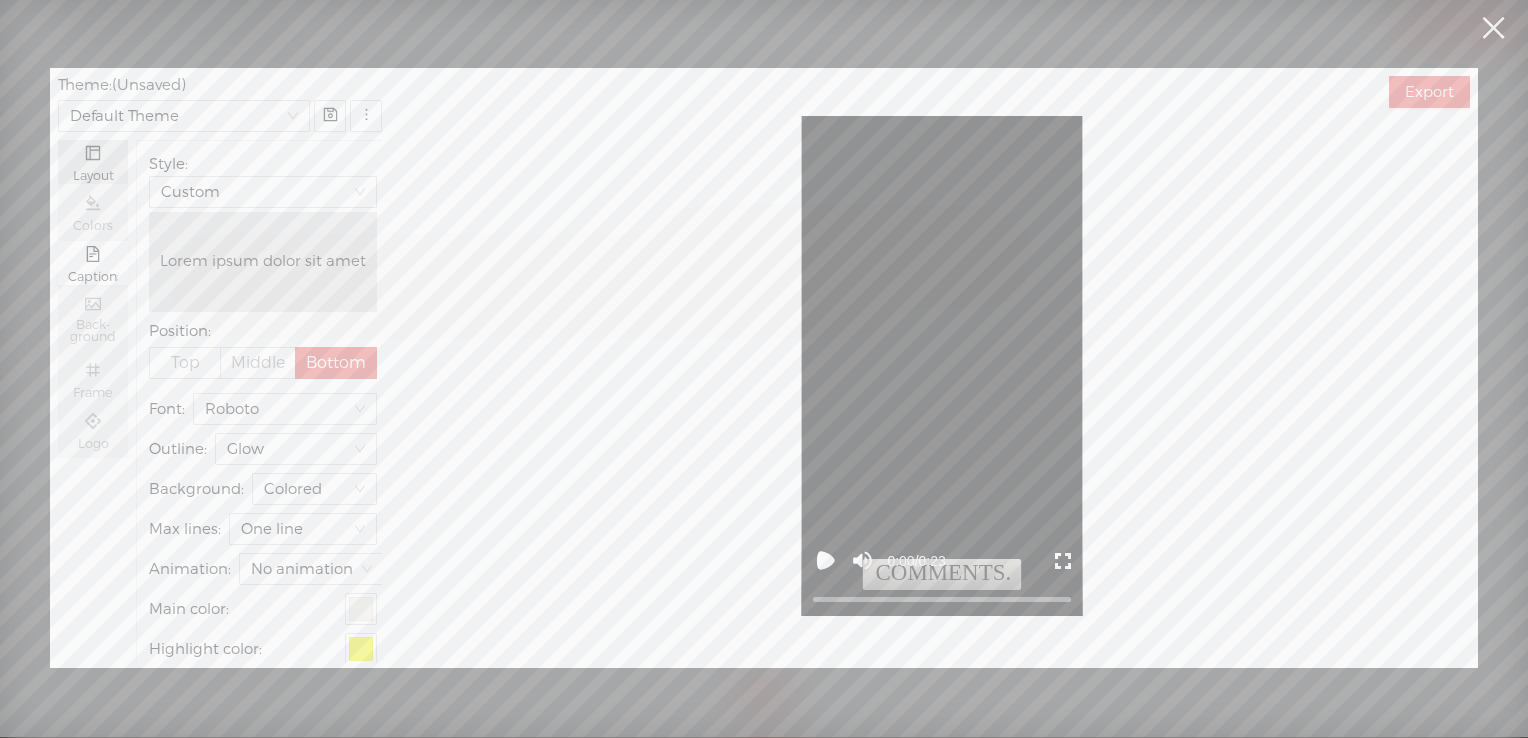 click on "Layout" at bounding box center (93, 162) 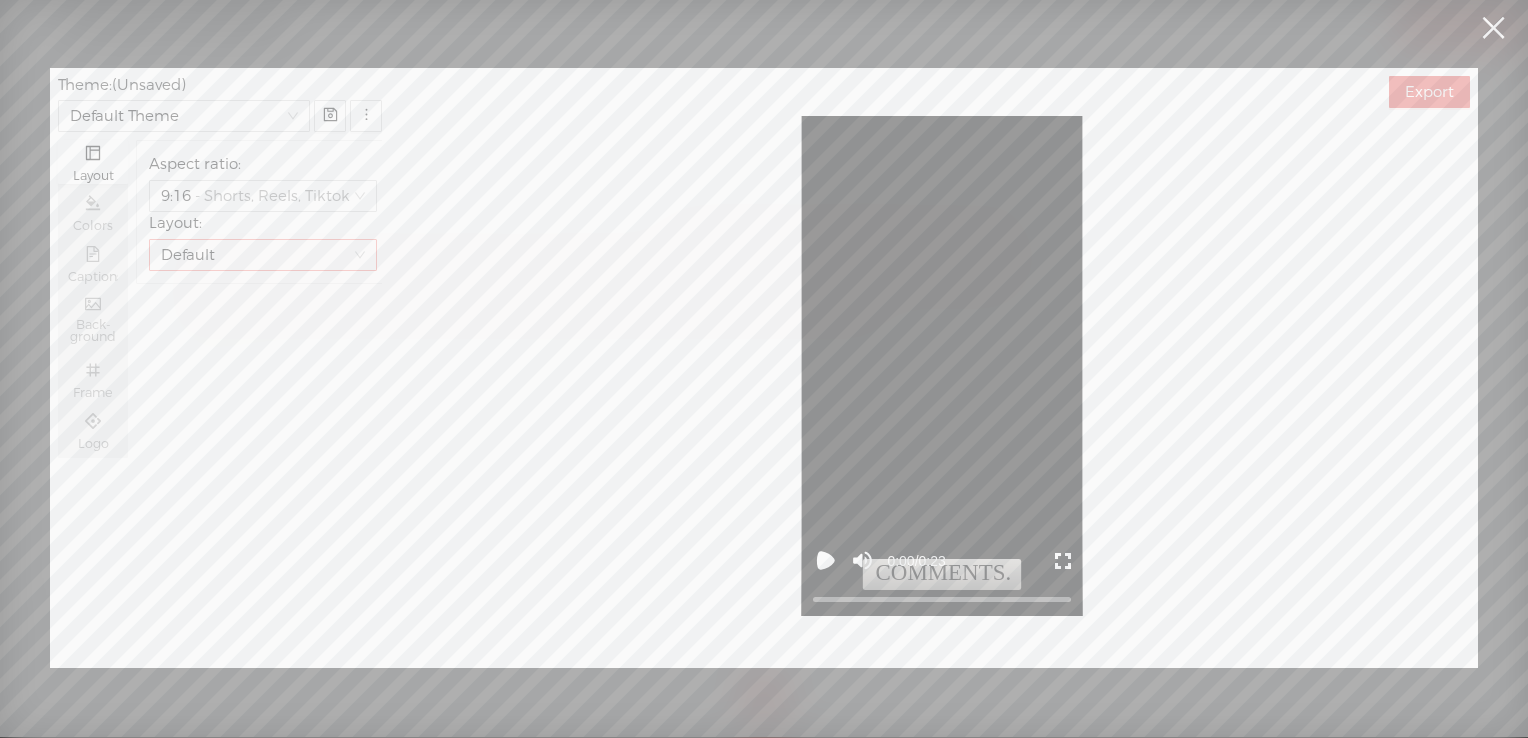click on "Default" at bounding box center (253, 255) 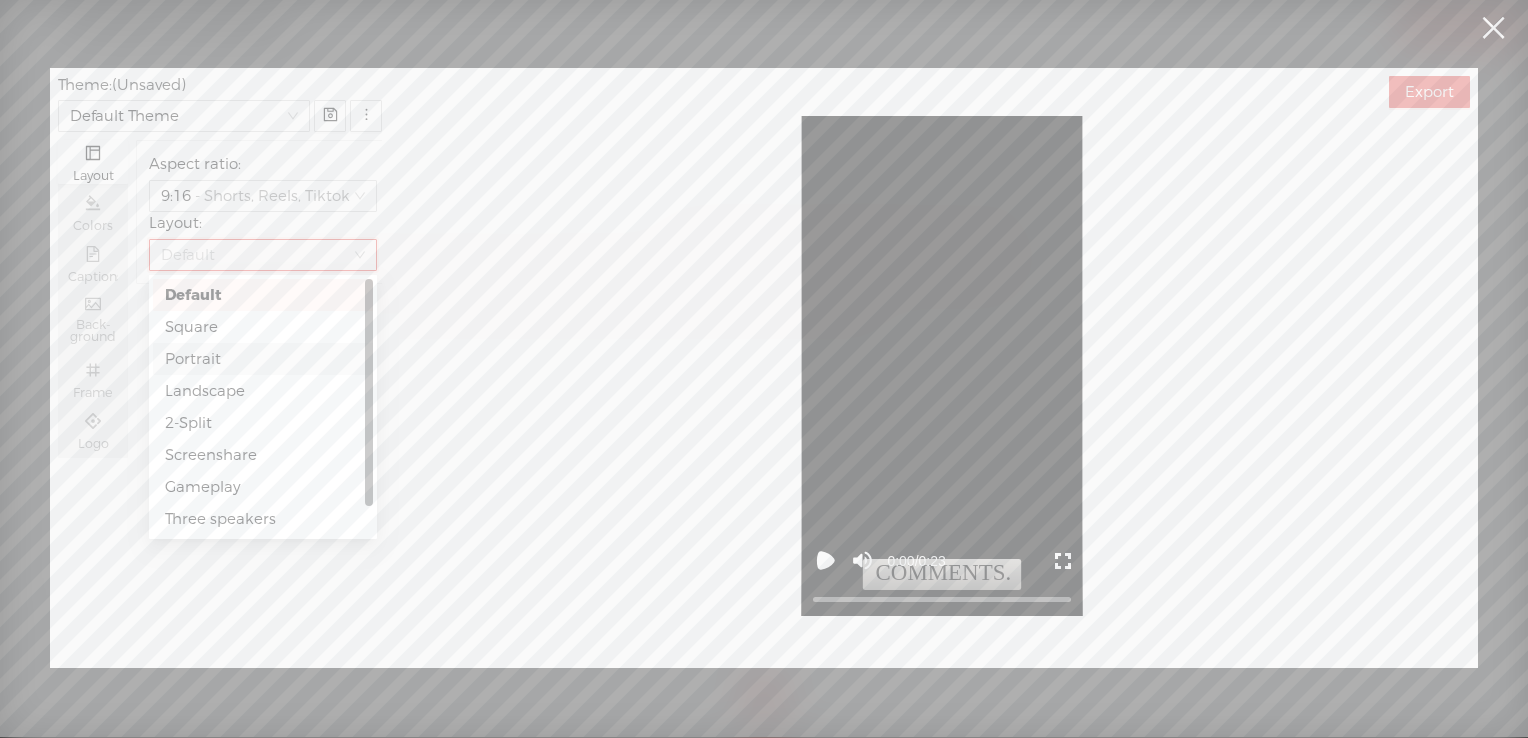click on "Portrait" at bounding box center [263, 359] 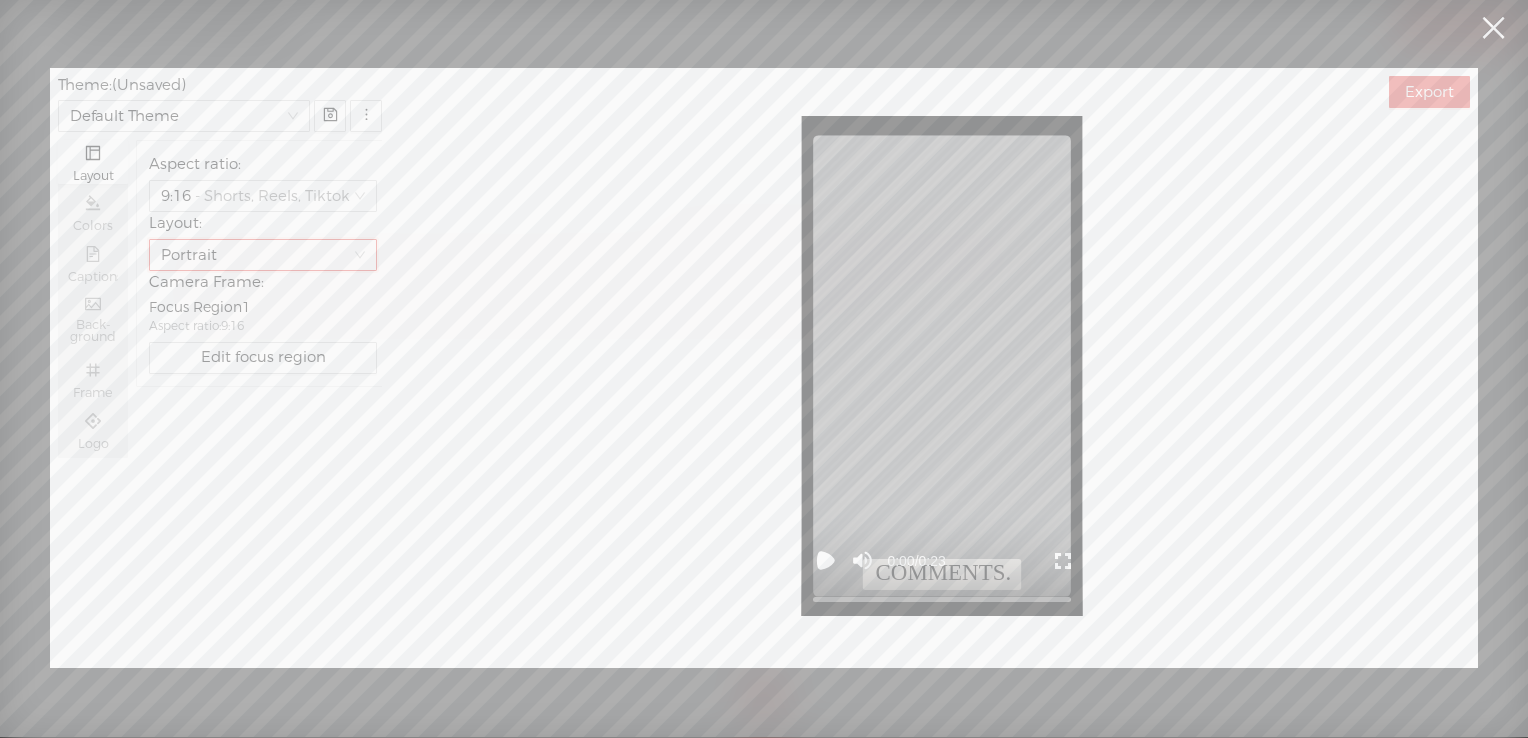 click on "Portrait" at bounding box center (253, 255) 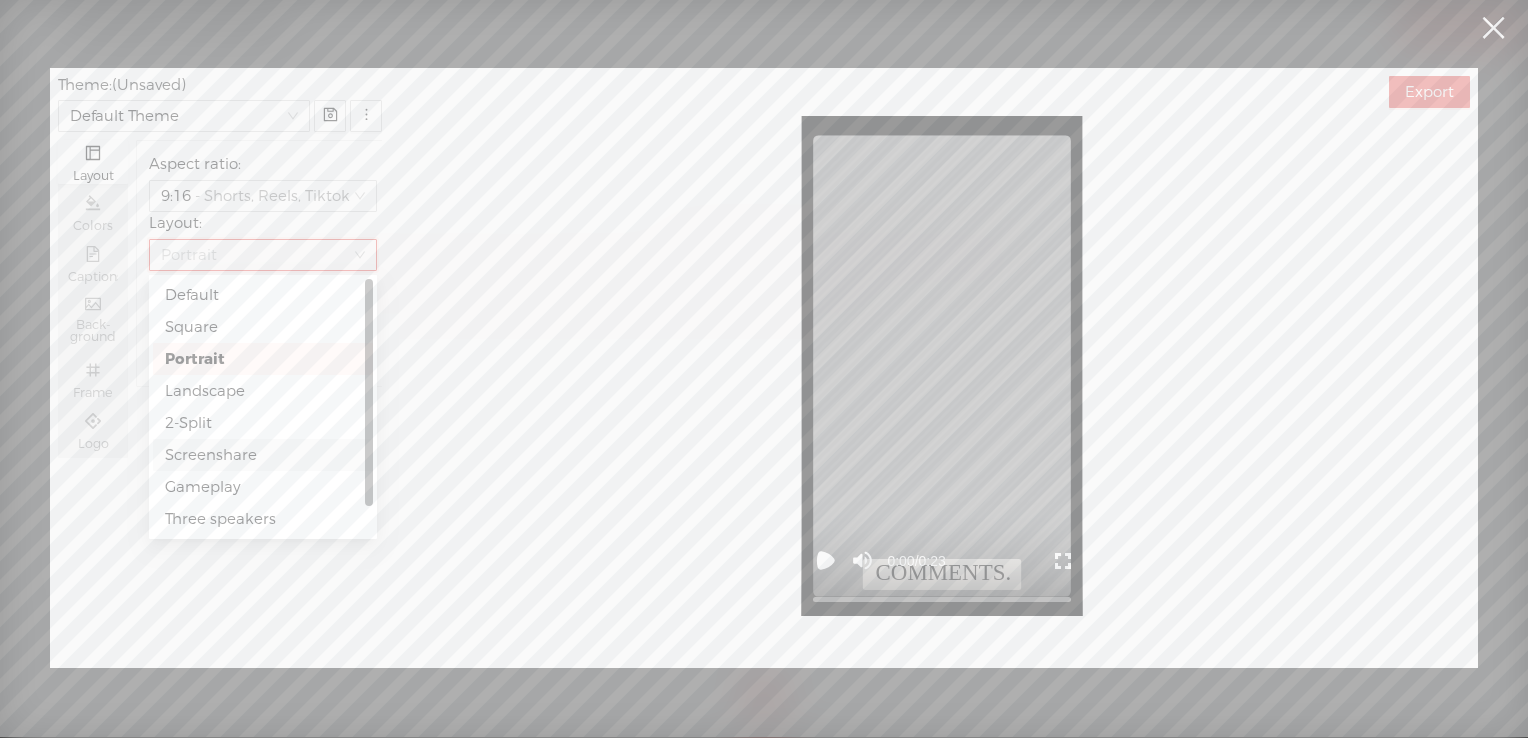 click on "Screenshare" at bounding box center (263, 455) 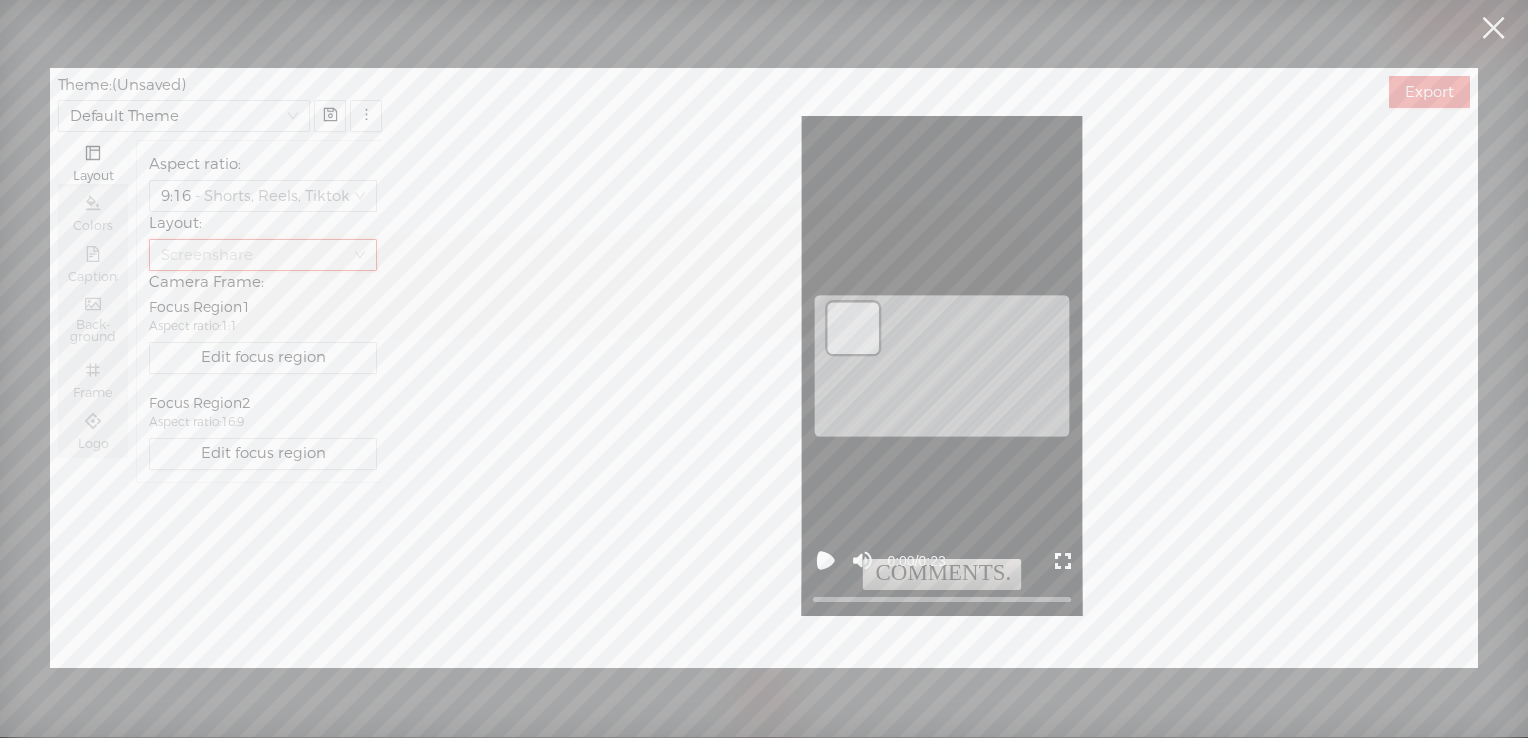 click on "Screenshare" at bounding box center (253, 255) 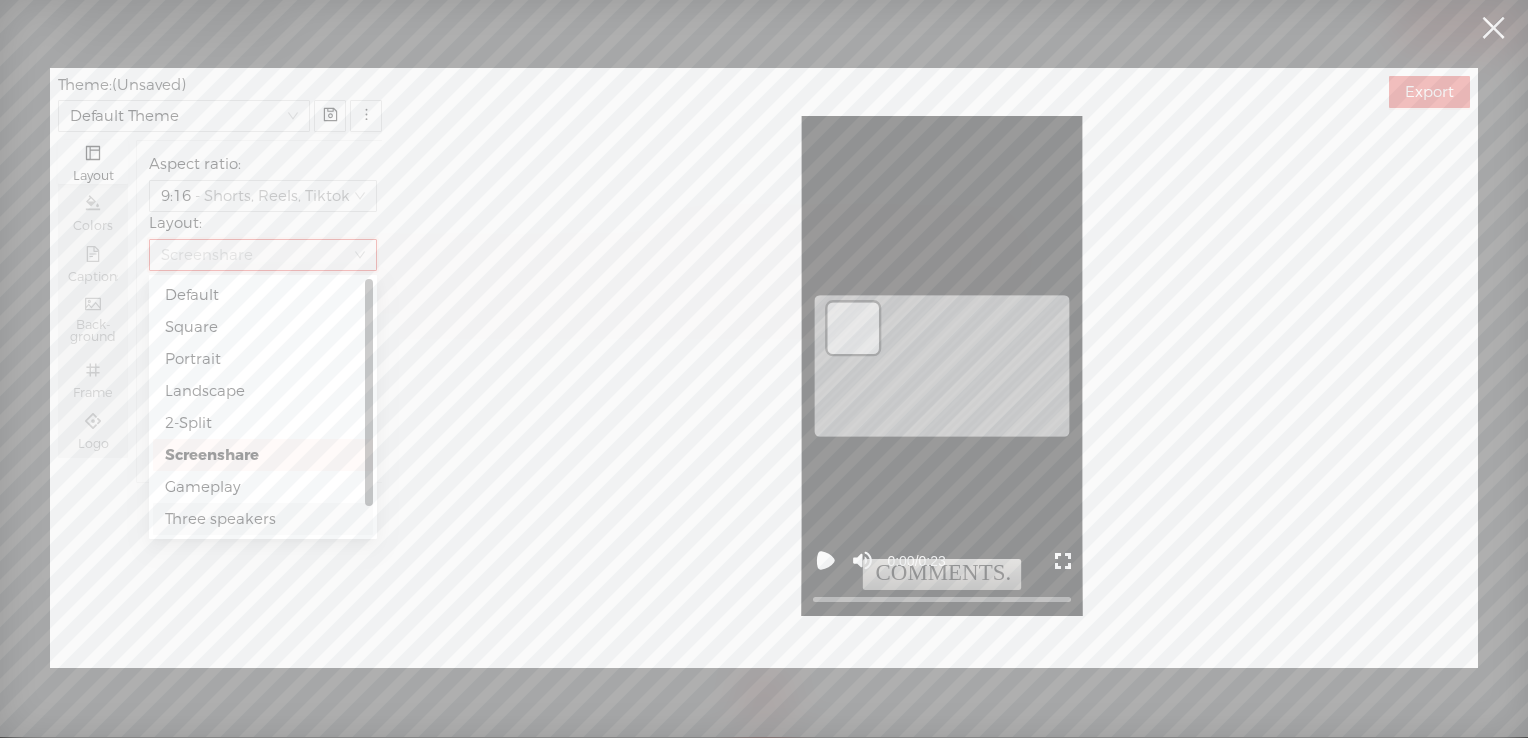 click on "Three speakers" at bounding box center [263, 519] 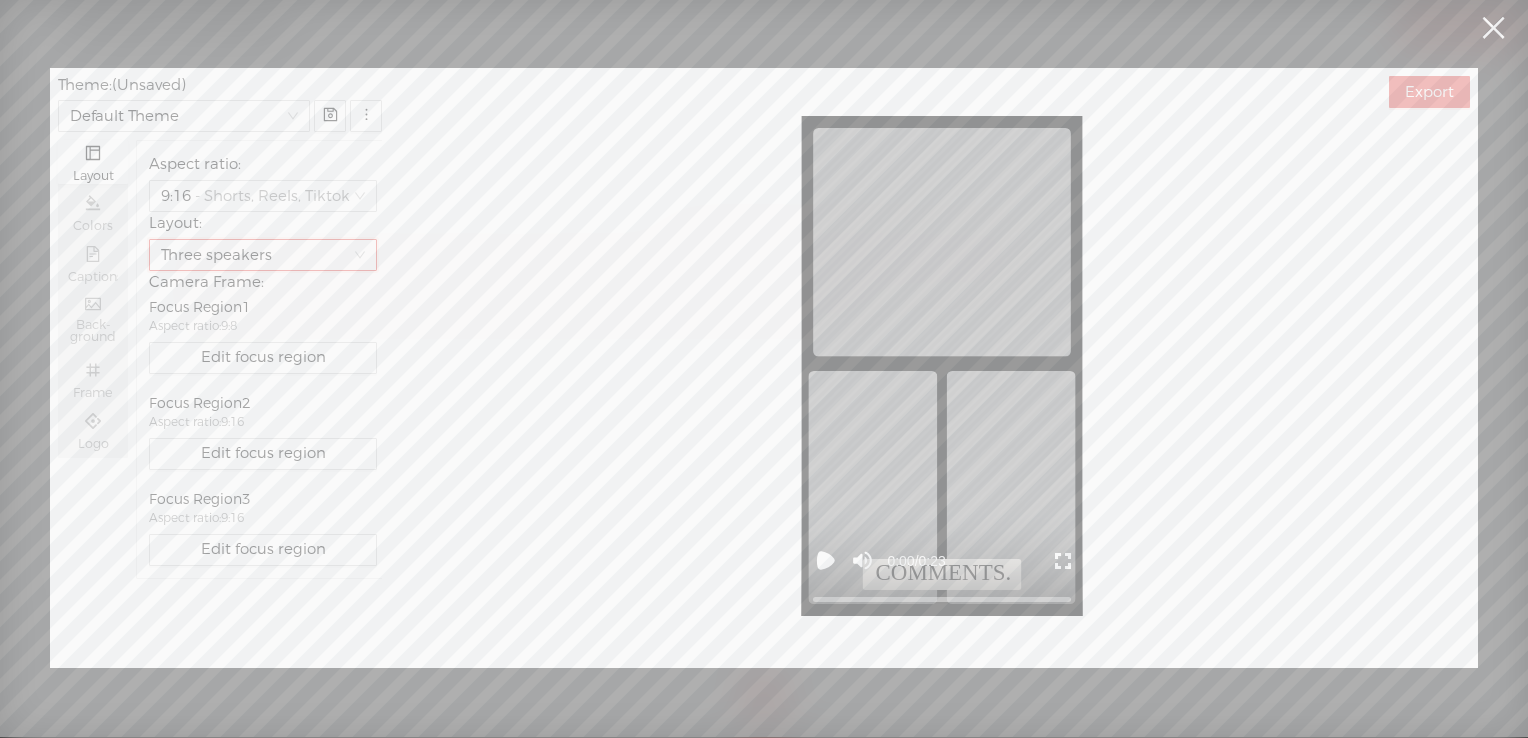 click on "Three speakers" at bounding box center (263, 255) 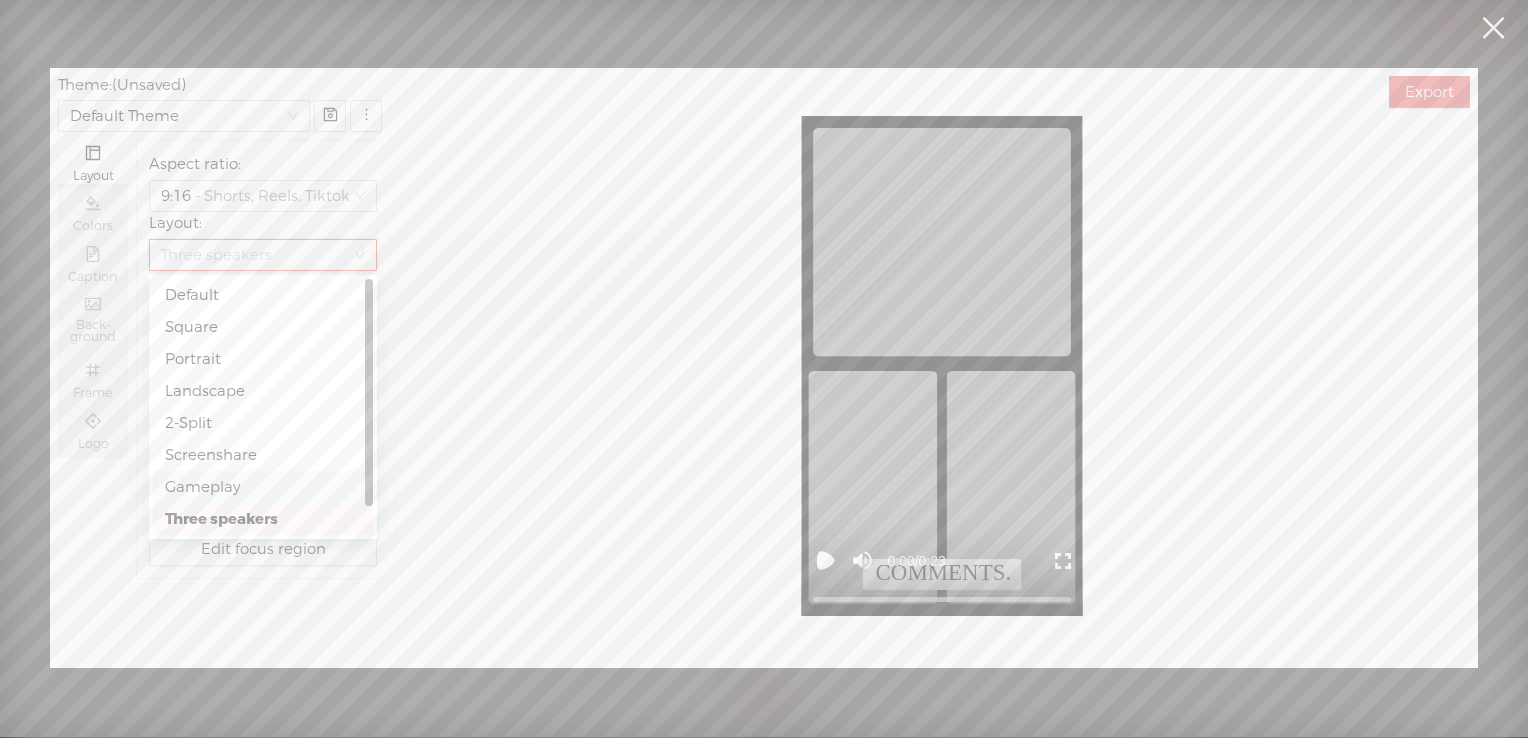 click on "Gameplay" at bounding box center [263, 487] 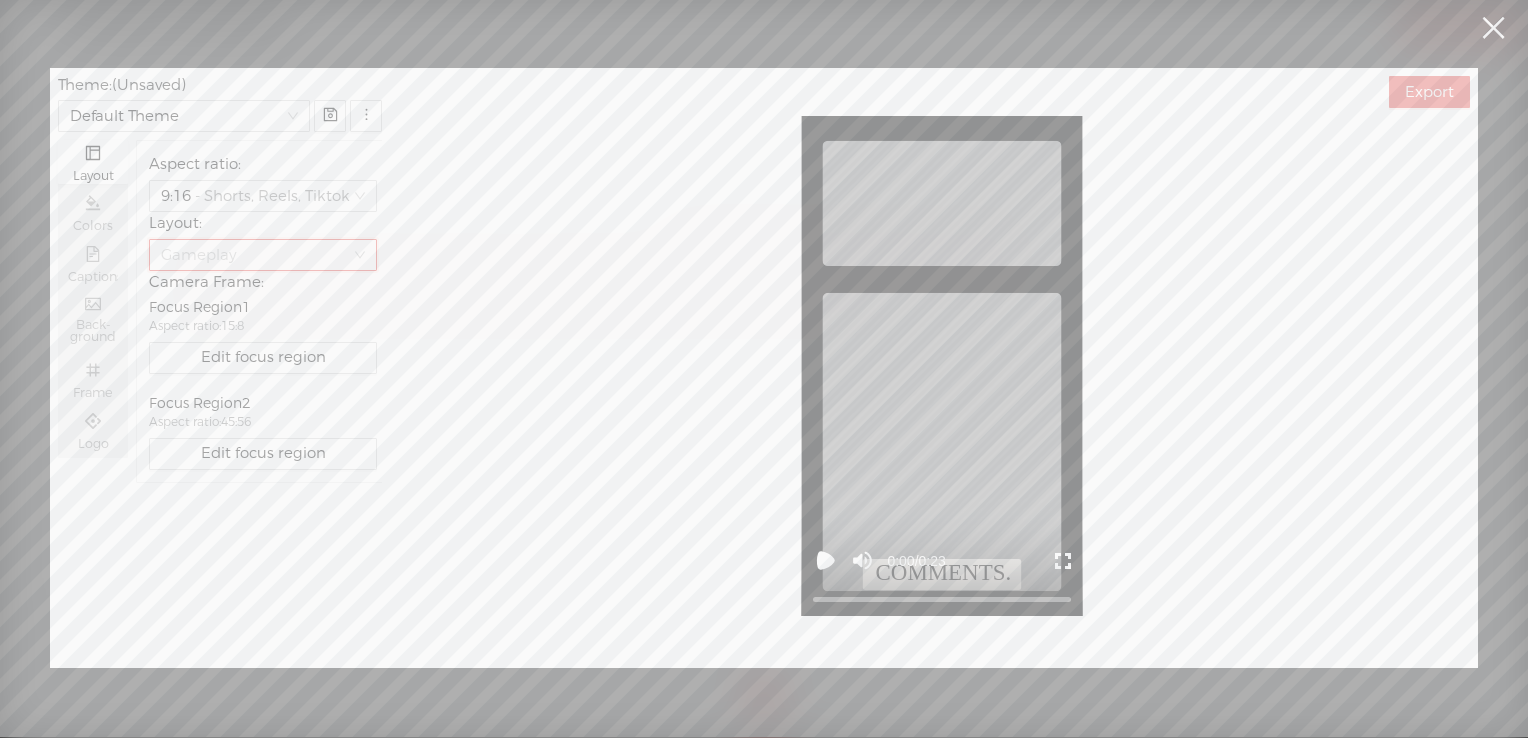 click on "Gameplay" at bounding box center (263, 255) 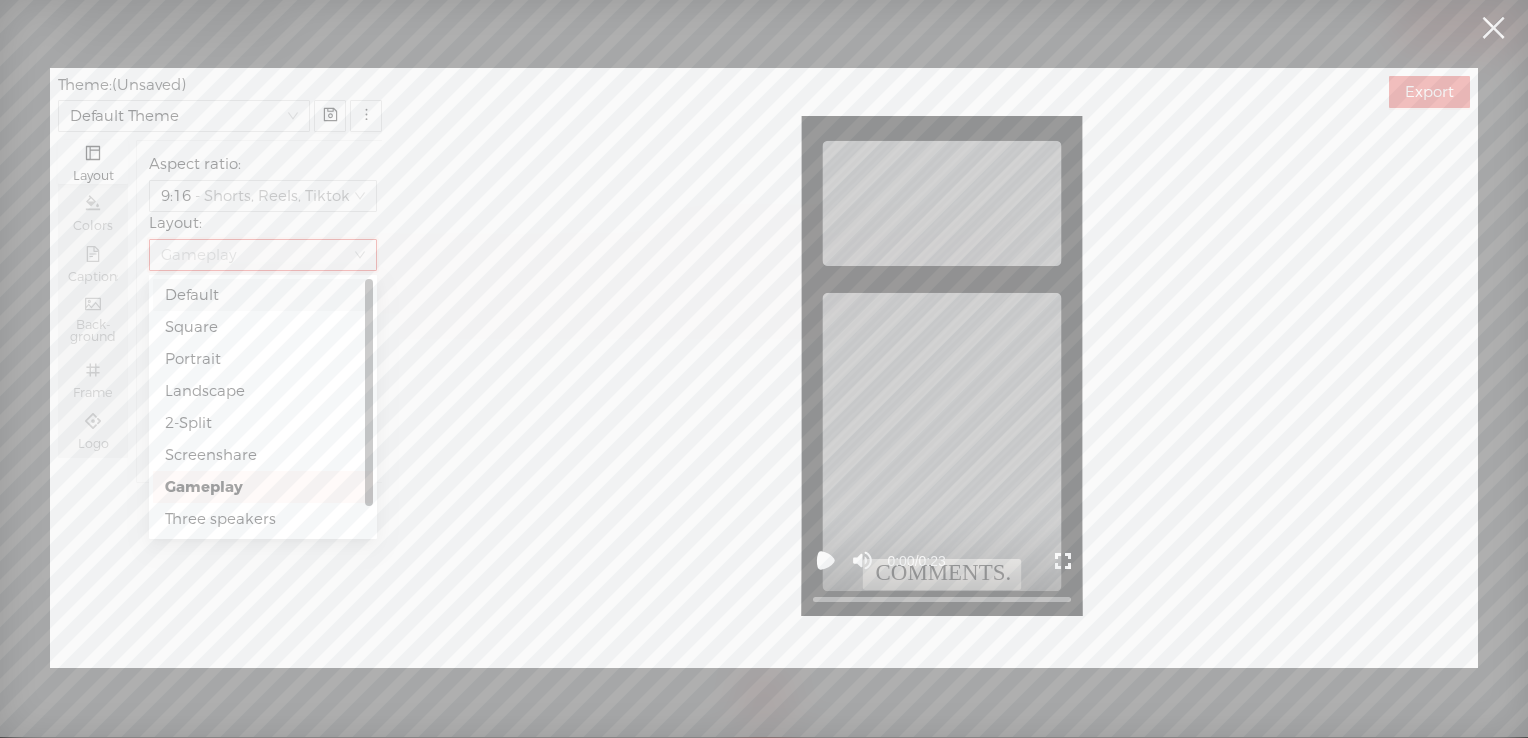 click on "Default" at bounding box center [263, 295] 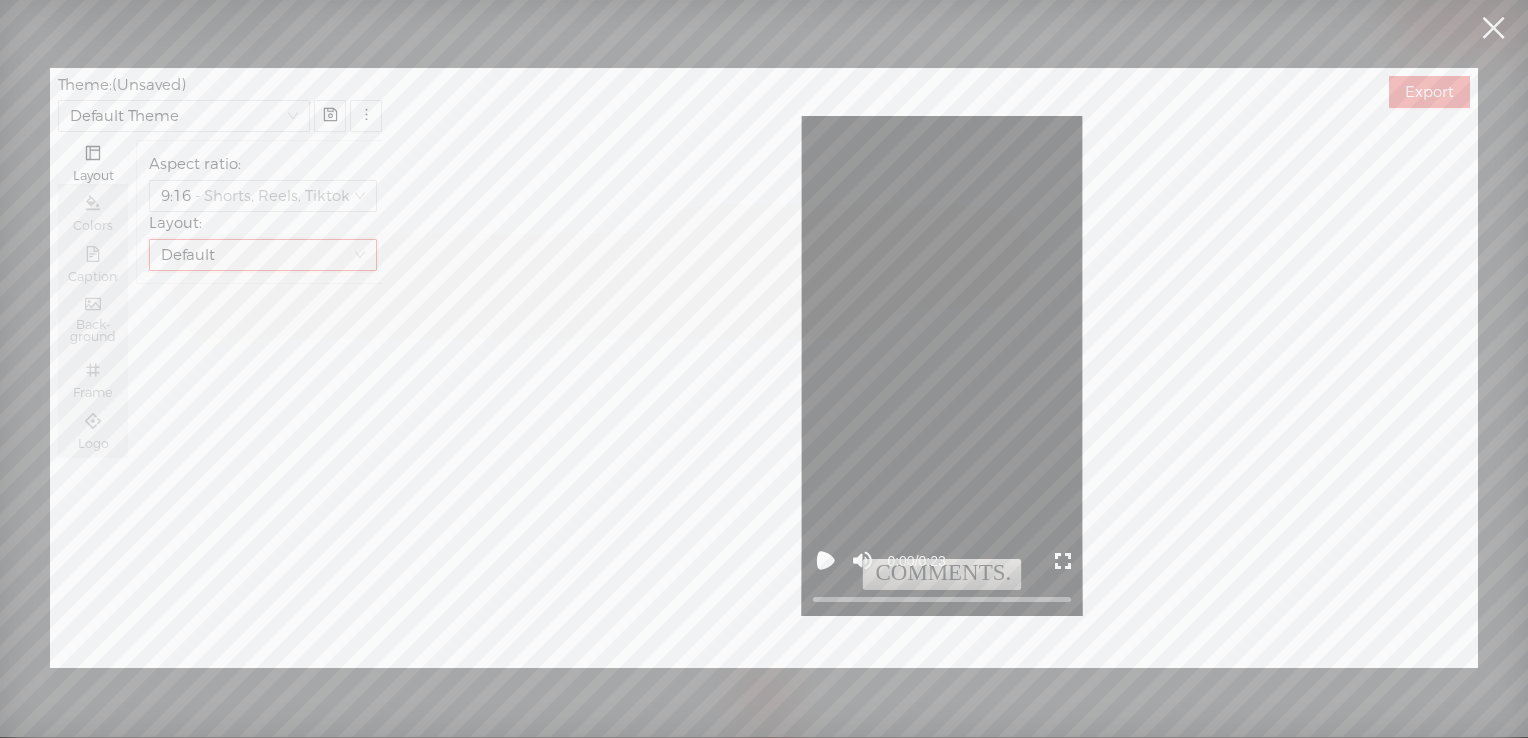 click on "Default" at bounding box center (253, 255) 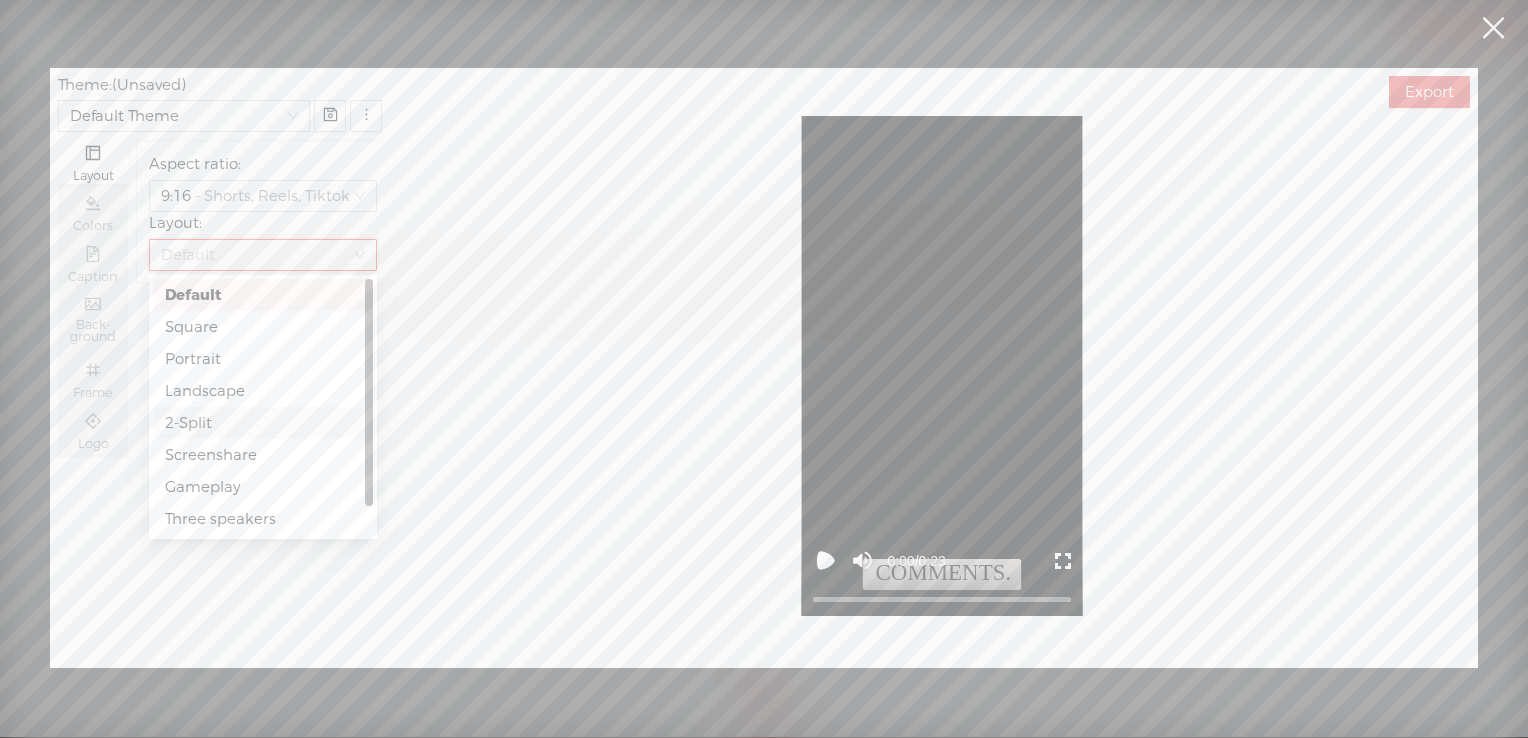 click on "2-Split" at bounding box center [263, 423] 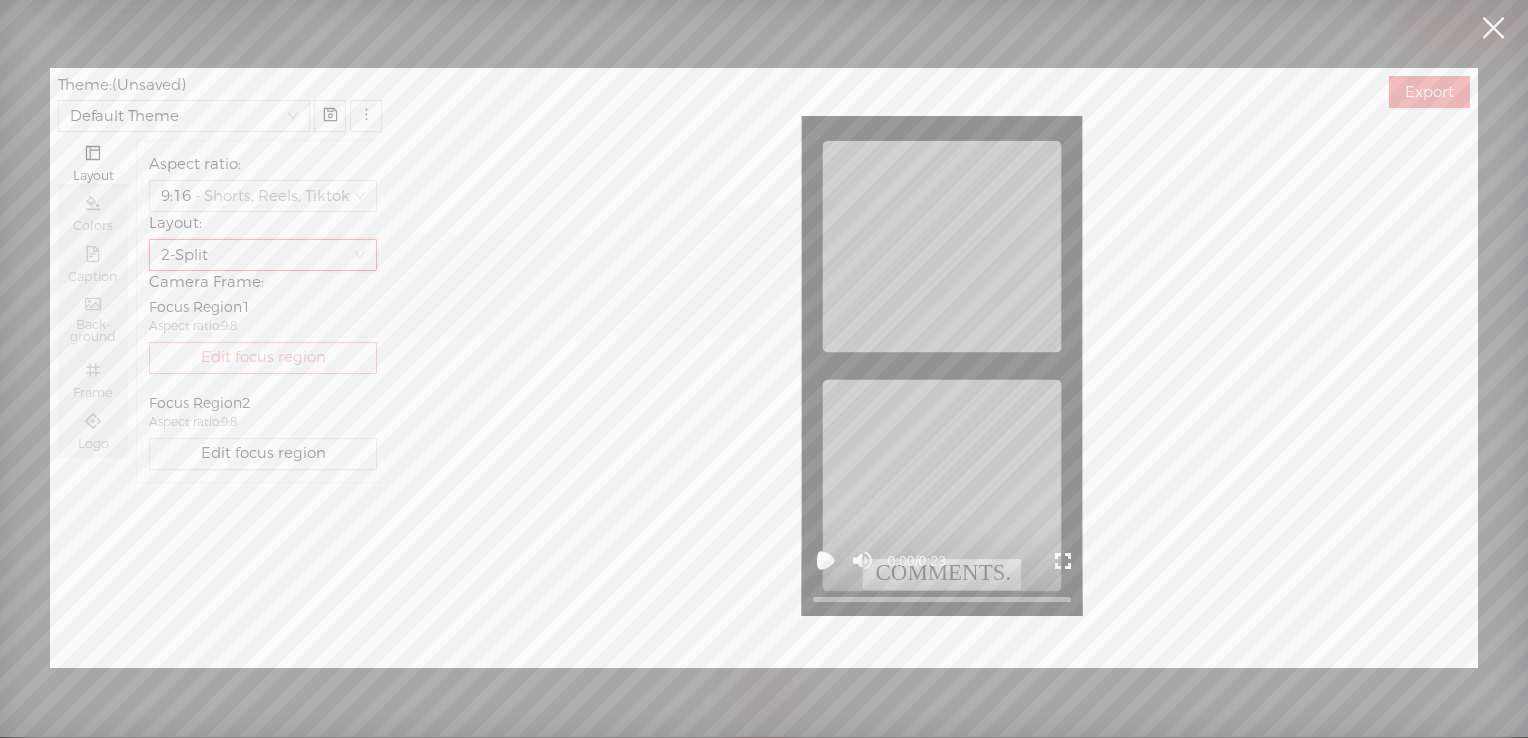 click on "Edit focus region" at bounding box center [263, 358] 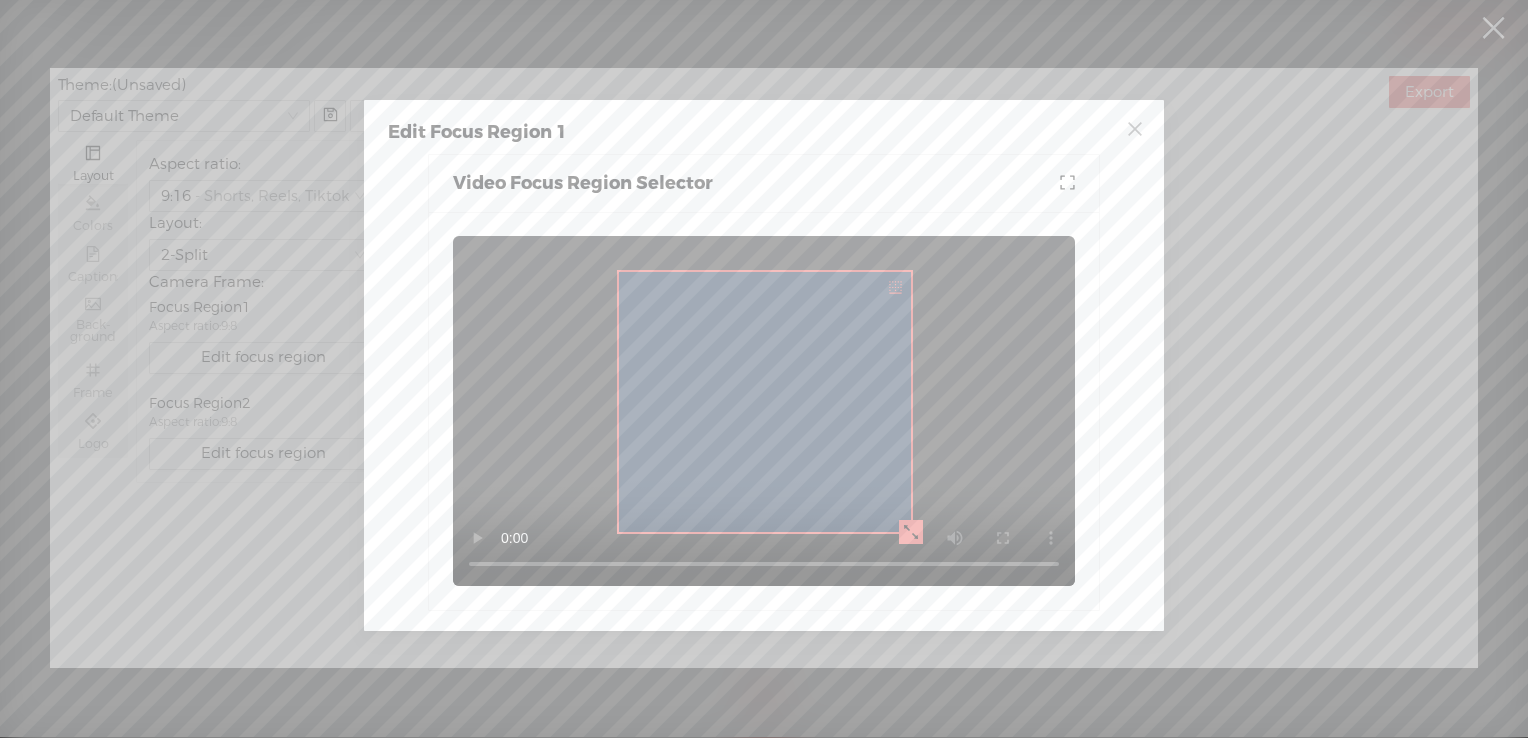 drag, startPoint x: 619, startPoint y: 388, endPoint x: 775, endPoint y: 377, distance: 156.38734 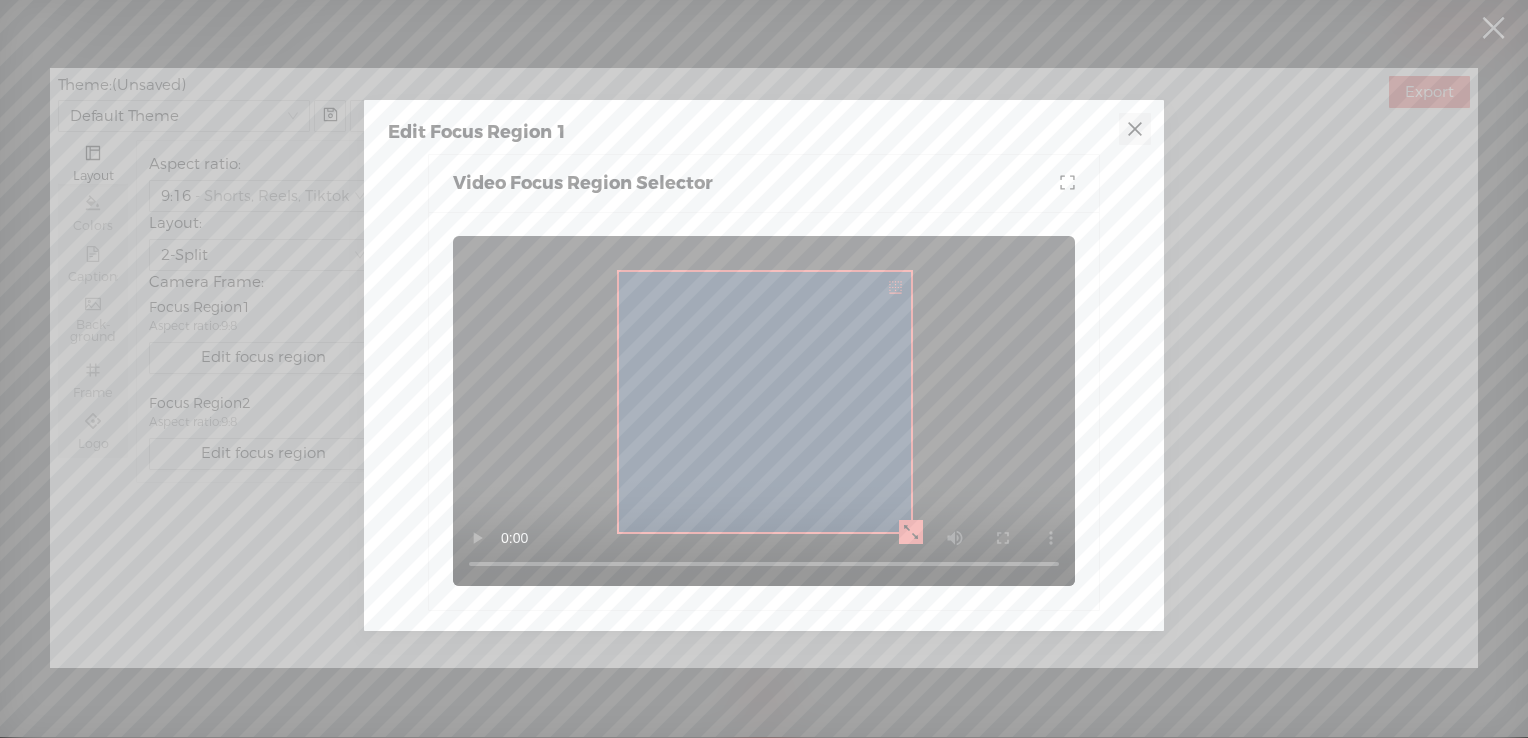 click 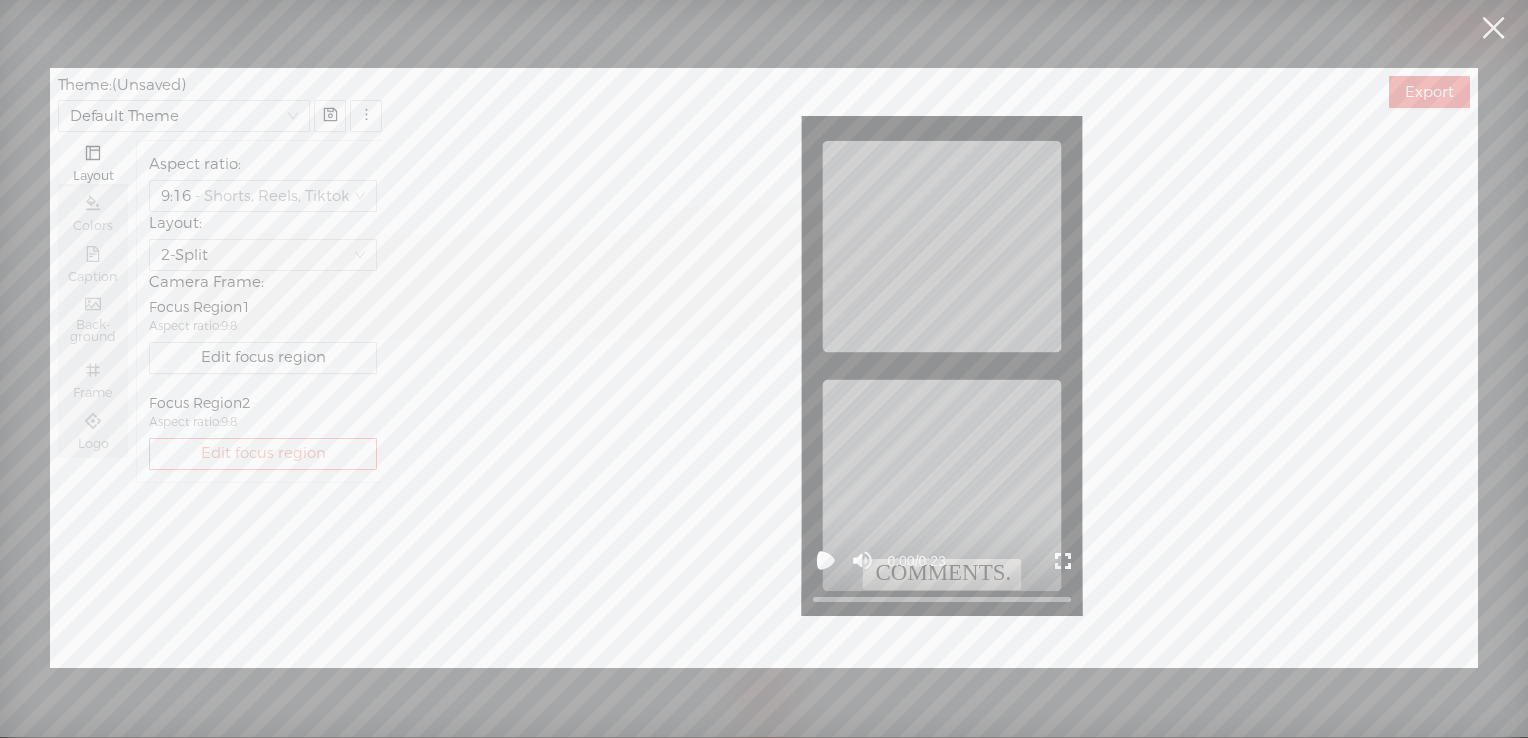 click on "Edit focus region" at bounding box center (263, 454) 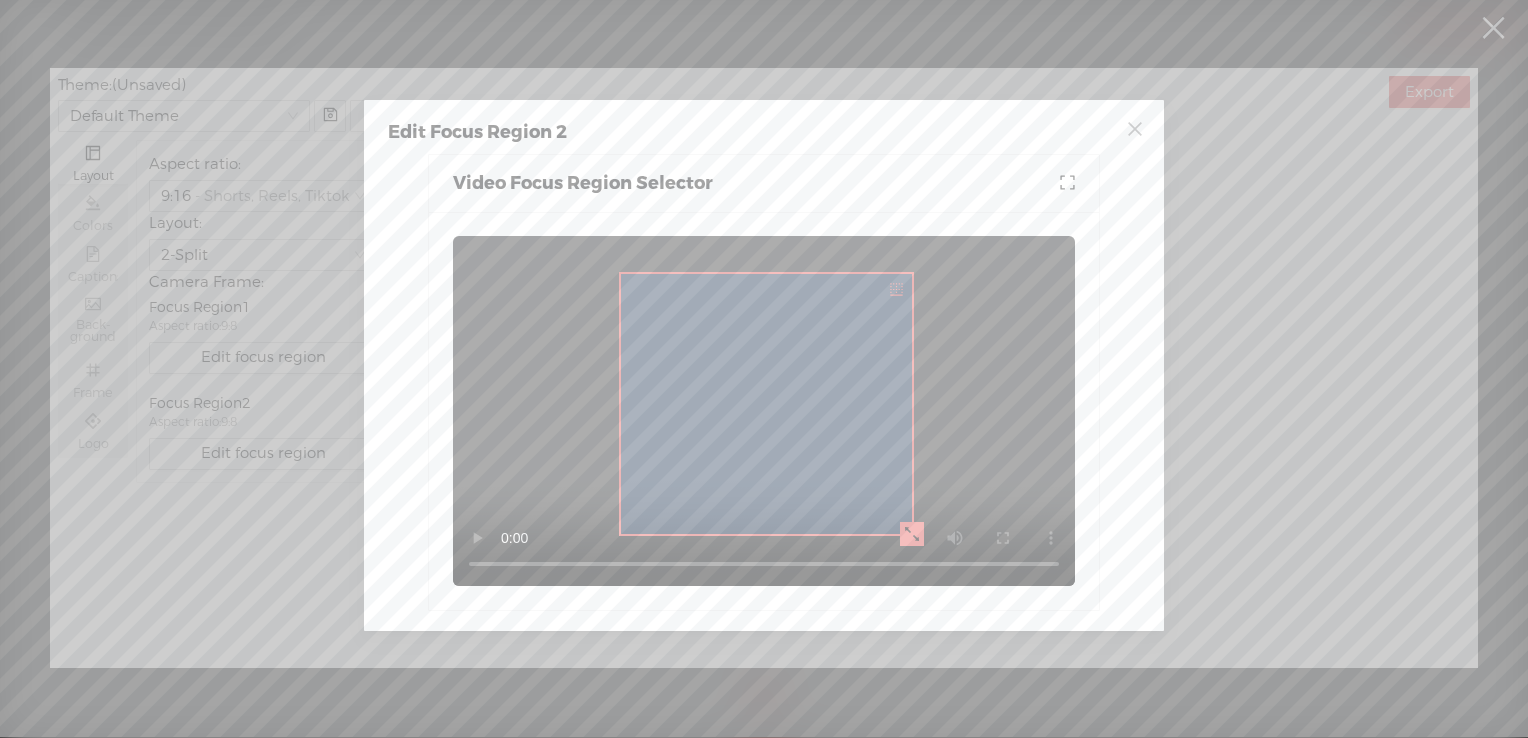 drag, startPoint x: 869, startPoint y: 406, endPoint x: 713, endPoint y: 397, distance: 156.2594 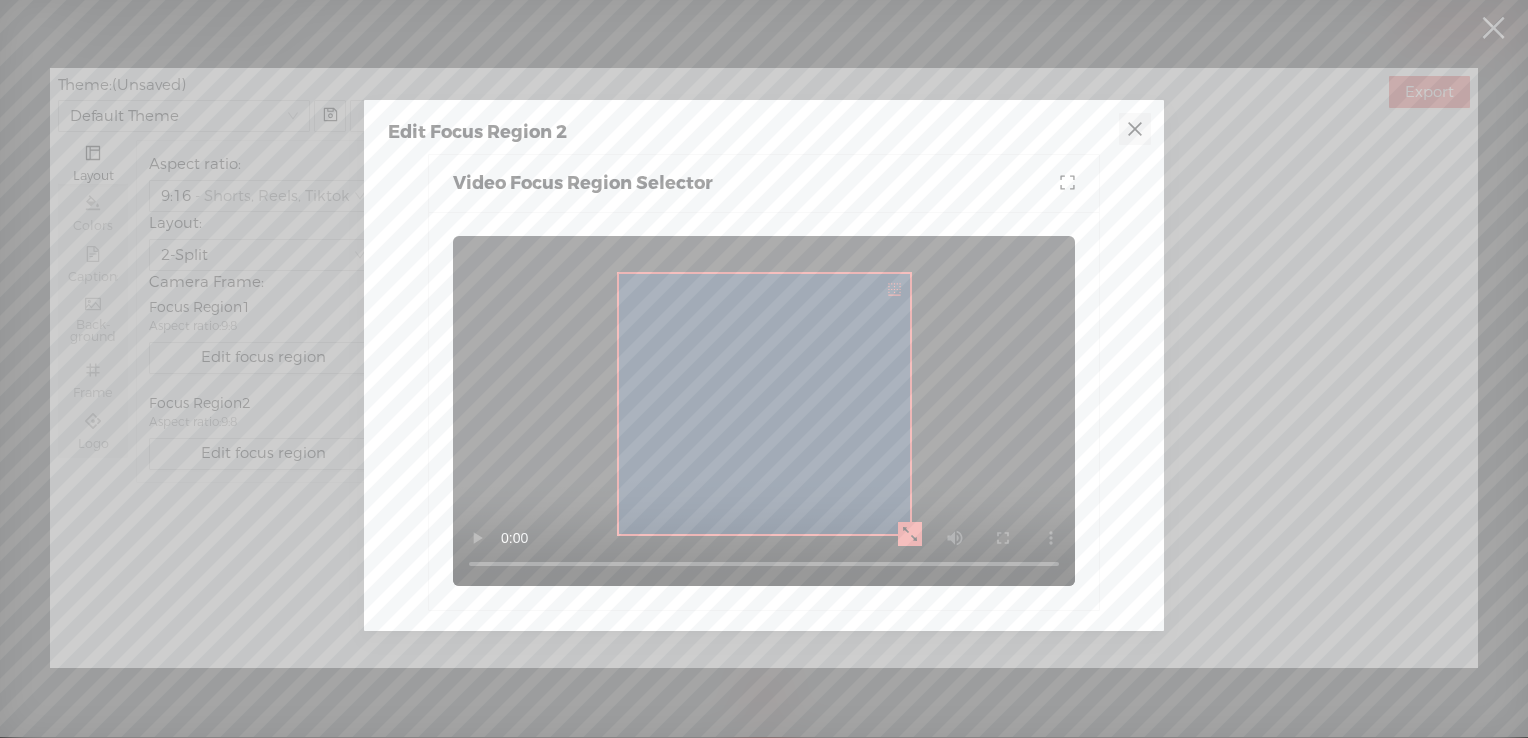 click 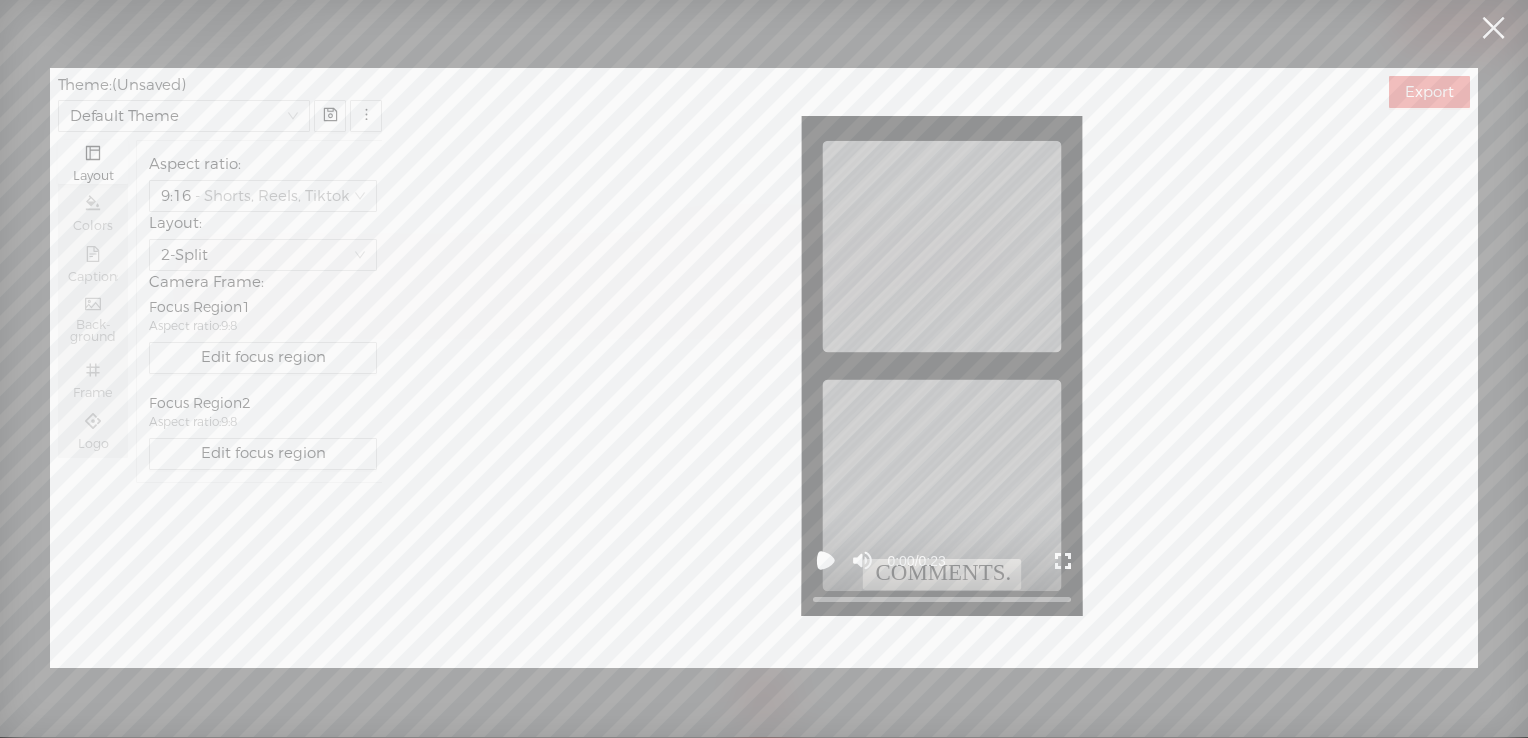 click at bounding box center (1493, 28) 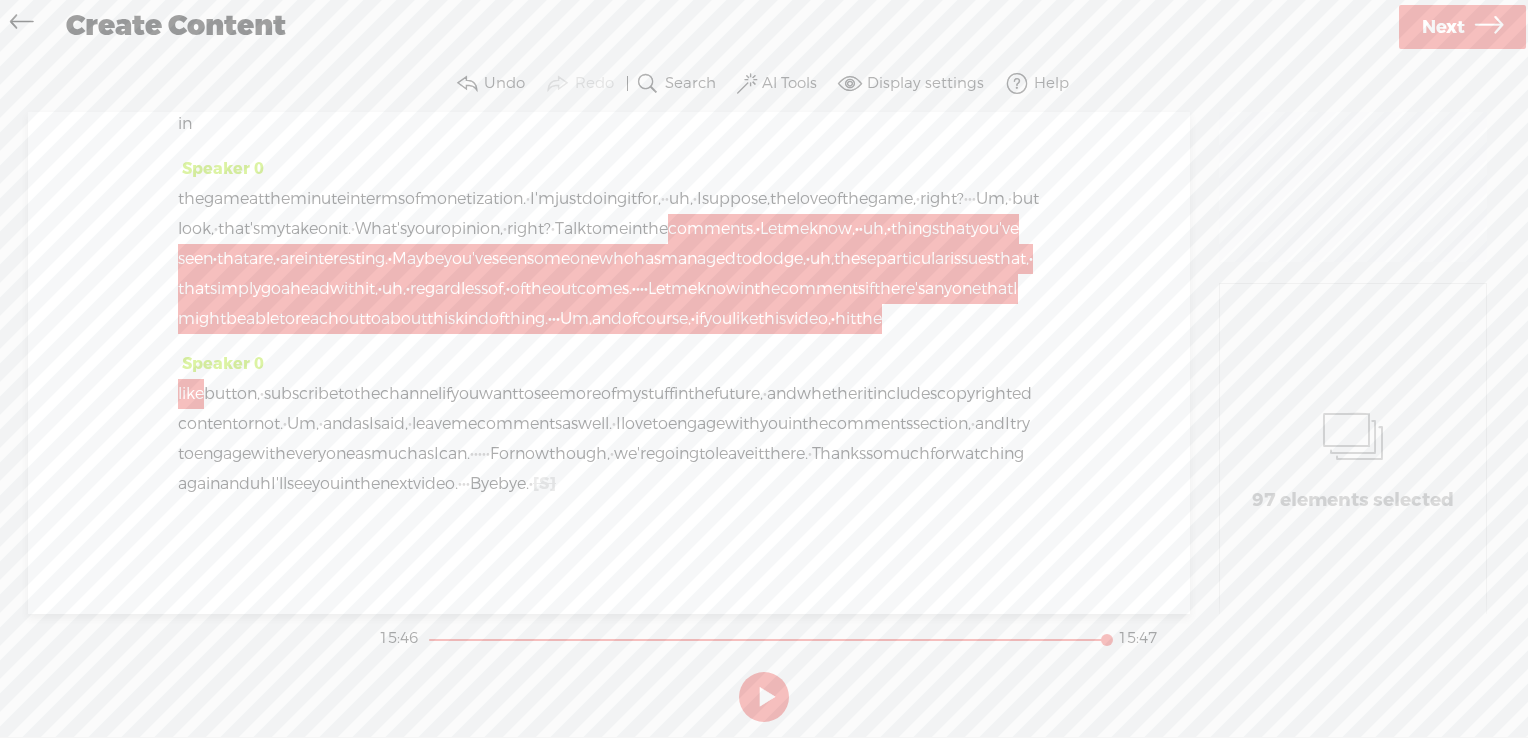 click on "·" at bounding box center (554, 319) 